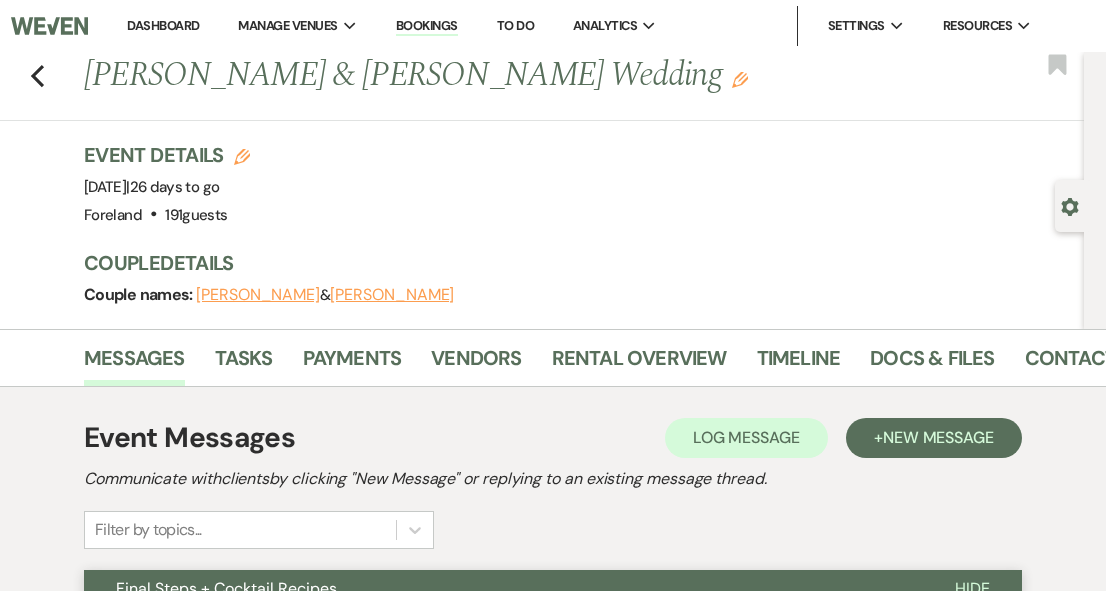 scroll, scrollTop: 2616, scrollLeft: 0, axis: vertical 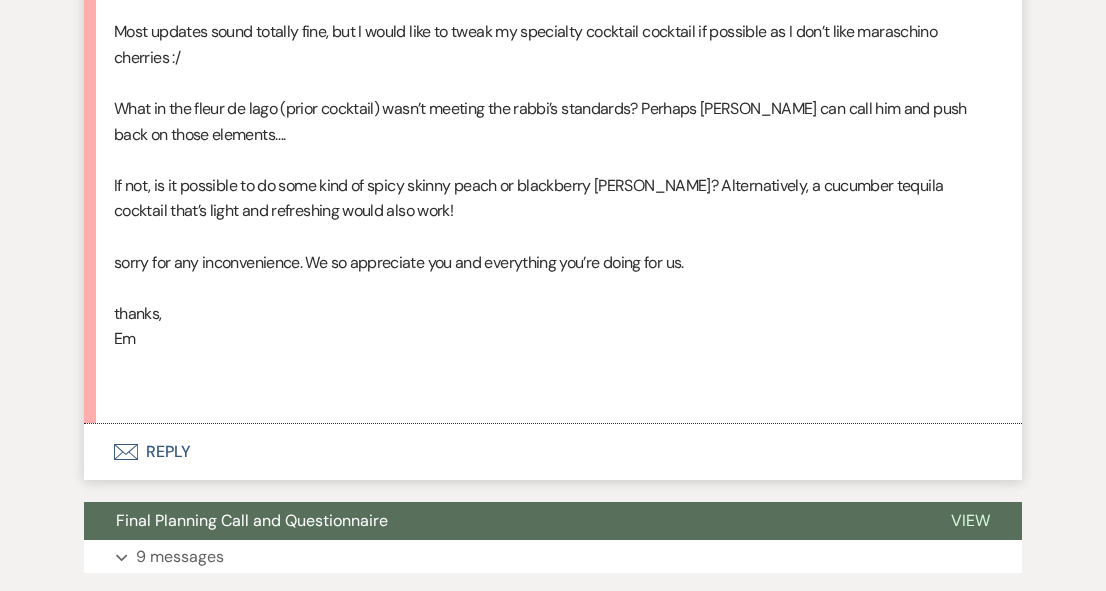 click on "Envelope Reply" at bounding box center (553, 452) 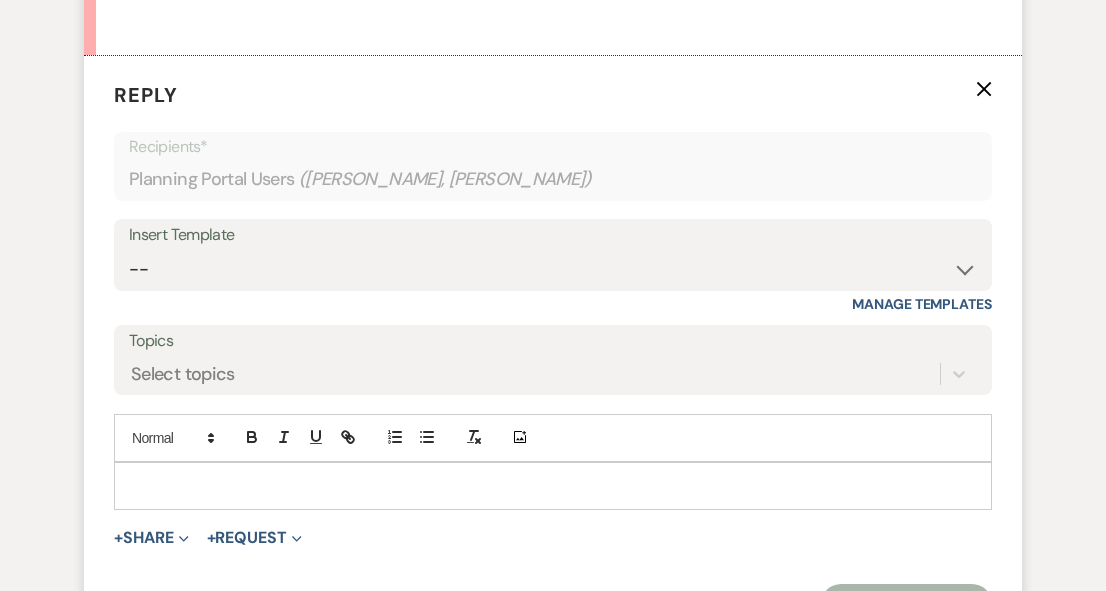 scroll, scrollTop: 5623, scrollLeft: 0, axis: vertical 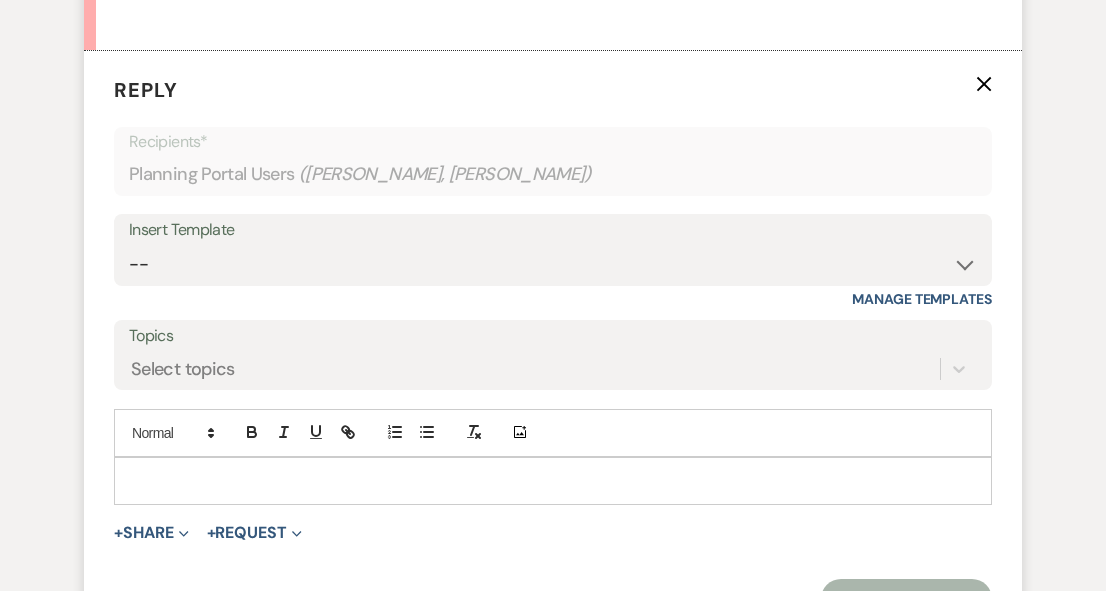 click at bounding box center (553, 481) 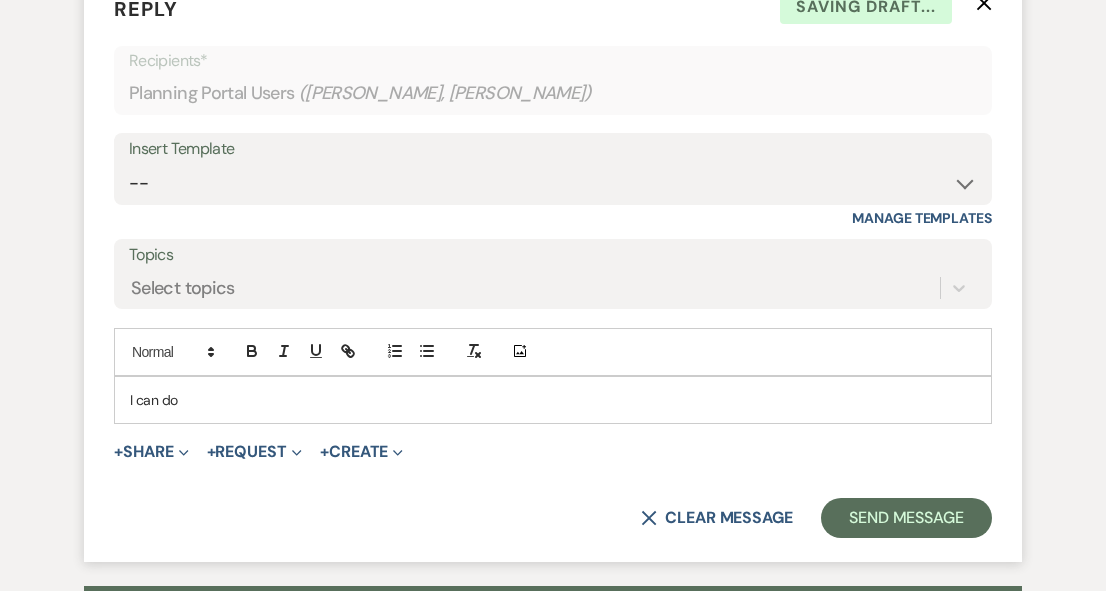 scroll, scrollTop: 5706, scrollLeft: 0, axis: vertical 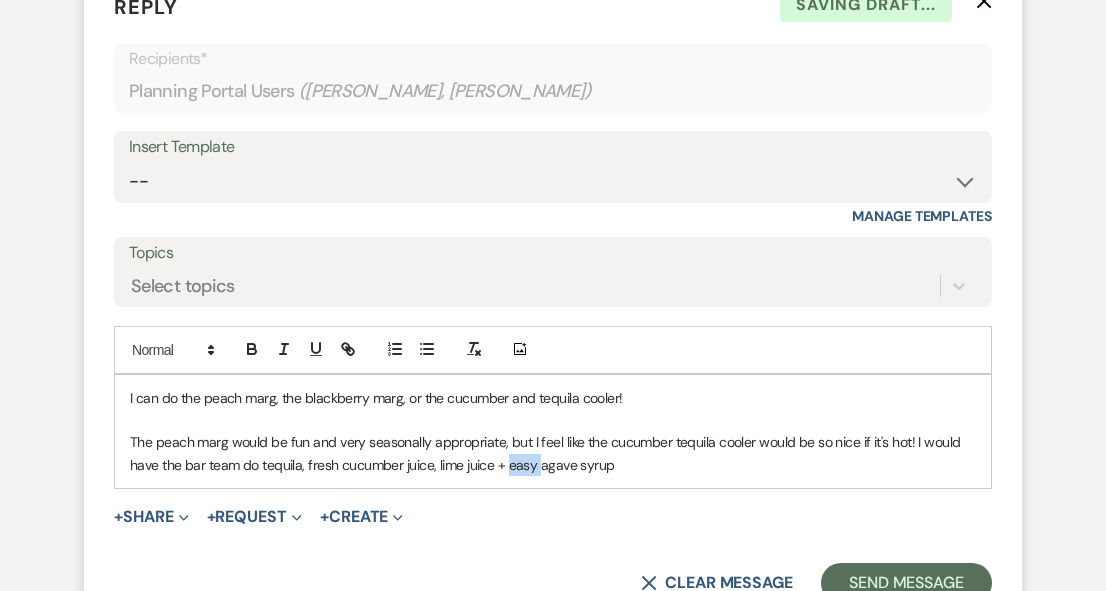 drag, startPoint x: 537, startPoint y: 415, endPoint x: 508, endPoint y: 412, distance: 29.15476 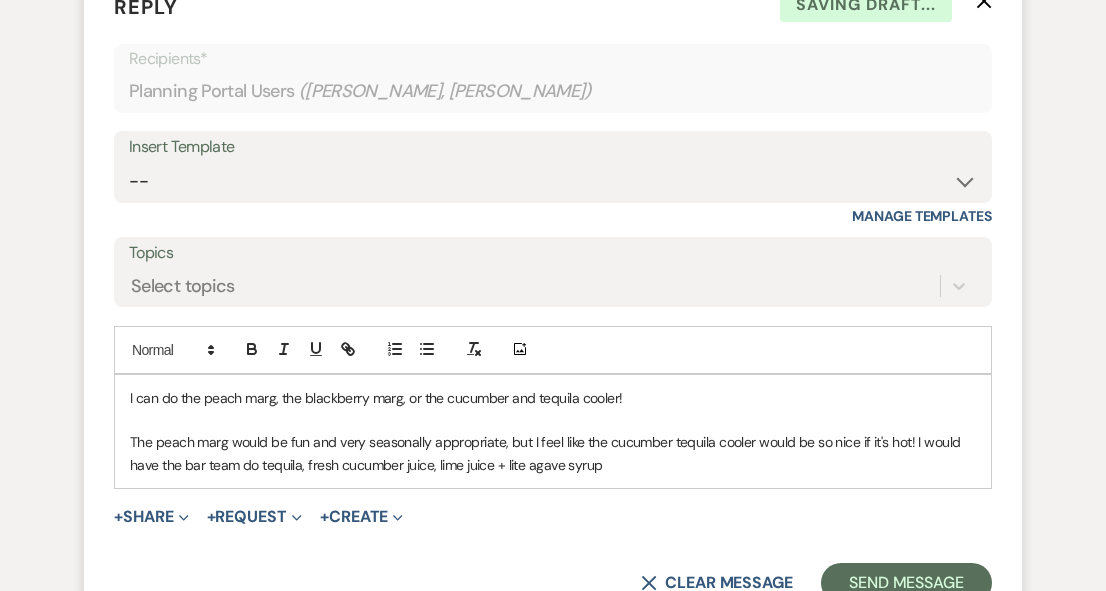 click on "The peach marg would be fun and very seasonally appropriate, but I feel like the cucumber tequila cooler would be so nice if it's hot! I would have the bar team do tequila, fresh cucumber juice, lime juice + lite agave syrup" at bounding box center [553, 453] 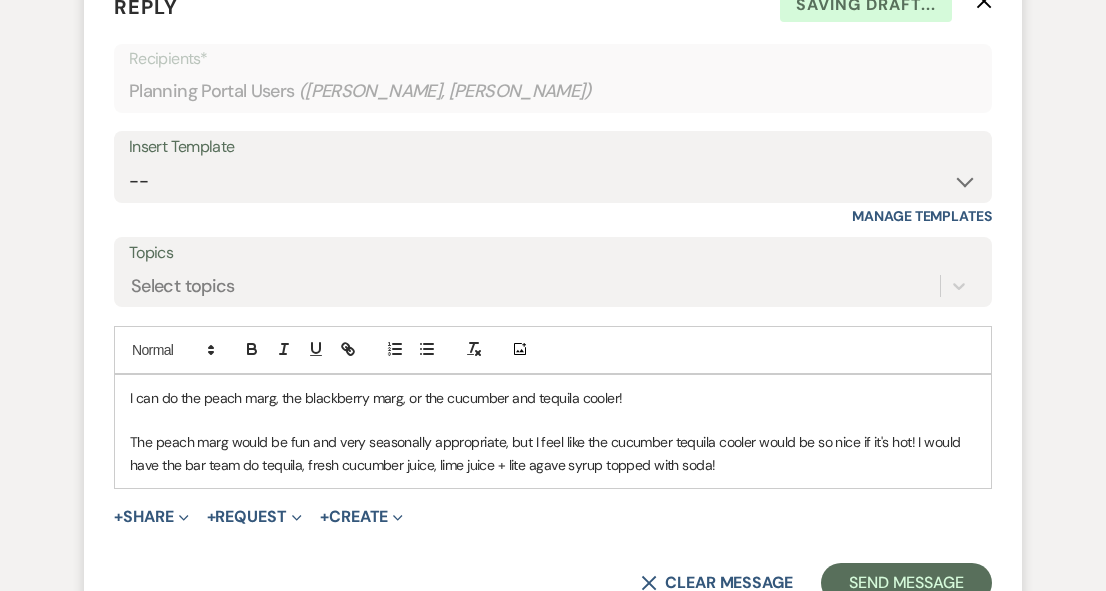 drag, startPoint x: 736, startPoint y: 412, endPoint x: 117, endPoint y: 323, distance: 625.3655 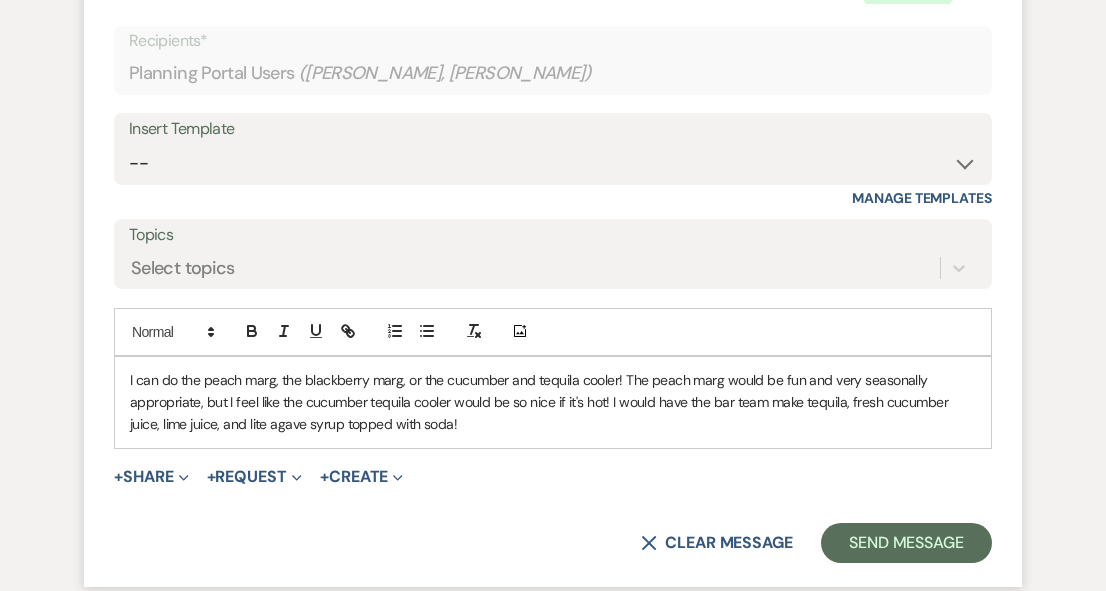 scroll, scrollTop: 5729, scrollLeft: 0, axis: vertical 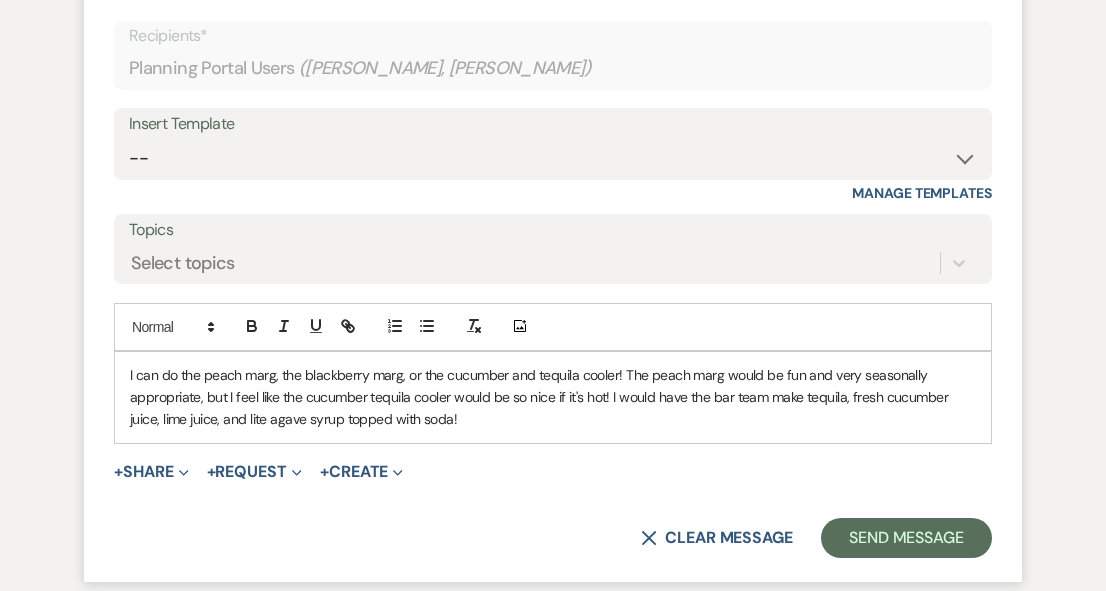 drag, startPoint x: 555, startPoint y: 370, endPoint x: 612, endPoint y: 342, distance: 63.505905 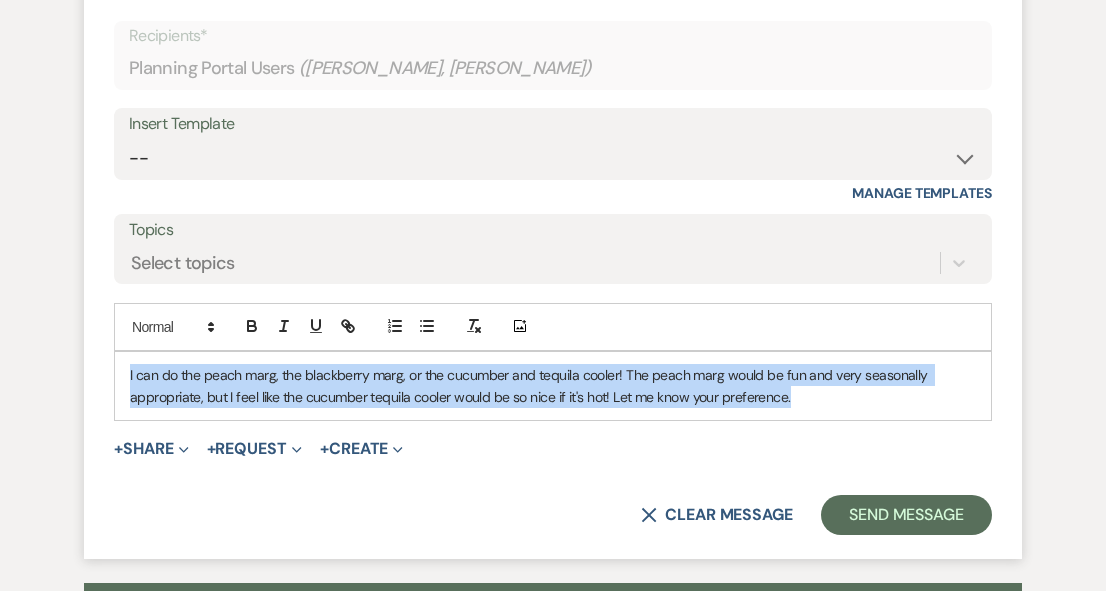 drag, startPoint x: 811, startPoint y: 355, endPoint x: 29, endPoint y: 296, distance: 784.22253 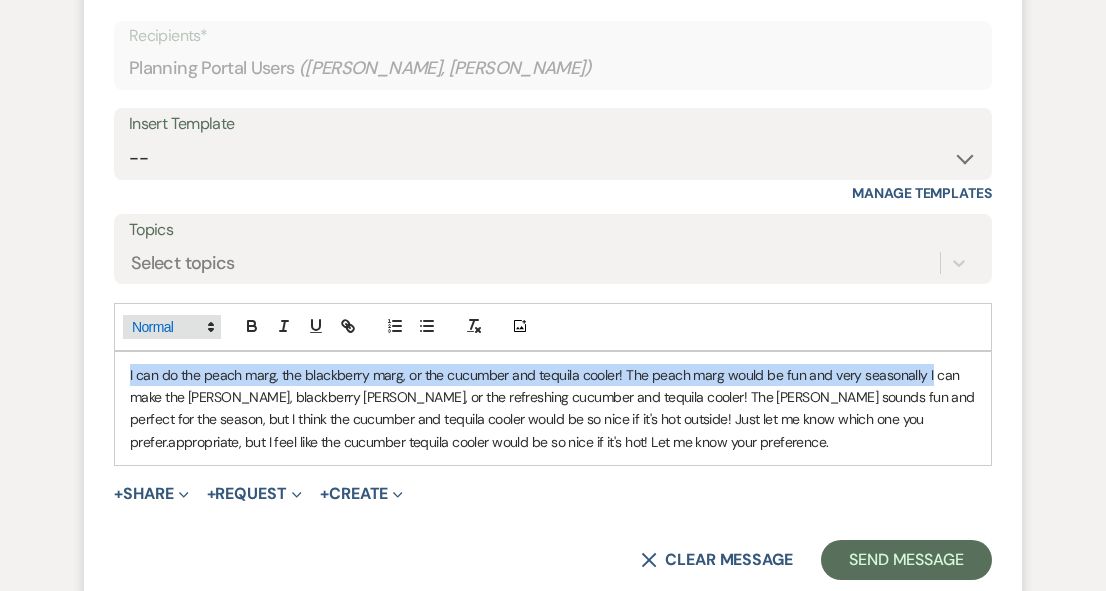 drag, startPoint x: 923, startPoint y: 324, endPoint x: 220, endPoint y: 286, distance: 704.0263 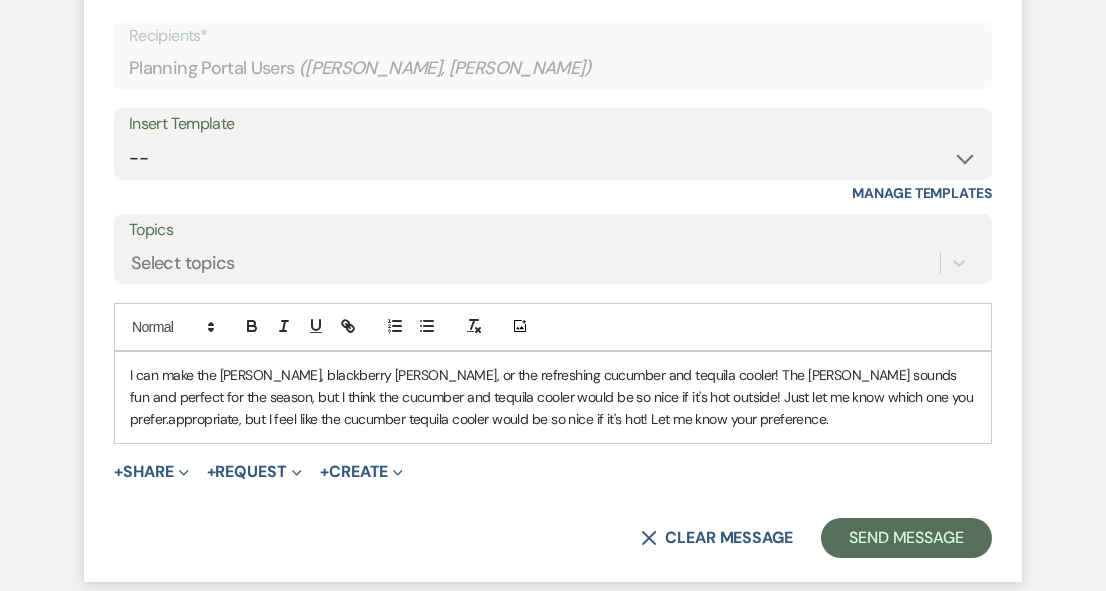 click on "I can make the [PERSON_NAME], blackberry [PERSON_NAME], or the refreshing cucumber and tequila cooler! The [PERSON_NAME] sounds fun and perfect for the season, but I think the cucumber and tequila cooler would be so nice if it's hot outside! Just let me know which one you prefer.appropriate, but I feel like the cucumber tequila cooler would be so nice if it's hot! Let me know your preference." at bounding box center (553, 397) 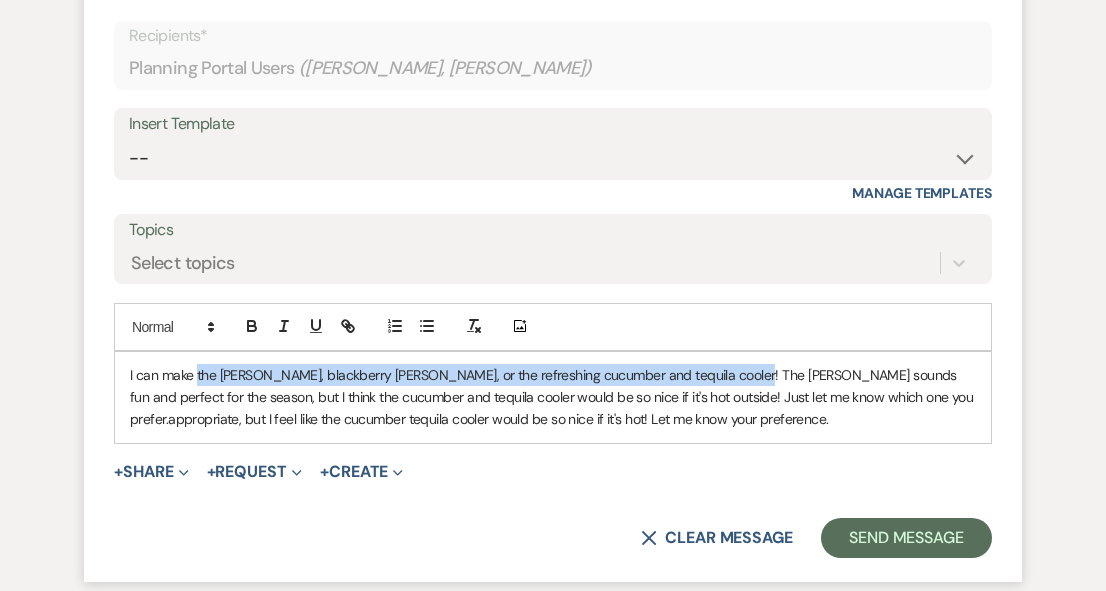 drag, startPoint x: 731, startPoint y: 322, endPoint x: 198, endPoint y: 317, distance: 533.02344 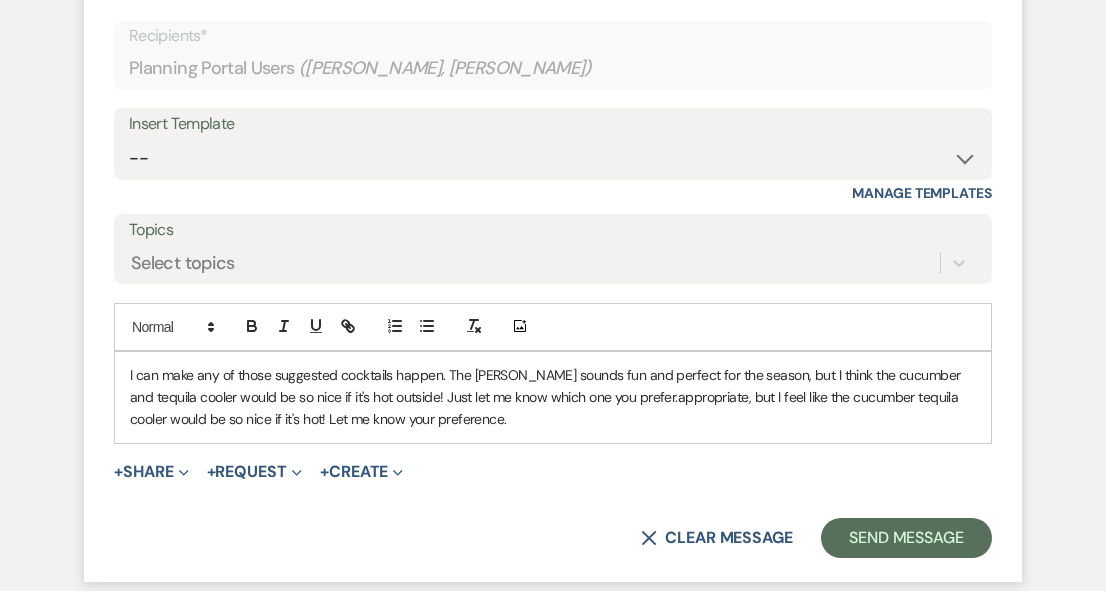 scroll, scrollTop: 5736, scrollLeft: 0, axis: vertical 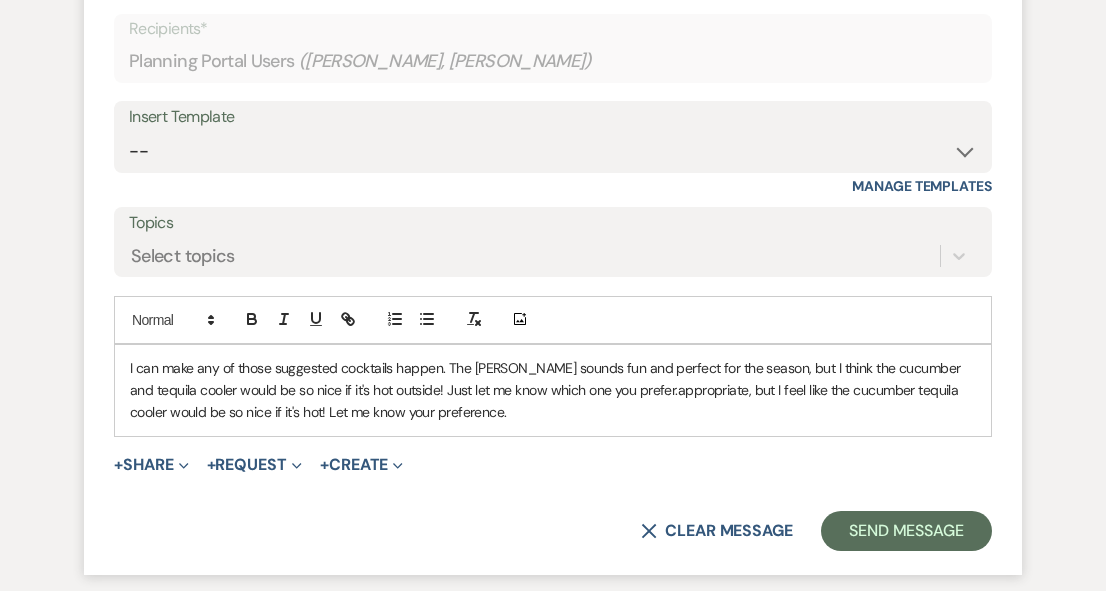click on "I can make any of those suggested cocktails happen. The [PERSON_NAME] sounds fun and perfect for the season, but I think the cucumber and tequila cooler would be so nice if it's hot outside! Just let me know which one you prefer.appropriate, but I feel like the cucumber tequila cooler would be so nice if it's hot! Let me know your preference." at bounding box center [553, 390] 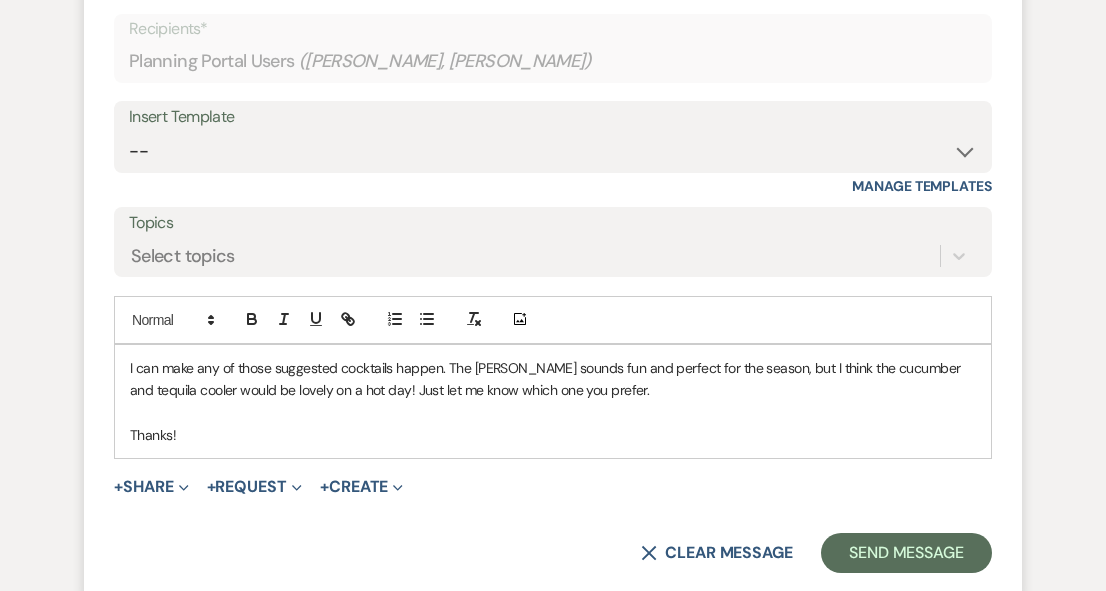 click on "I can make any of those suggested cocktails happen. The [PERSON_NAME] sounds fun and perfect for the season, but I think the cucumber and tequila cooler would be lovely on a hot day! Just let me know which one you prefer." at bounding box center [553, 379] 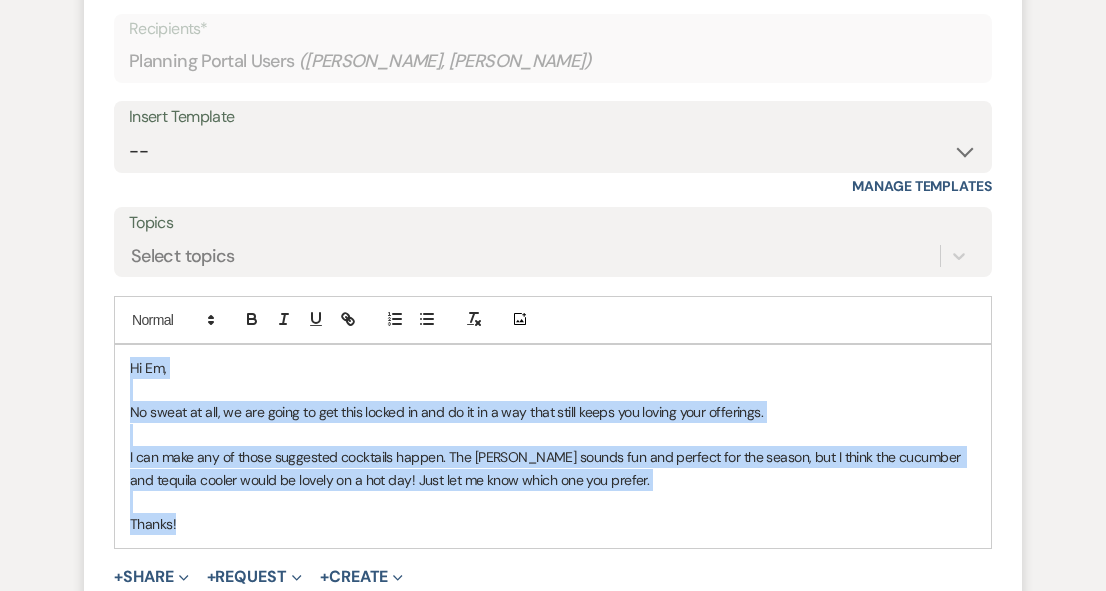 drag, startPoint x: 188, startPoint y: 474, endPoint x: 115, endPoint y: 290, distance: 197.95201 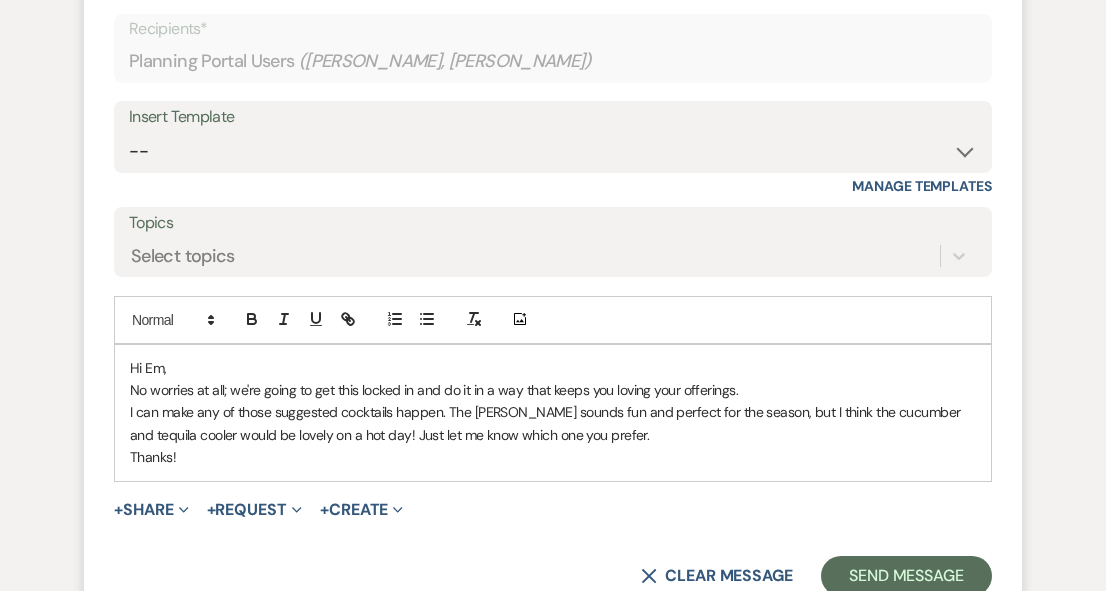 click on "Hi Em," at bounding box center [553, 368] 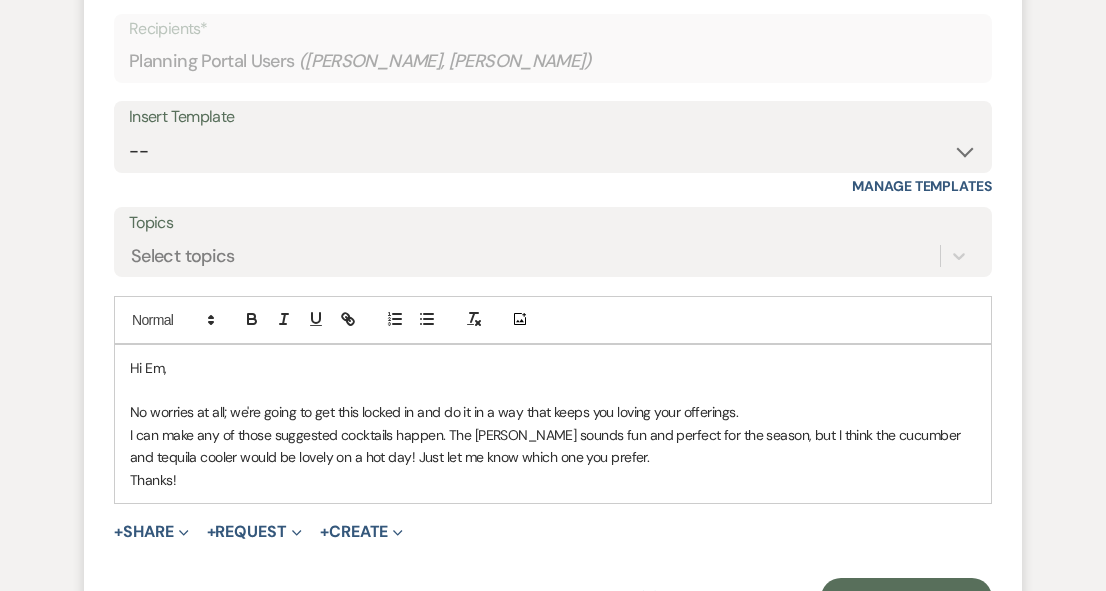 click on "No worries at all; we're going to get this locked in and do it in a way that keeps you loving your offerings." at bounding box center (553, 412) 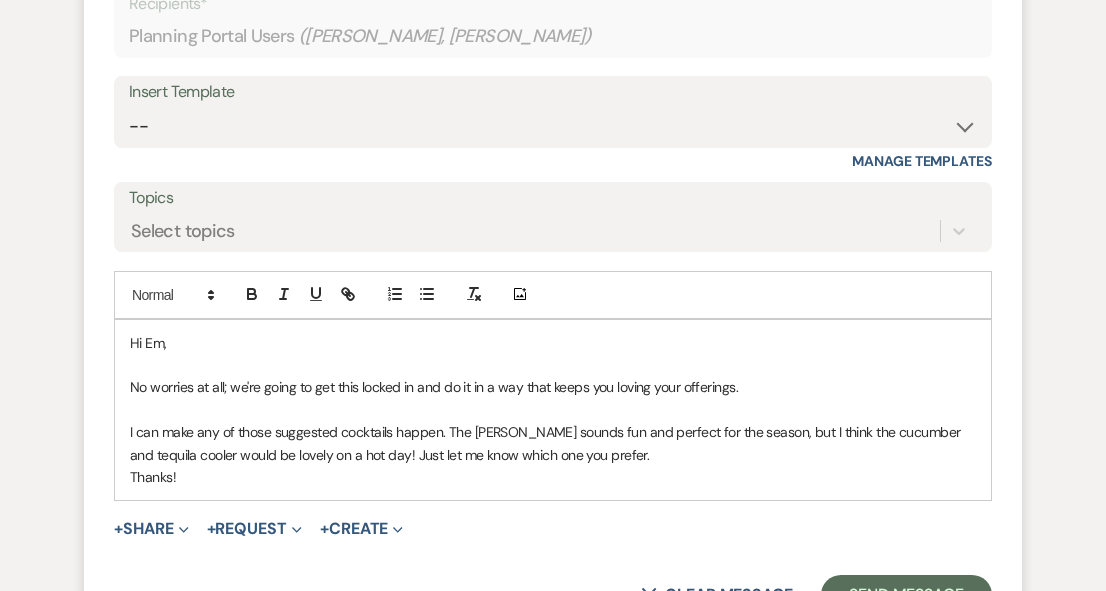 scroll, scrollTop: 5762, scrollLeft: 0, axis: vertical 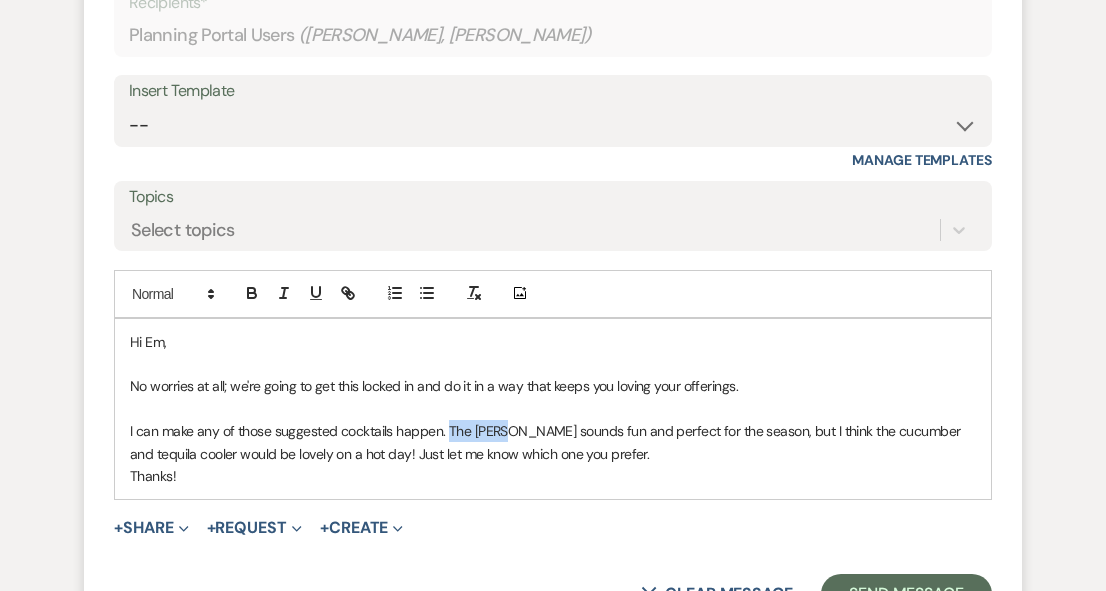 drag, startPoint x: 510, startPoint y: 380, endPoint x: 448, endPoint y: 378, distance: 62.03225 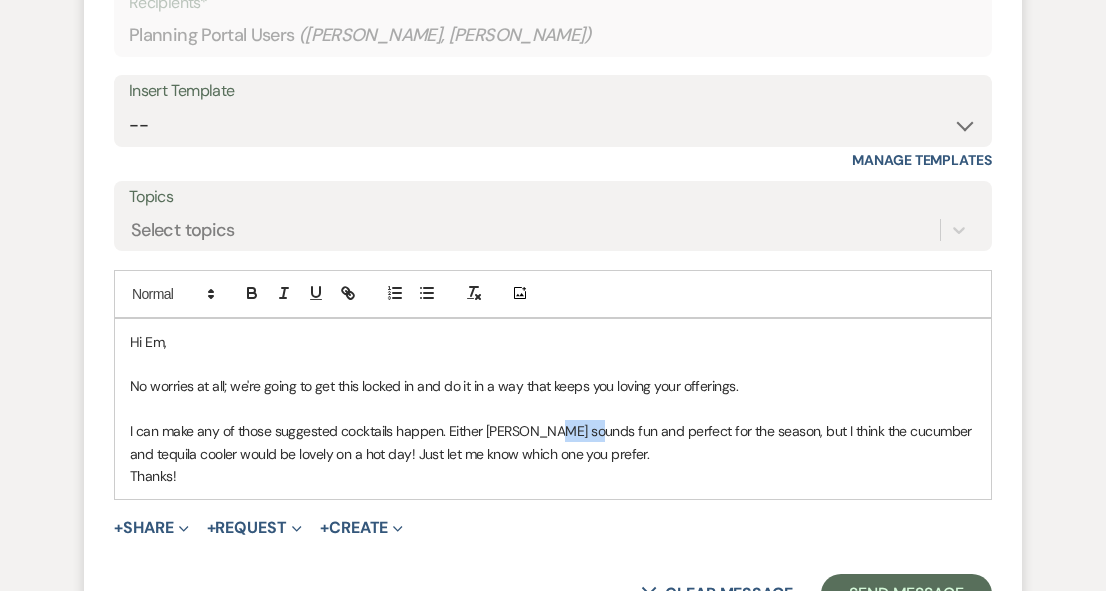 drag, startPoint x: 588, startPoint y: 380, endPoint x: 547, endPoint y: 378, distance: 41.04875 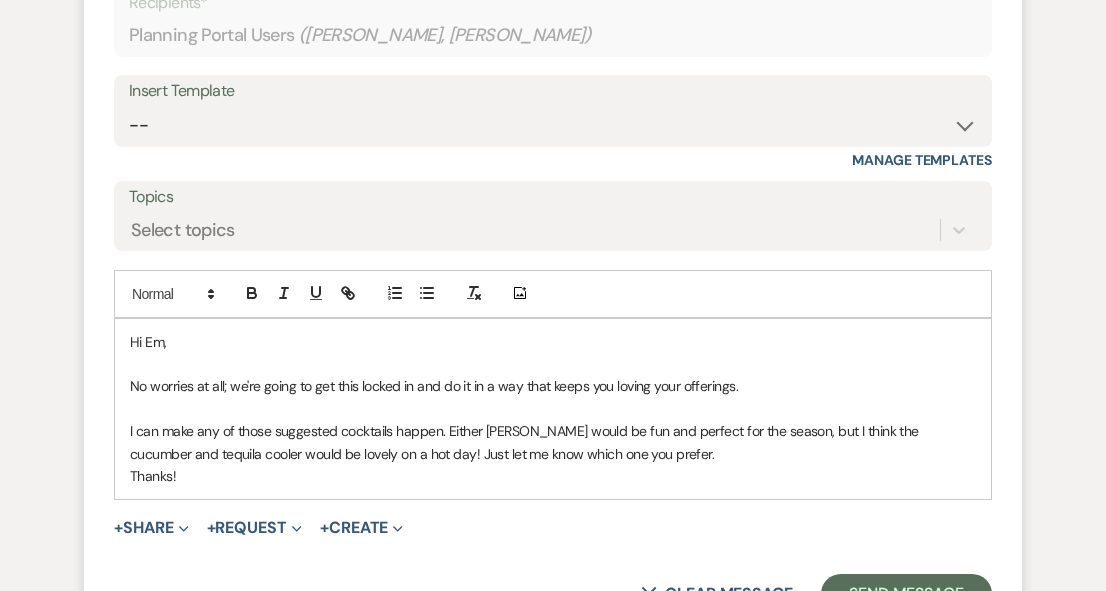 click on "Thanks!" at bounding box center (553, 476) 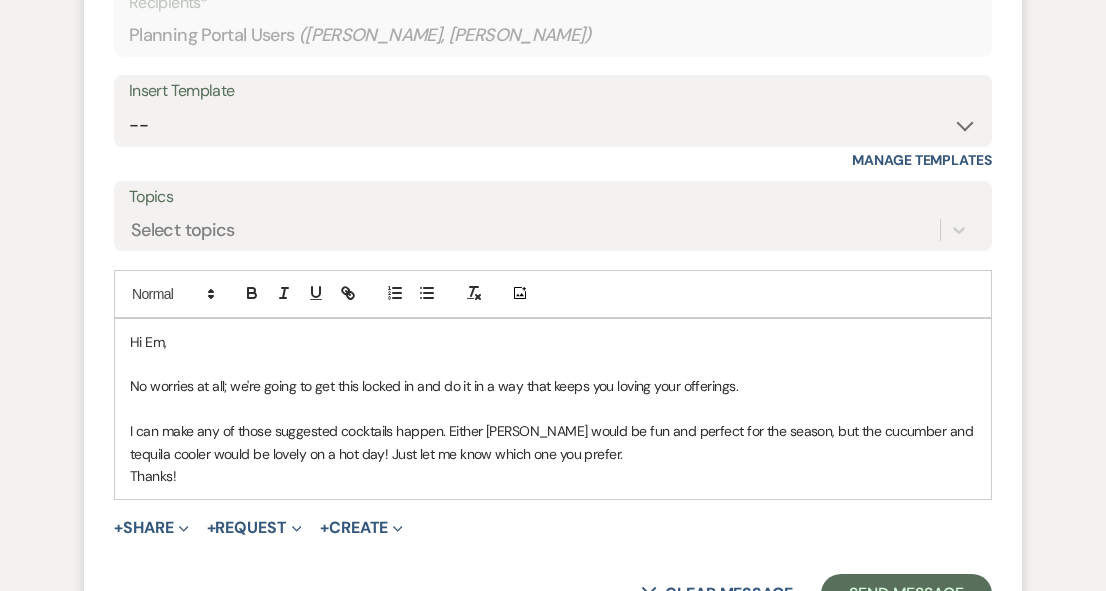click on "Hi Em, No worries at all; we're going to get this locked in and do it in a way that keeps you loving your offerings. I can make any of those suggested cocktails happen. Either [PERSON_NAME] would be fun and perfect for the season, but the cucumber and tequila cooler would be lovely on a hot day! Just let me know which one you prefer. Thanks!" at bounding box center (553, 409) 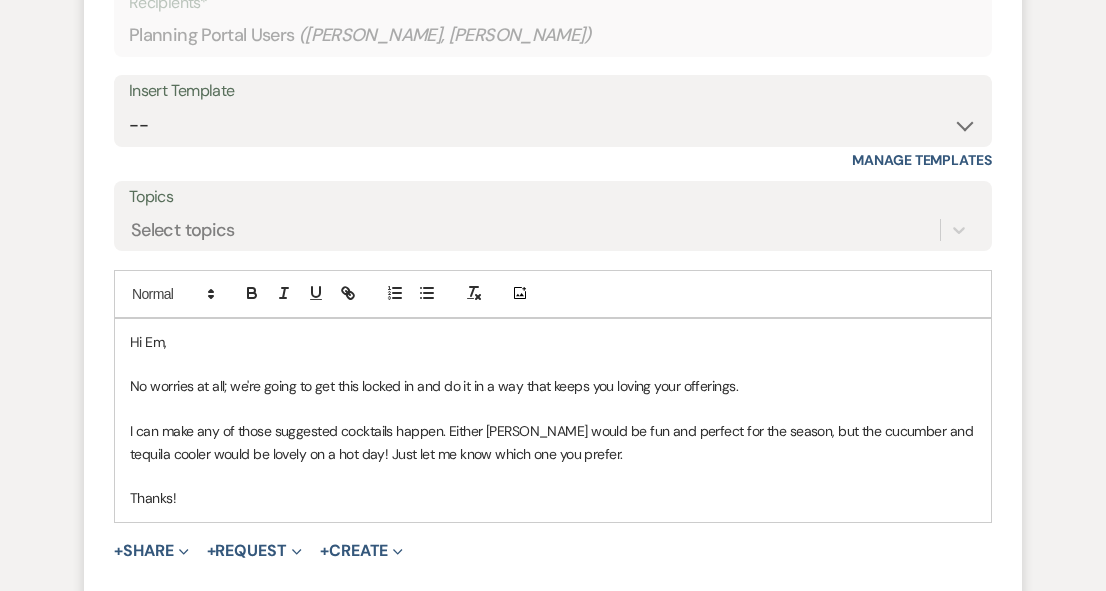 click on "Thanks!" at bounding box center [553, 498] 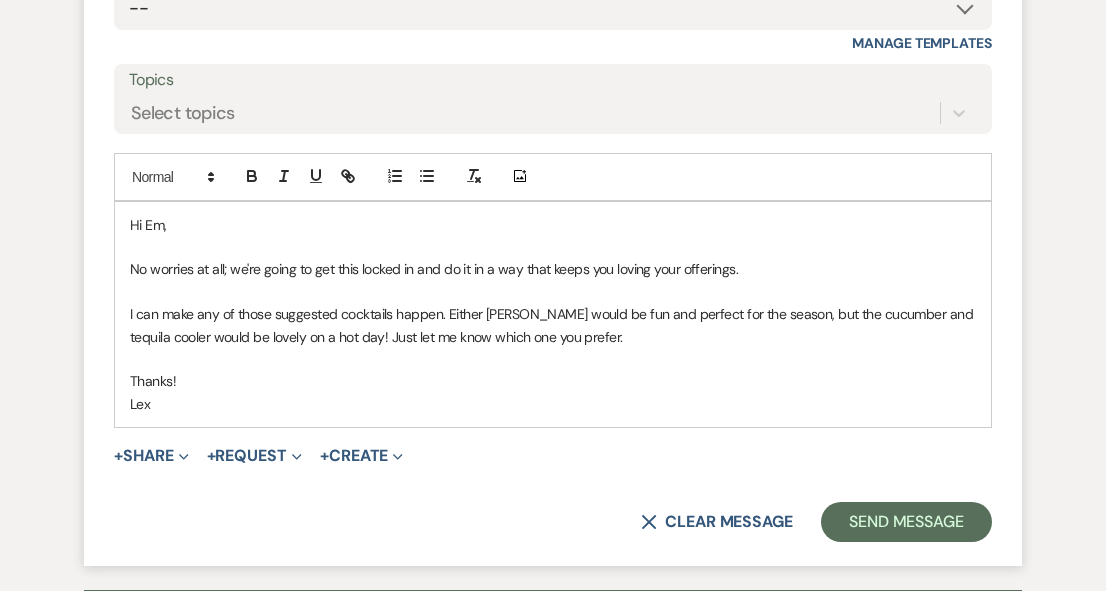 scroll, scrollTop: 5891, scrollLeft: 0, axis: vertical 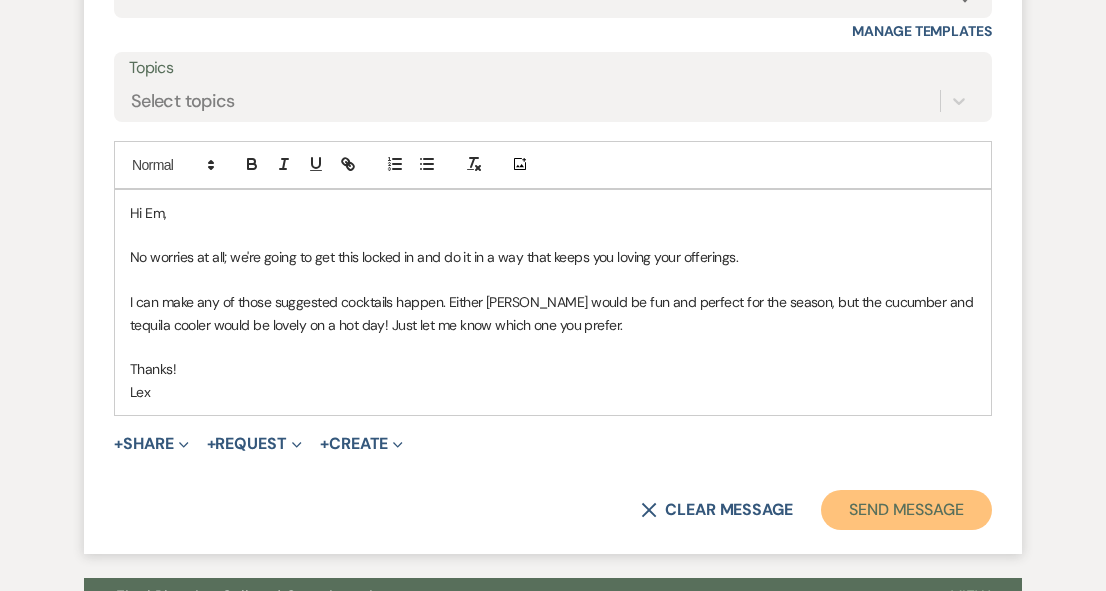 click on "Send Message" at bounding box center [906, 510] 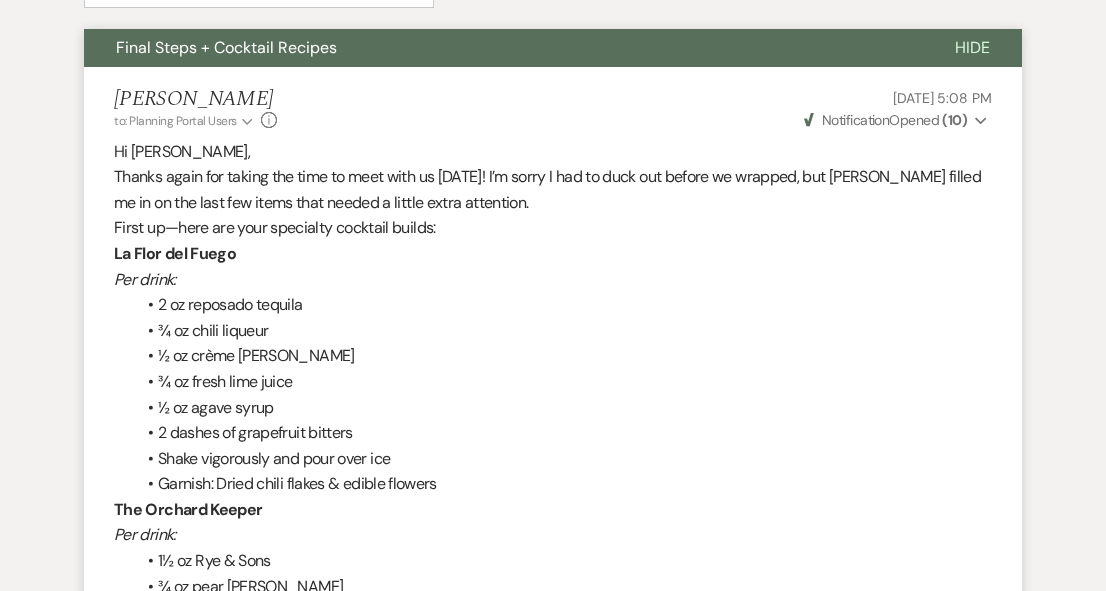 scroll, scrollTop: 0, scrollLeft: 0, axis: both 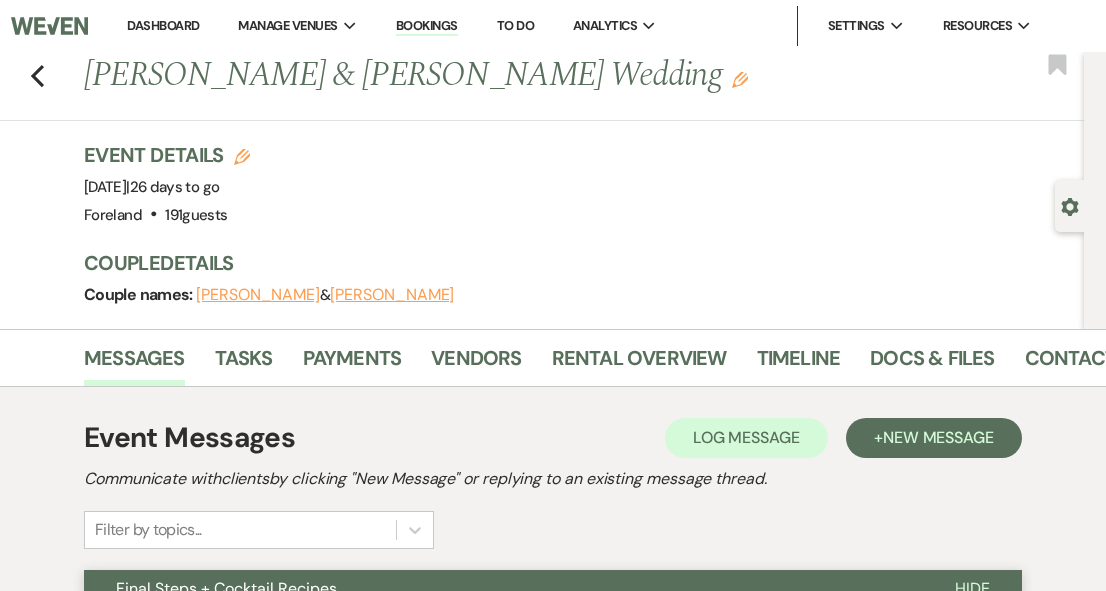 click on "Dashboard" at bounding box center [163, 25] 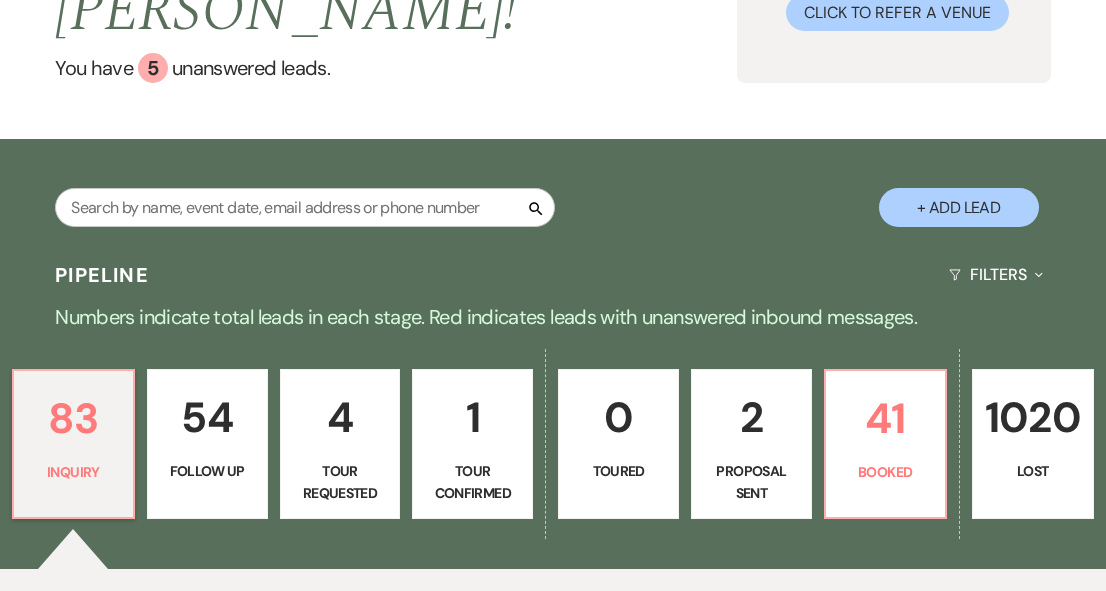 scroll, scrollTop: 288, scrollLeft: 0, axis: vertical 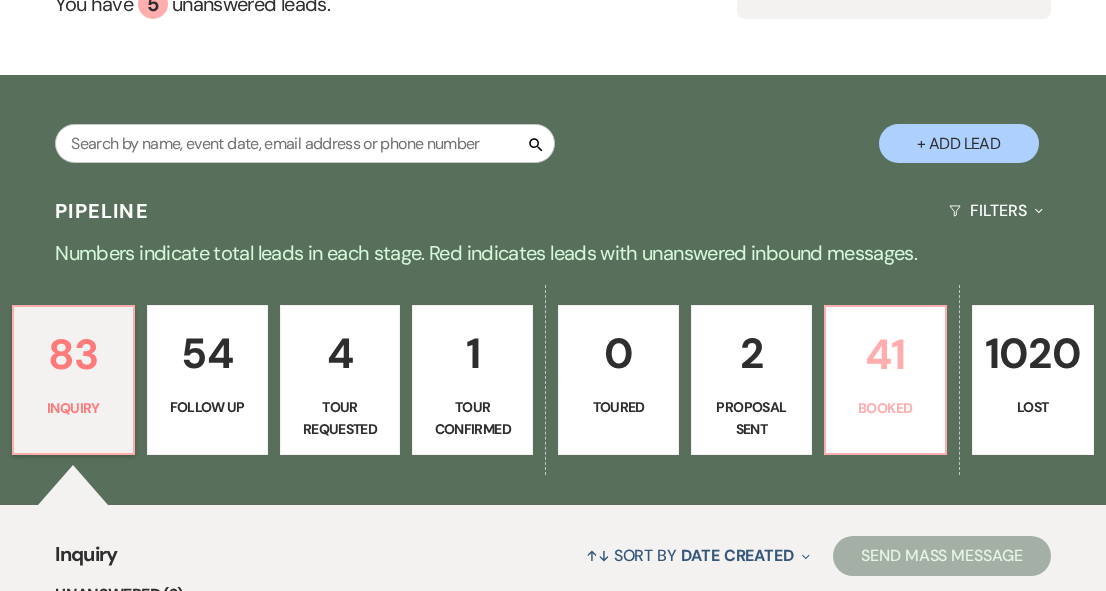 click on "41" at bounding box center (885, 354) 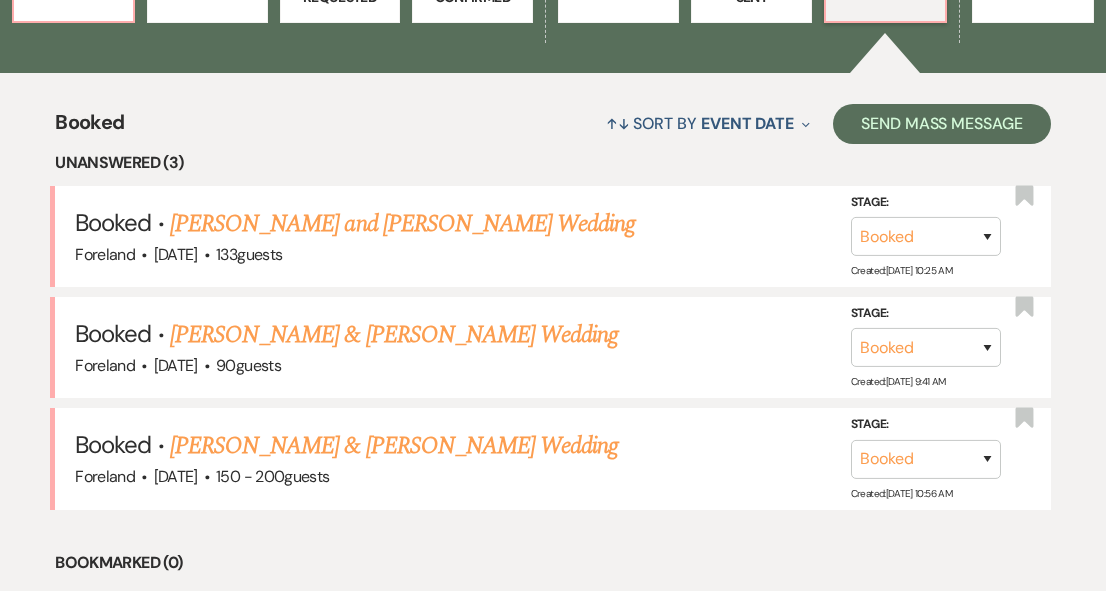 scroll, scrollTop: 717, scrollLeft: 0, axis: vertical 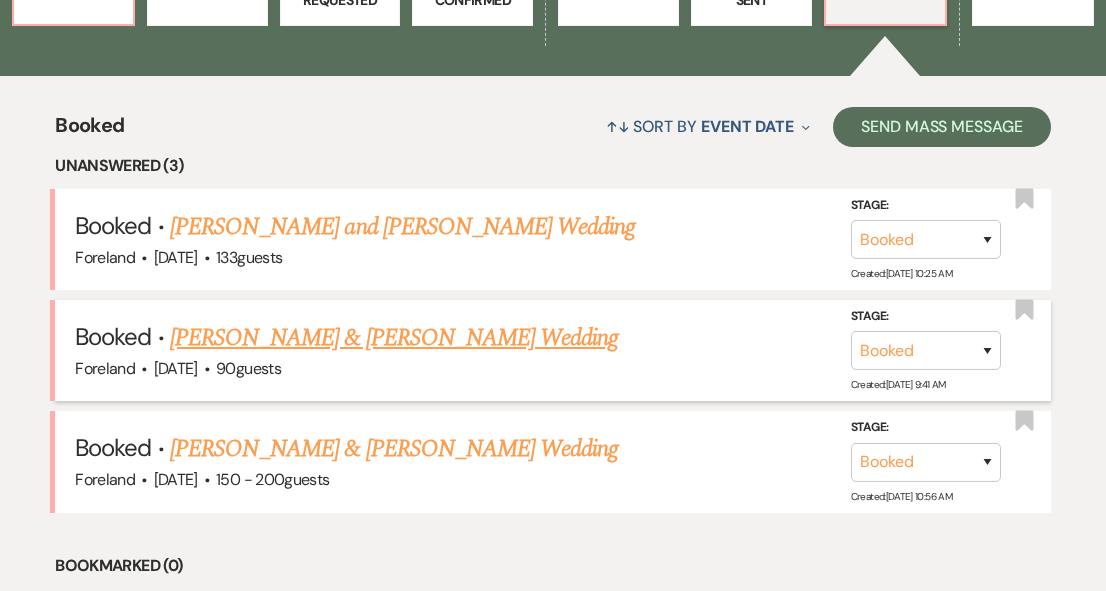 click on "[PERSON_NAME] & [PERSON_NAME] Wedding" at bounding box center [394, 338] 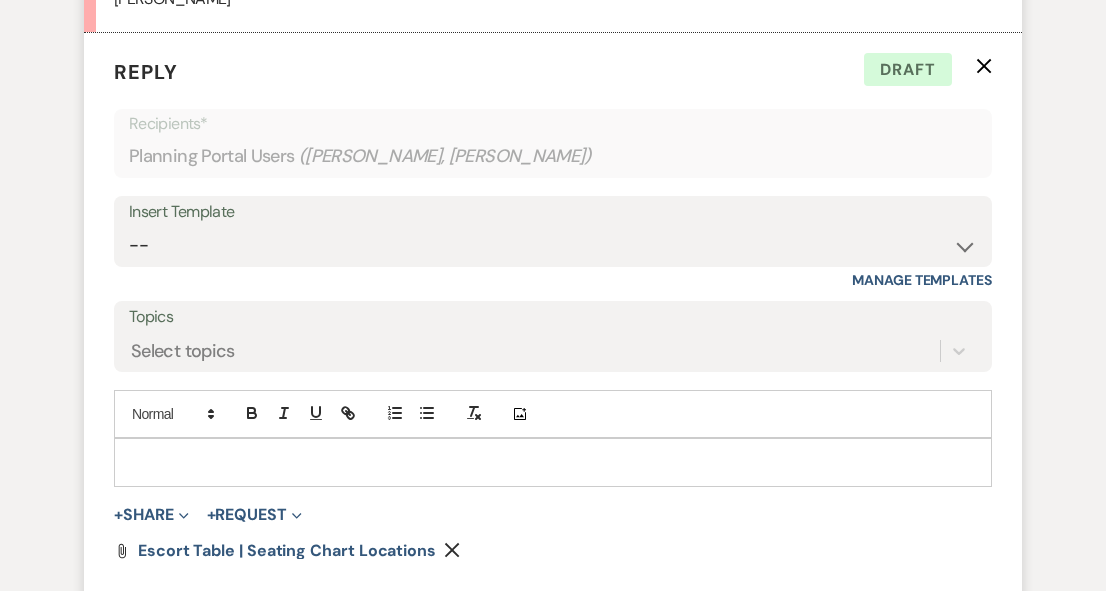 scroll, scrollTop: 966, scrollLeft: 0, axis: vertical 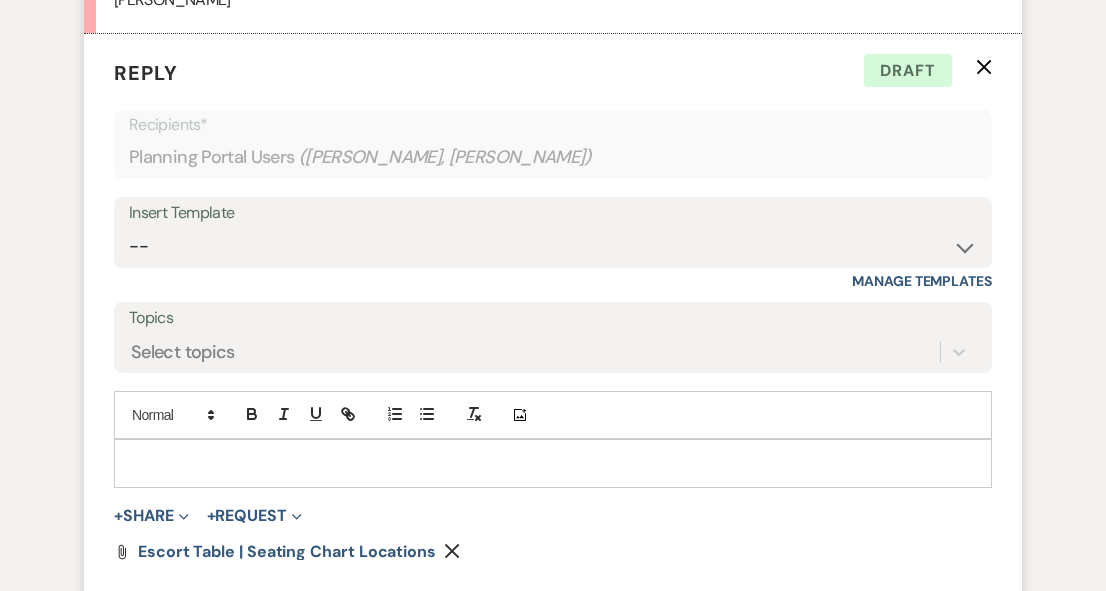 click at bounding box center (553, 463) 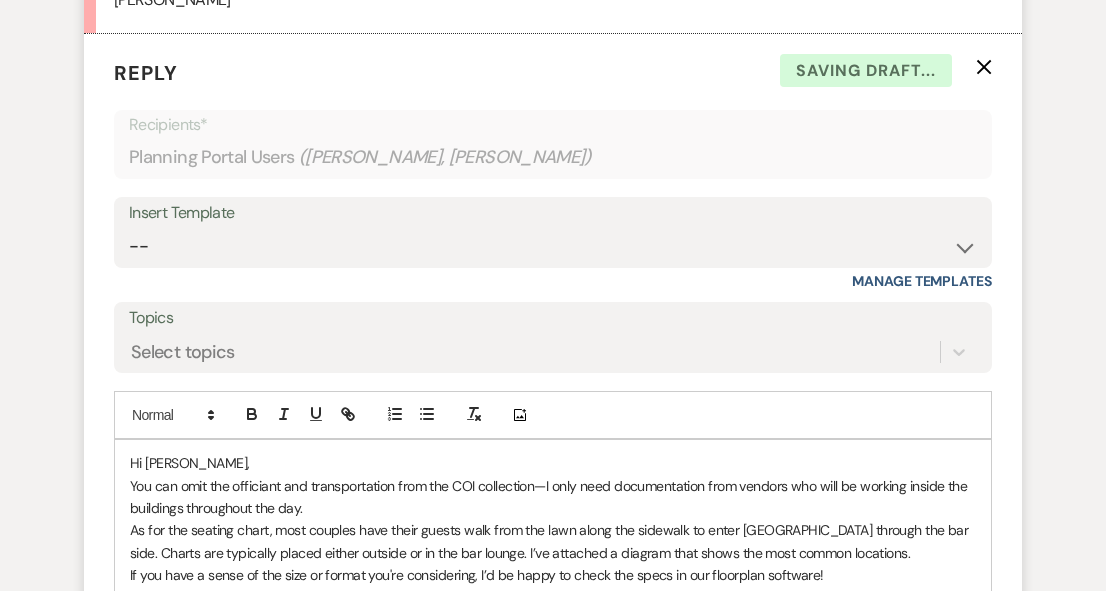 click on "Hi [PERSON_NAME]," at bounding box center (553, 463) 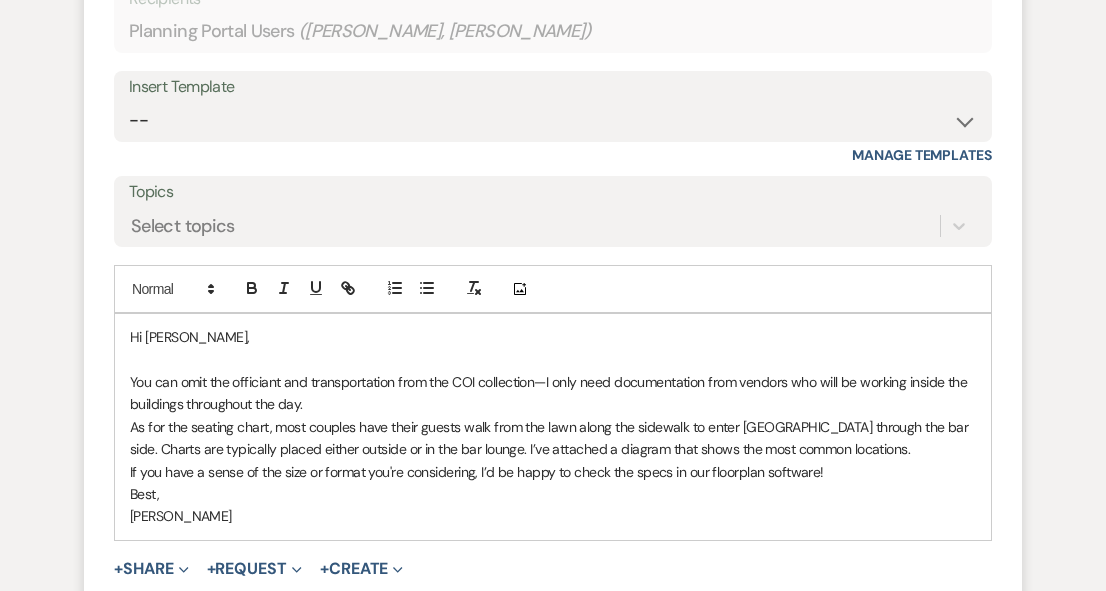 scroll, scrollTop: 1097, scrollLeft: 0, axis: vertical 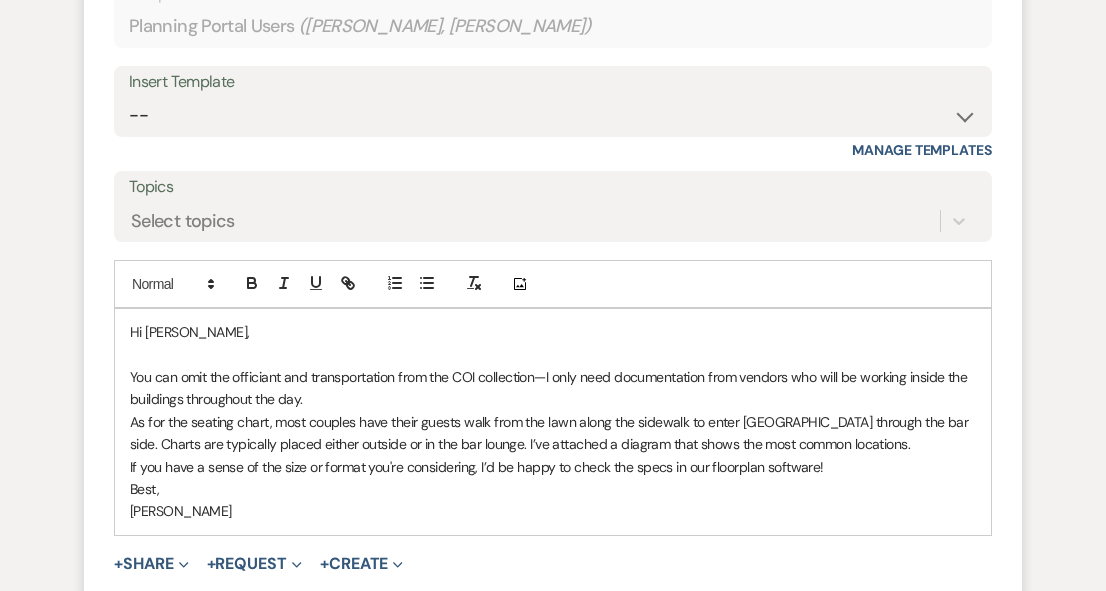 click on "Hi [PERSON_NAME], You can omit the officiant and transportation from the COI collection—I only need documentation from vendors who will be working inside the buildings throughout the day. As for the seating chart, most couples have their guests walk from the lawn along the sidewalk to enter [GEOGRAPHIC_DATA] through the bar side. Charts are typically placed either outside or in the bar lounge. I’ve attached a diagram that shows the most common locations. If you have a sense of the size or format you're considering, I’d be happy to check the specs in our floorplan software! [PERSON_NAME]" at bounding box center [553, 422] 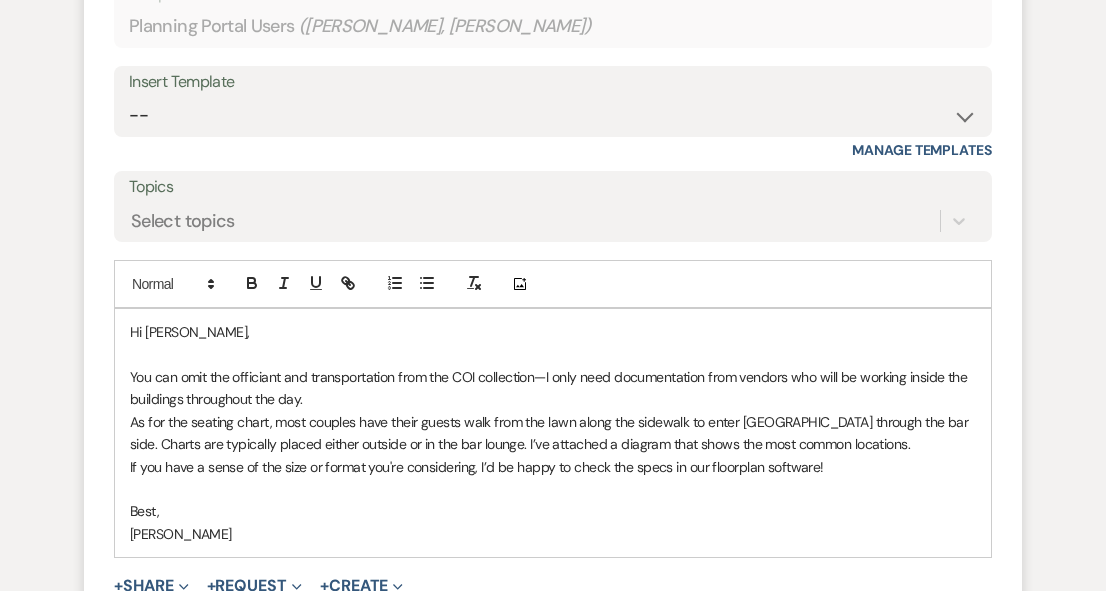 click on "If you have a sense of the size or format you're considering, I’d be happy to check the specs in our floorplan software!" at bounding box center (553, 467) 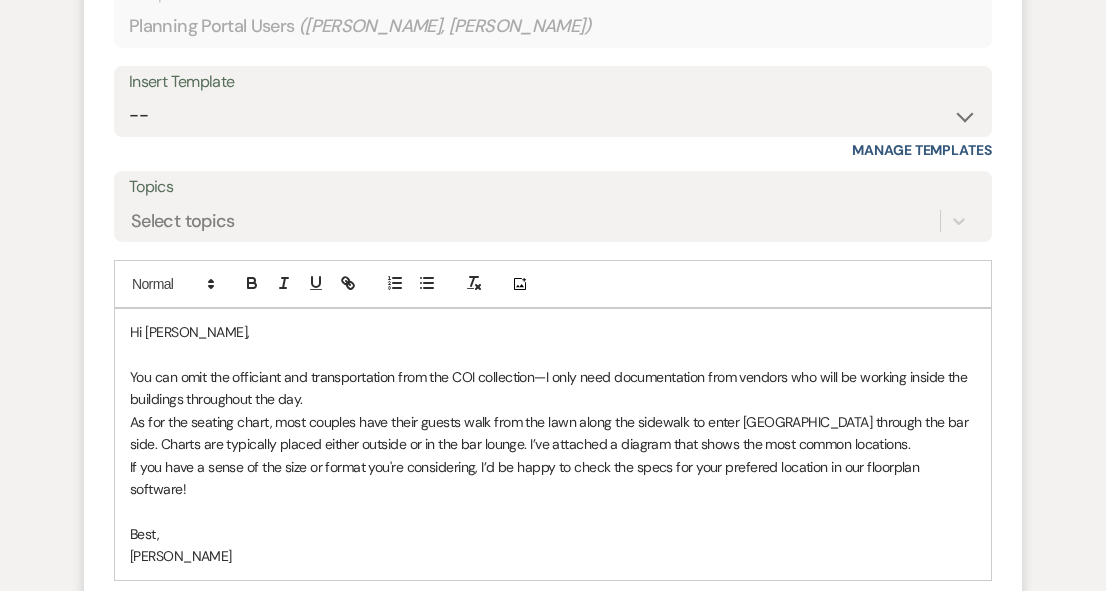 click on "[PERSON_NAME]" at bounding box center [553, 556] 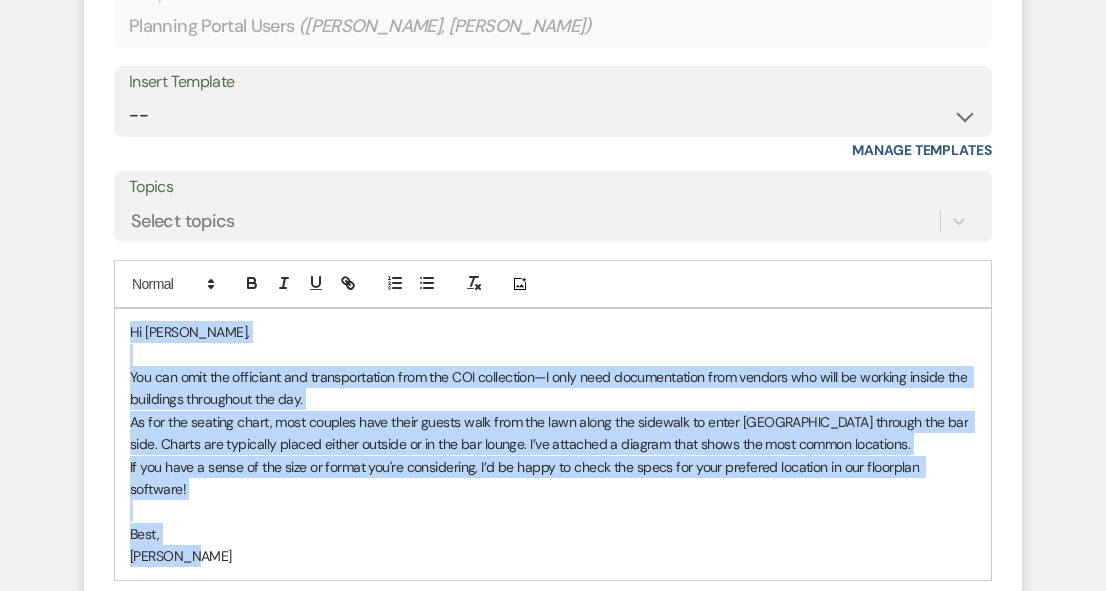 drag, startPoint x: 204, startPoint y: 537, endPoint x: 85, endPoint y: 304, distance: 261.62952 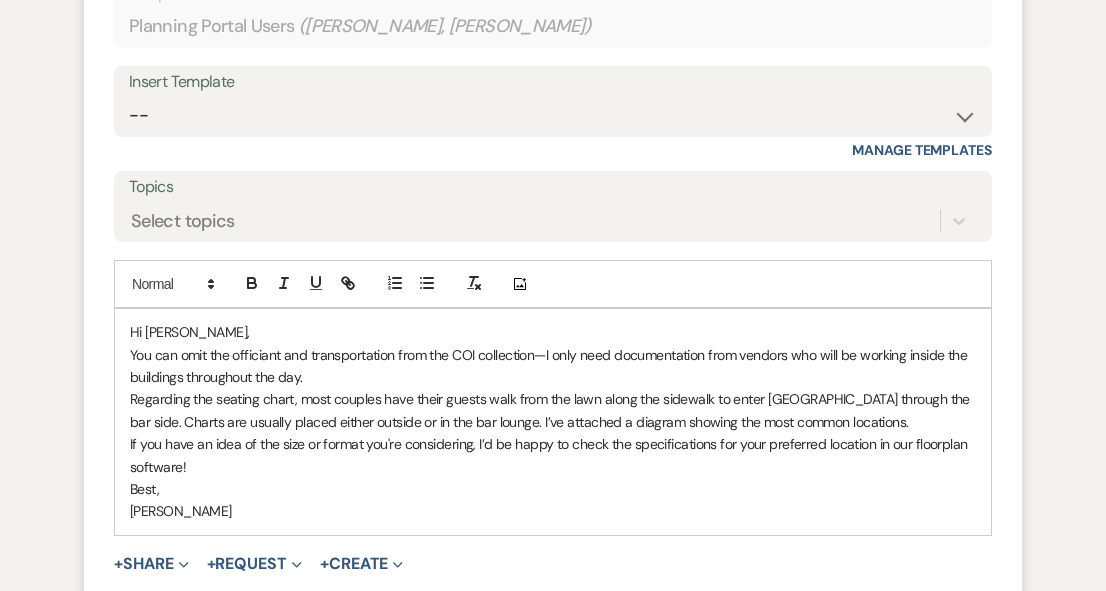 click on "Hi [PERSON_NAME], You can omit the officiant and transportation from the COI collection—I only need documentation from vendors who will be working inside the buildings throughout the day. Regarding the seating chart, most couples have their guests walk from the lawn along the sidewalk to enter [GEOGRAPHIC_DATA] through the bar side. Charts are usually placed either outside or in the bar lounge. I’ve attached a diagram showing the most common locations. If you have an idea of the size or format you're considering, I’d be happy to check the specifications for your preferred location in our floorplan software! [PERSON_NAME]" at bounding box center [553, 422] 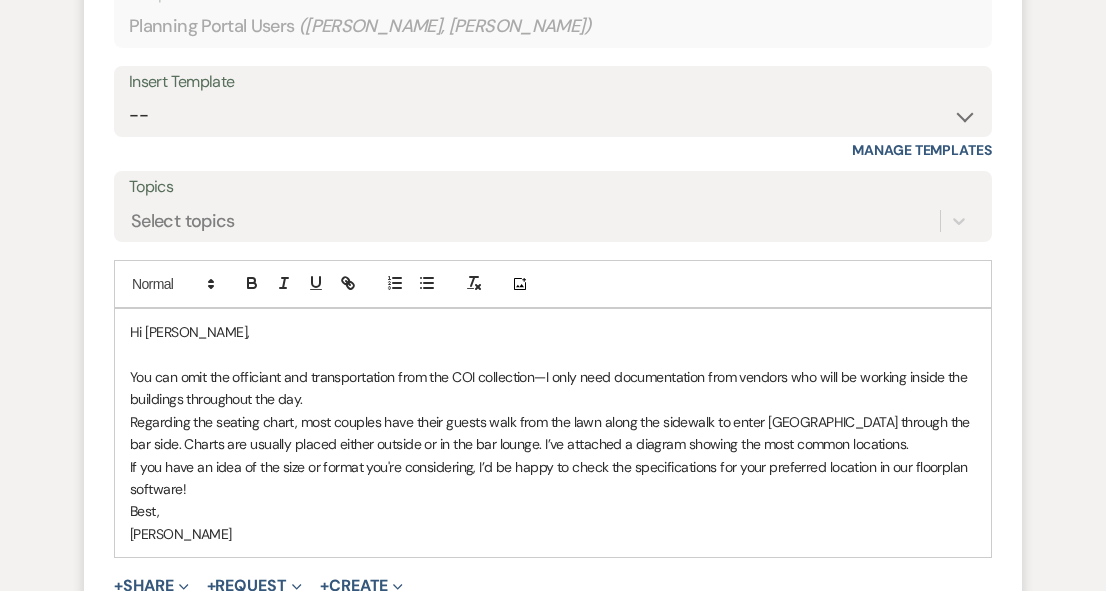 click on "Hi [PERSON_NAME], You can omit the officiant and transportation from the COI collection—I only need documentation from vendors who will be working inside the buildings throughout the day. Regarding the seating chart, most couples have their guests walk from the lawn along the sidewalk to enter [GEOGRAPHIC_DATA] through the bar side. Charts are usually placed either outside or in the bar lounge. I’ve attached a diagram showing the most common locations. If you have an idea of the size or format you're considering, I’d be happy to check the specifications for your preferred location in our floorplan software! [PERSON_NAME]" at bounding box center [553, 433] 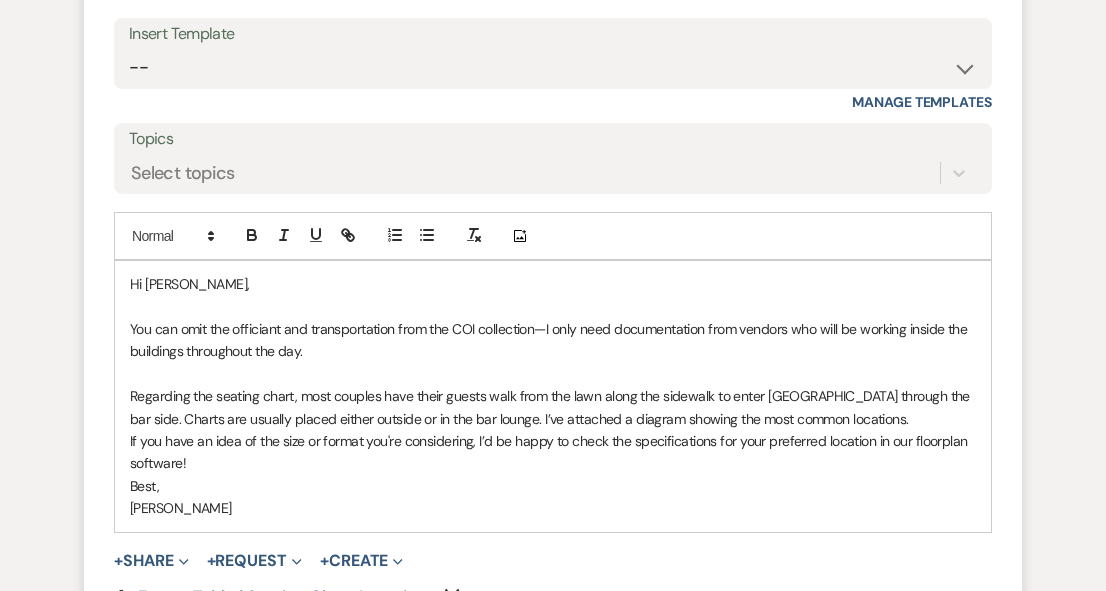 scroll, scrollTop: 1146, scrollLeft: 0, axis: vertical 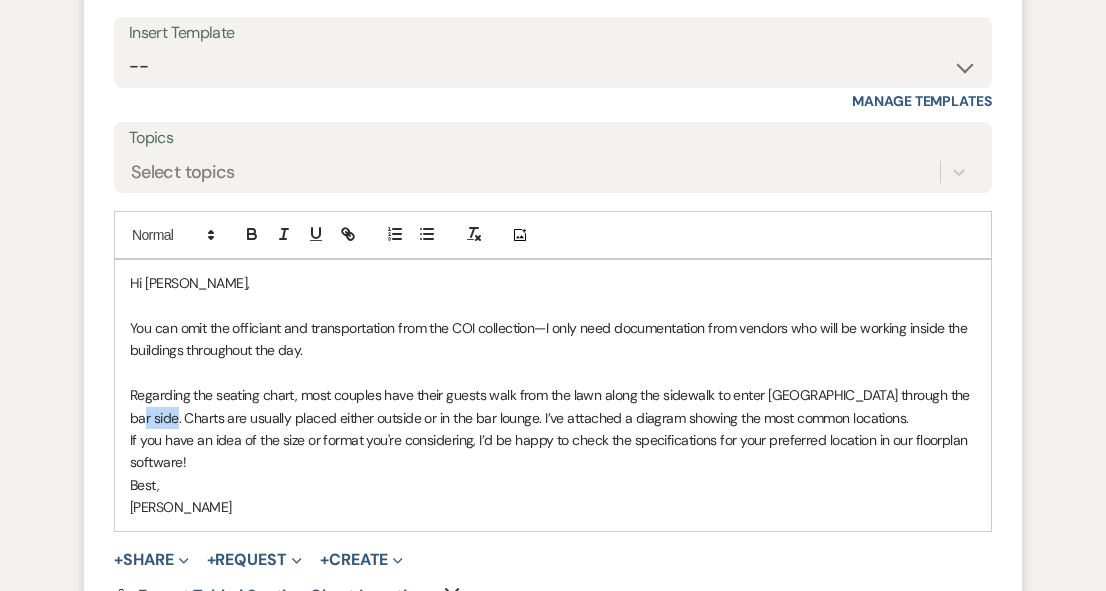 drag, startPoint x: 168, startPoint y: 421, endPoint x: 124, endPoint y: 420, distance: 44.011364 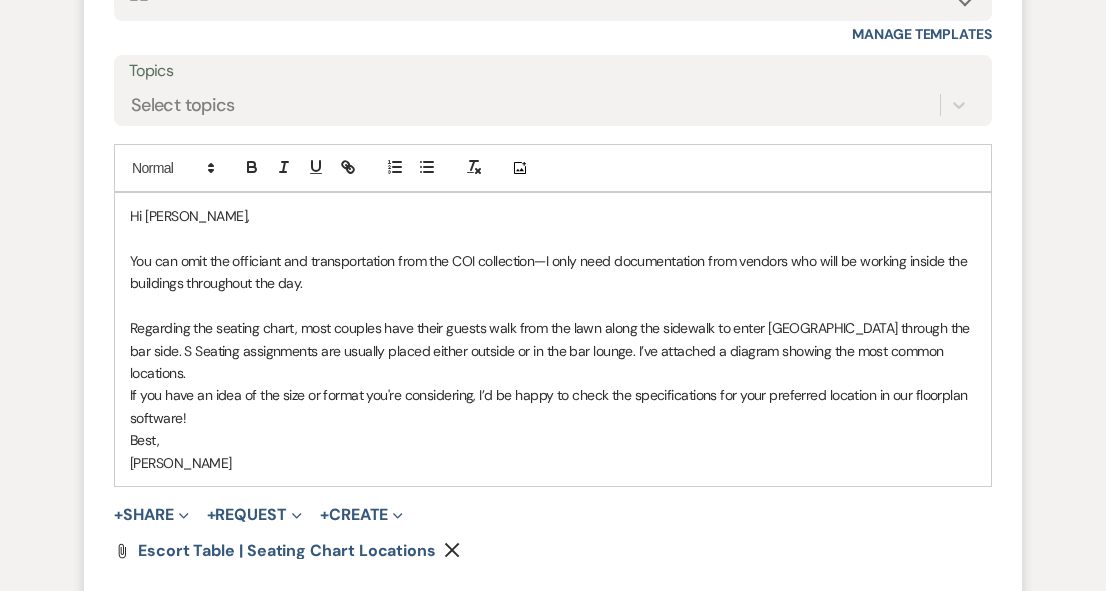 scroll, scrollTop: 1217, scrollLeft: 0, axis: vertical 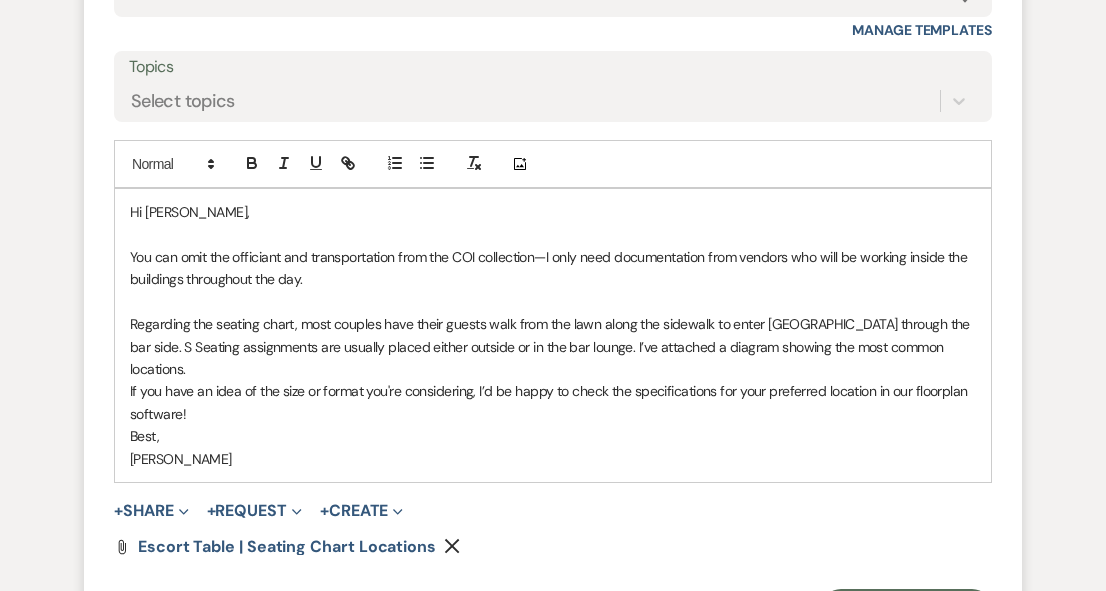 click on "Regarding the seating chart, most couples have their guests walk from the lawn along the sidewalk to enter [GEOGRAPHIC_DATA] through the bar side. S Seating assignments are usually placed either outside or in the bar lounge. I’ve attached a diagram showing the most common locations." at bounding box center [553, 346] 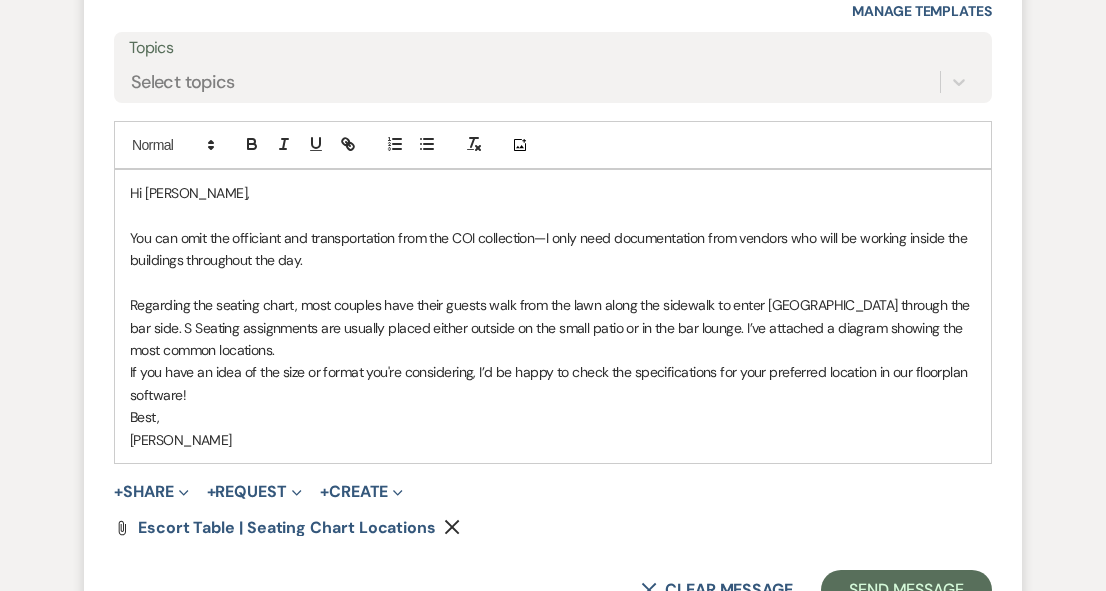 scroll, scrollTop: 1246, scrollLeft: 0, axis: vertical 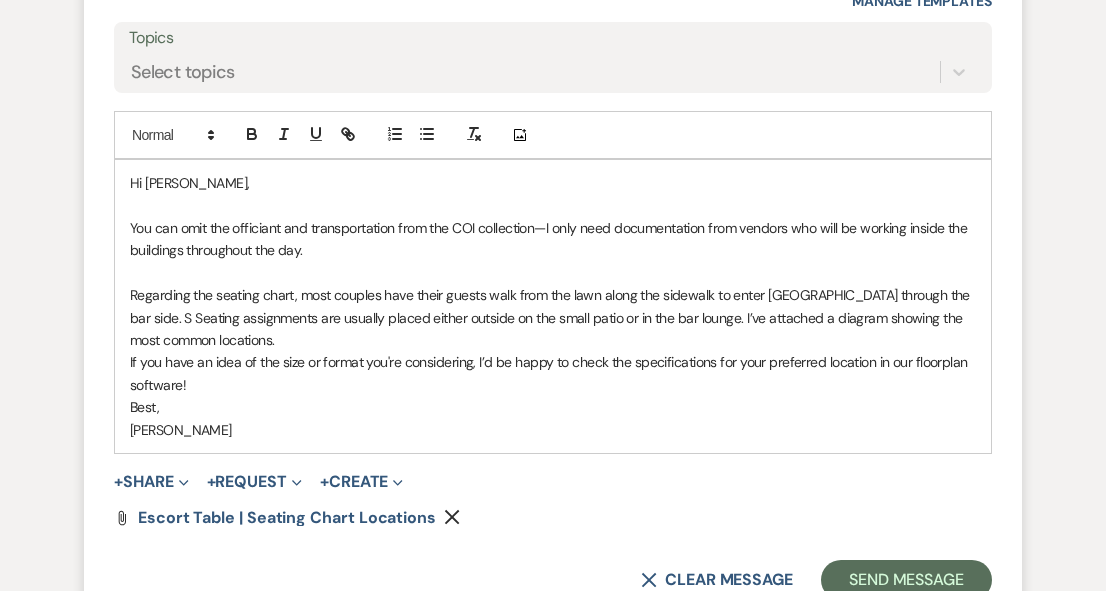 click on "Hi [PERSON_NAME], You can omit the officiant and transportation from the COI collection—I only need documentation from vendors who will be working inside the buildings throughout the day. Regarding the seating chart, most couples have their guests walk from the lawn along the sidewalk to enter [GEOGRAPHIC_DATA] through the bar side. S Seating assignments are usually placed either outside on the small patio or in the bar lounge. I’ve attached a diagram showing the most common locations. If you have an idea of the size or format you're considering, I’d be happy to check the specifications for your preferred location in our floorplan software! [PERSON_NAME]" at bounding box center [553, 306] 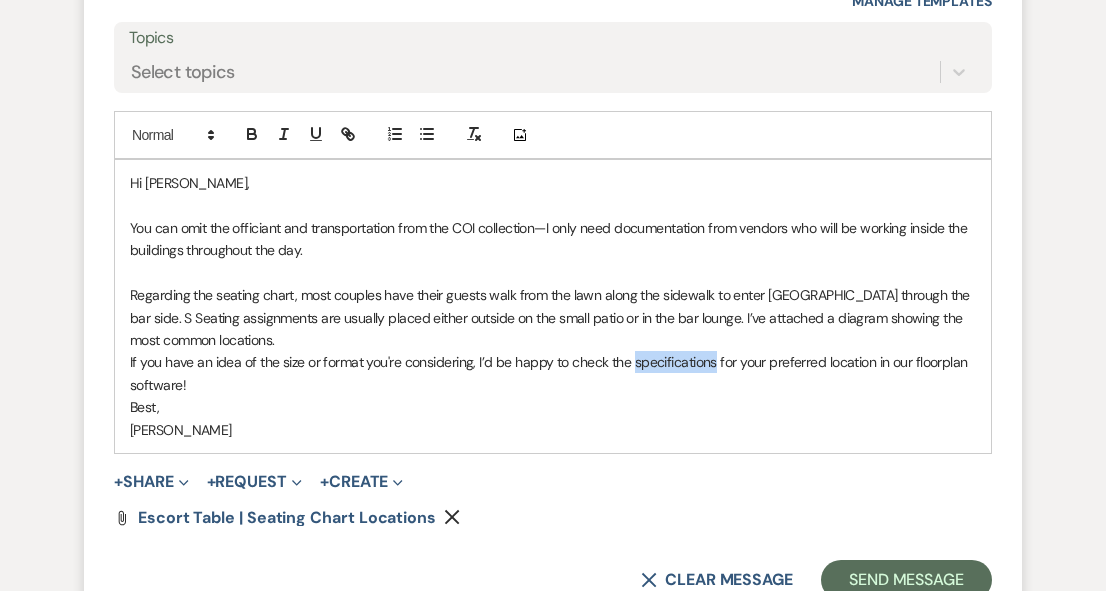 drag, startPoint x: 714, startPoint y: 366, endPoint x: 634, endPoint y: 364, distance: 80.024994 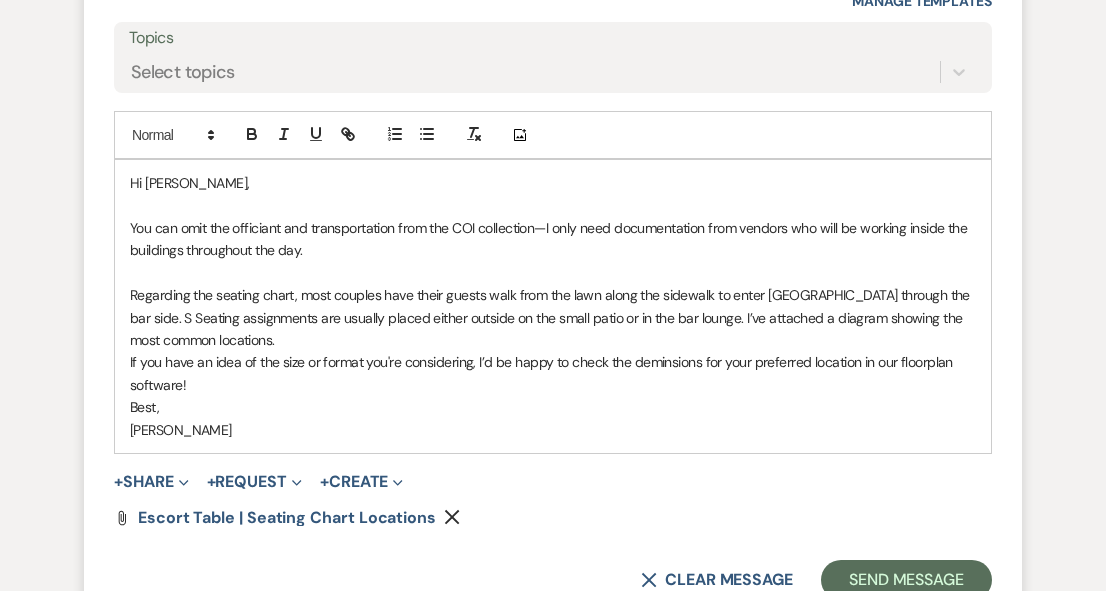 click on "[PERSON_NAME]" at bounding box center (553, 430) 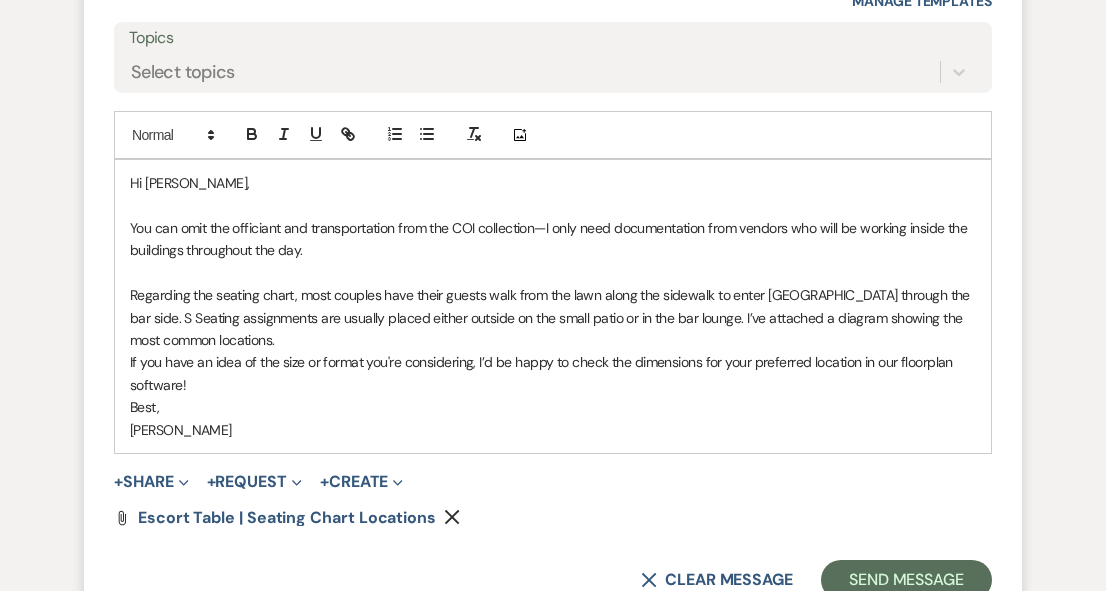 click on "If you have an idea of the size or format you're considering, I’d be happy to check the dimensions for your preferred location in our floorplan software!" at bounding box center [553, 373] 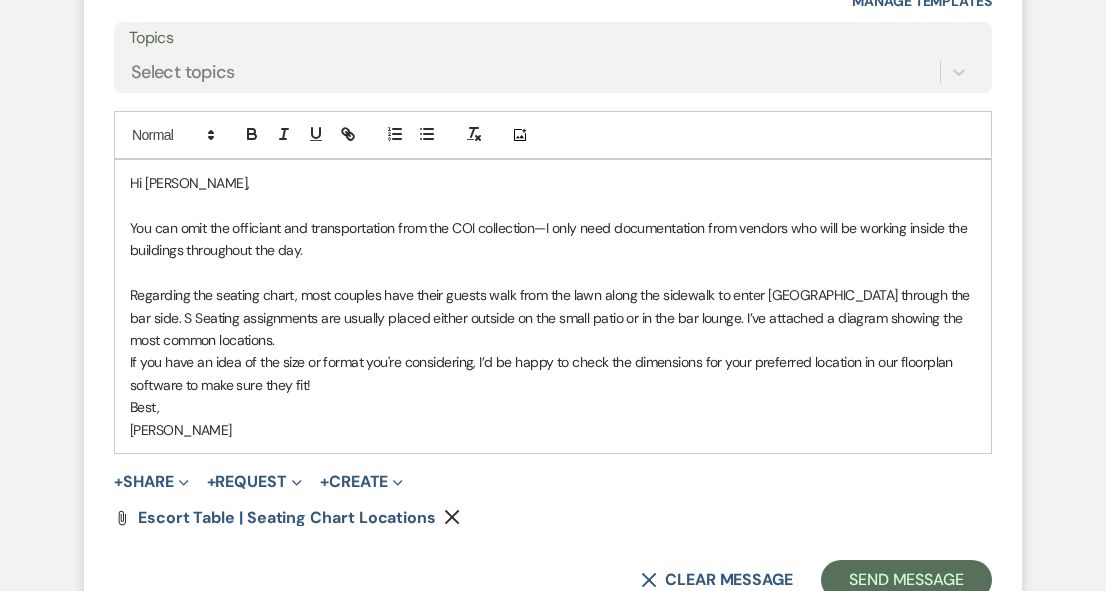 click on "Best," at bounding box center [553, 407] 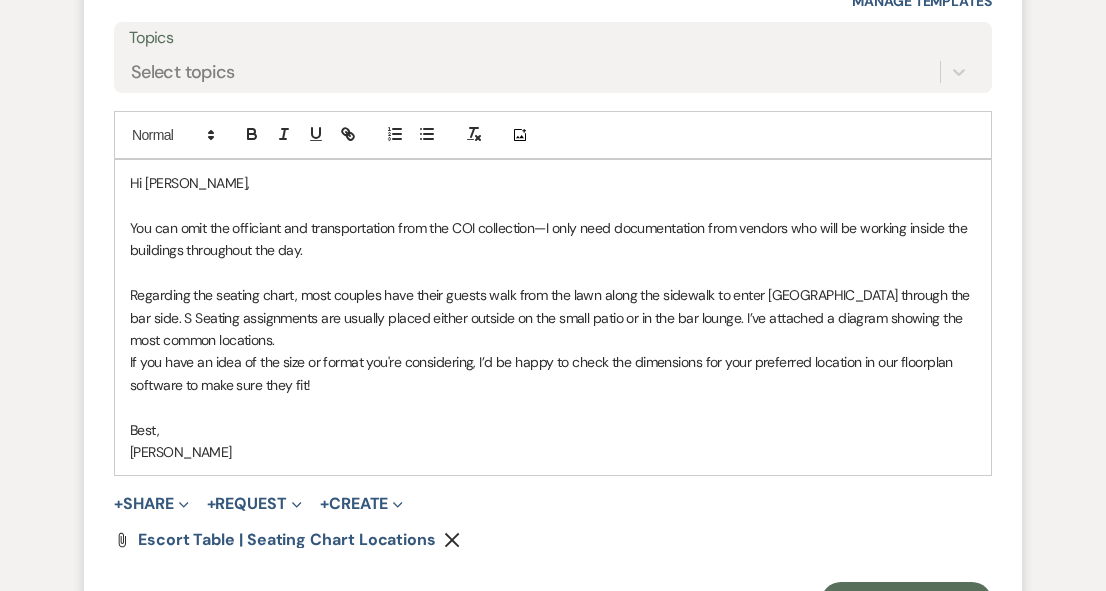 click at bounding box center [553, 407] 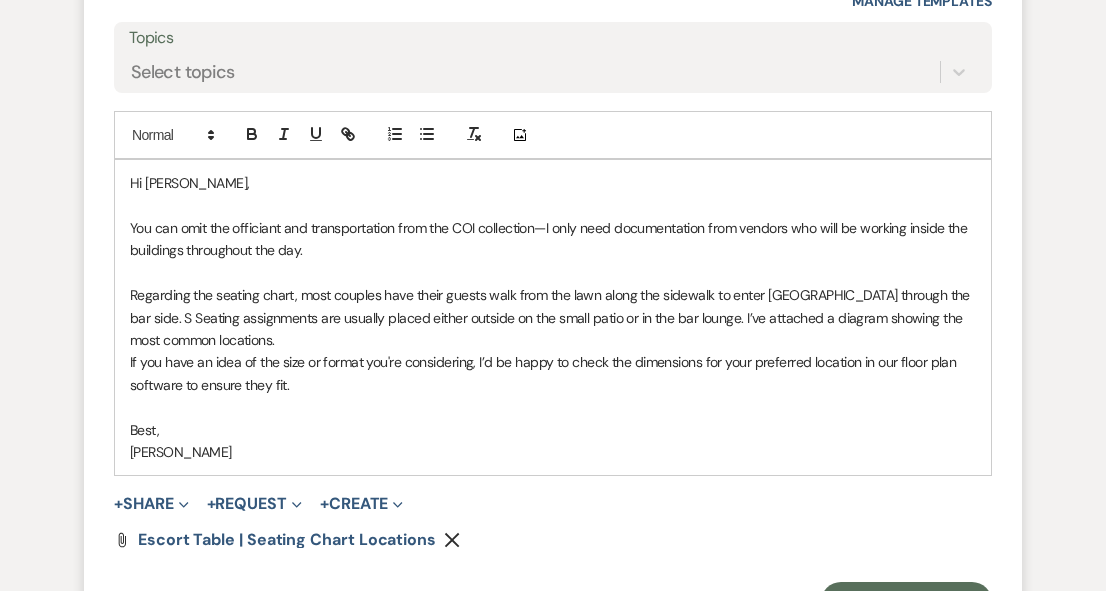 click on "Hi [PERSON_NAME], You can omit the officiant and transportation from the COI collection—I only need documentation from vendors who will be working inside the buildings throughout the day. Regarding the seating chart, most couples have their guests walk from the lawn along the sidewalk to enter [GEOGRAPHIC_DATA] through the bar side. S Seating assignments are usually placed either outside on the small patio or in the bar lounge. I’ve attached a diagram showing the most common locations. If you have an idea of the size or format you're considering, I’d be happy to check the dimensions for your preferred location in our floor plan software to ensure they fit. [PERSON_NAME]" at bounding box center [553, 317] 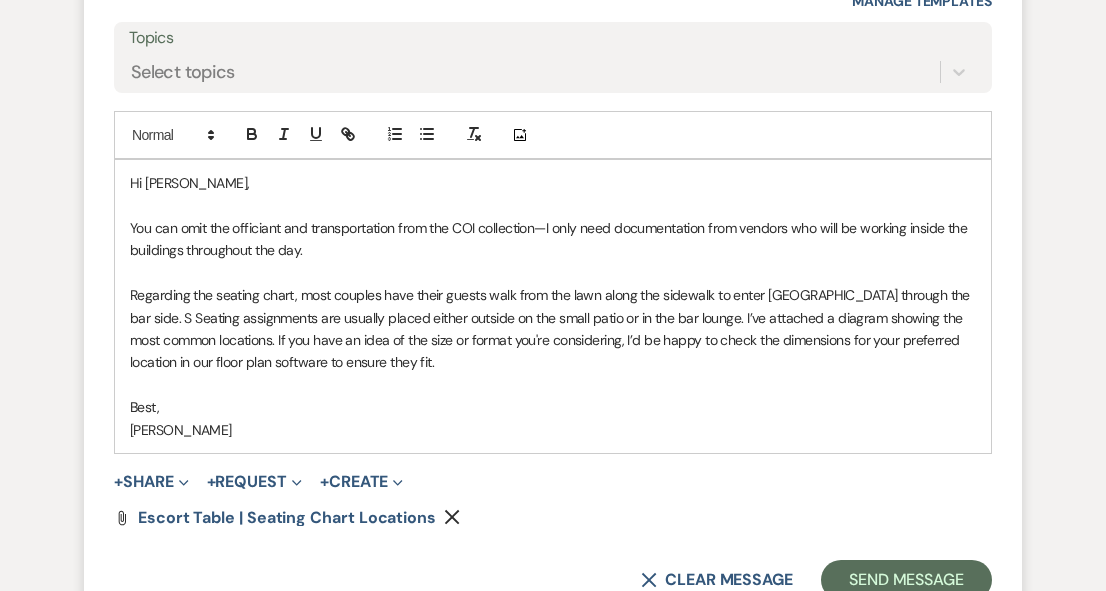 click on "[PERSON_NAME]" at bounding box center [553, 430] 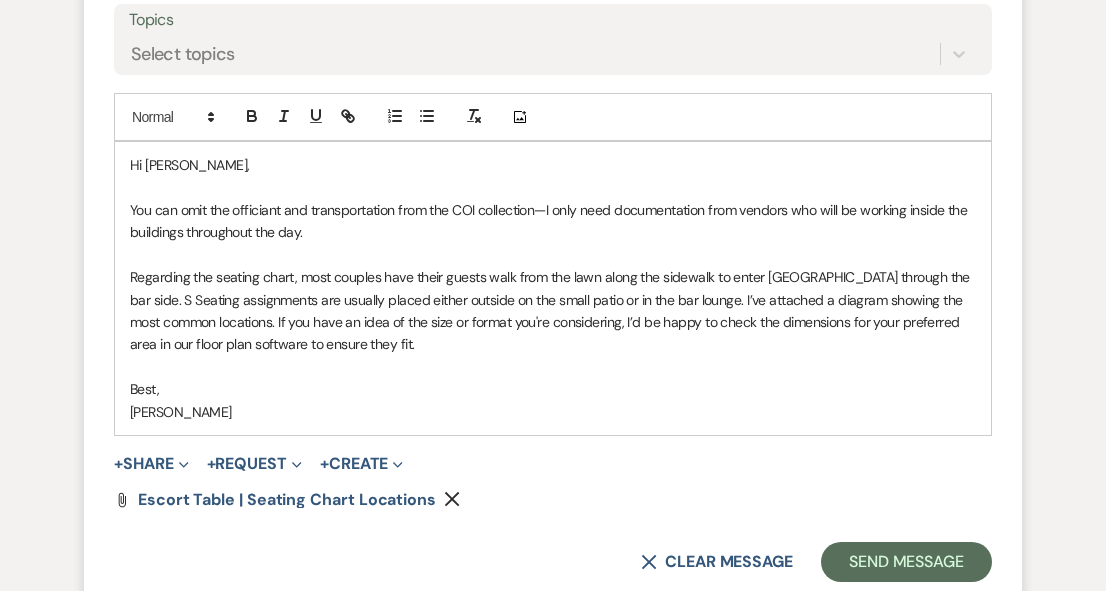 scroll, scrollTop: 1266, scrollLeft: 0, axis: vertical 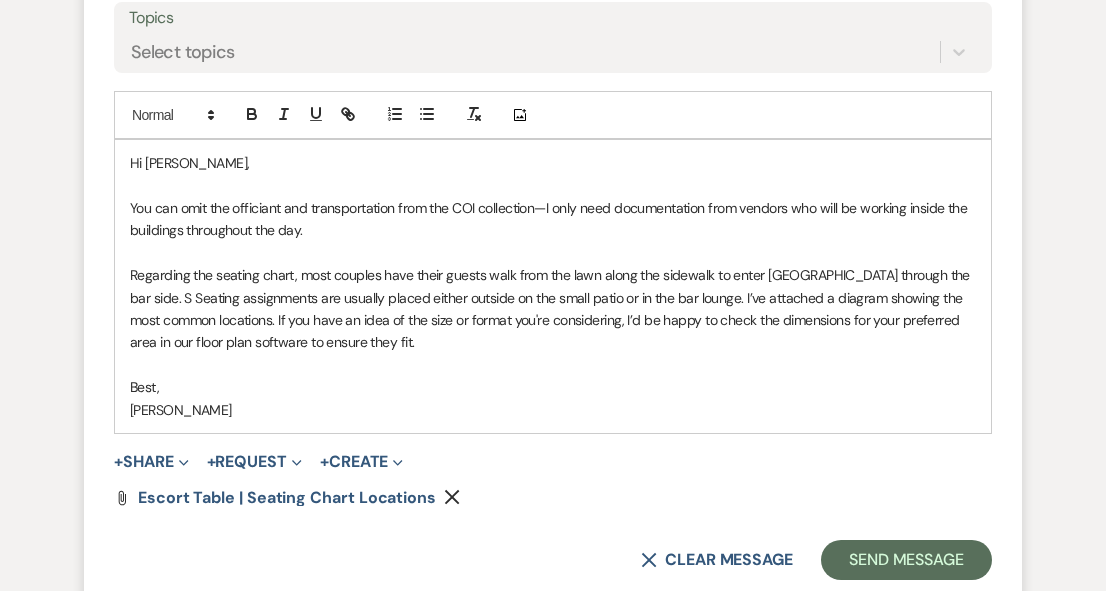 click on "Regarding the seating chart, most couples have their guests walk from the lawn along the sidewalk to enter [GEOGRAPHIC_DATA] through the bar side. S Seating assignments are usually placed either outside on the small patio or in the bar lounge. I’ve attached a diagram showing the most common locations. If you have an idea of the size or format you're considering, I’d be happy to check the dimensions for your preferred area in our floor plan software to ensure they fit." at bounding box center (553, 309) 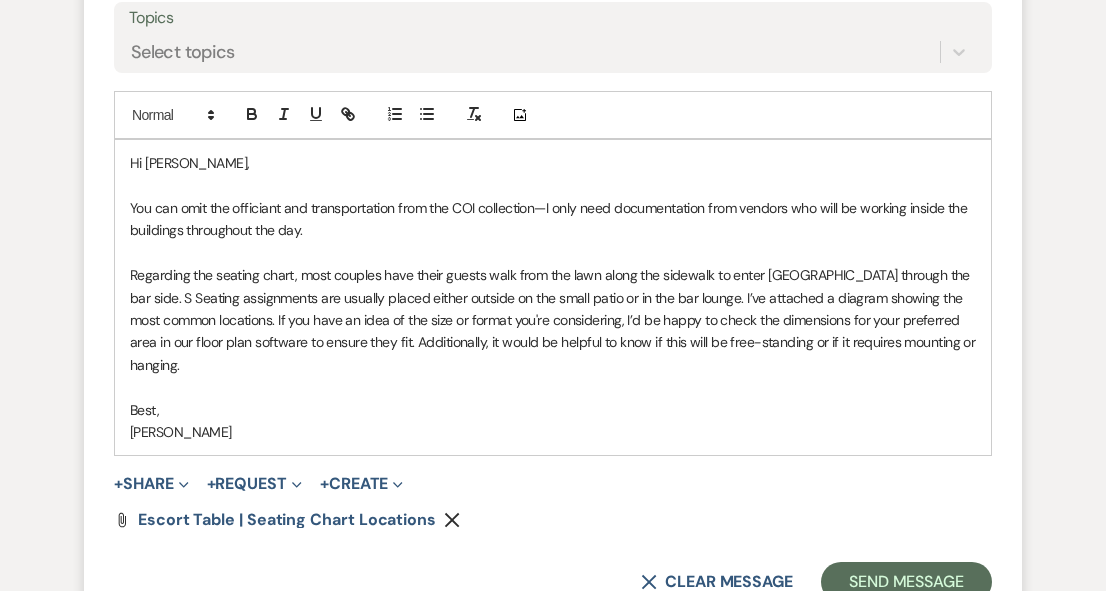 click on "Regarding the seating chart, most couples have their guests walk from the lawn along the sidewalk to enter [GEOGRAPHIC_DATA] through the bar side. S Seating assignments are usually placed either outside on the small patio or in the bar lounge. I’ve attached a diagram showing the most common locations. If you have an idea of the size or format you're considering, I’d be happy to check the dimensions for your preferred area in our floor plan software to ensure they fit. Additionally, it would be helpful to know if this will be free-standing or if it requires mounting or hanging." at bounding box center (553, 320) 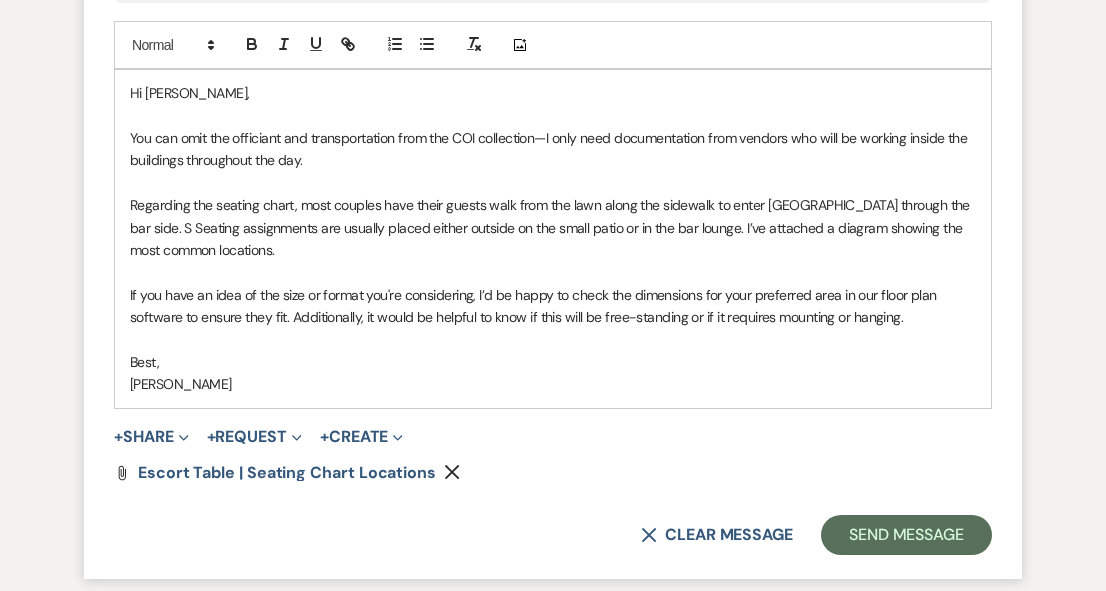 scroll, scrollTop: 1342, scrollLeft: 0, axis: vertical 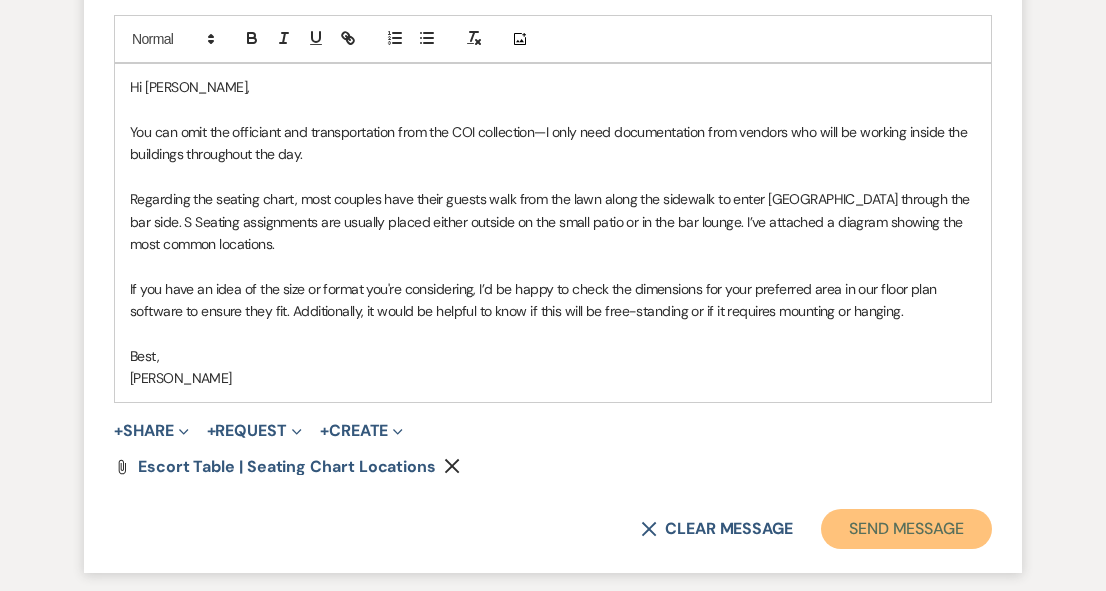 click on "Send Message" at bounding box center [906, 529] 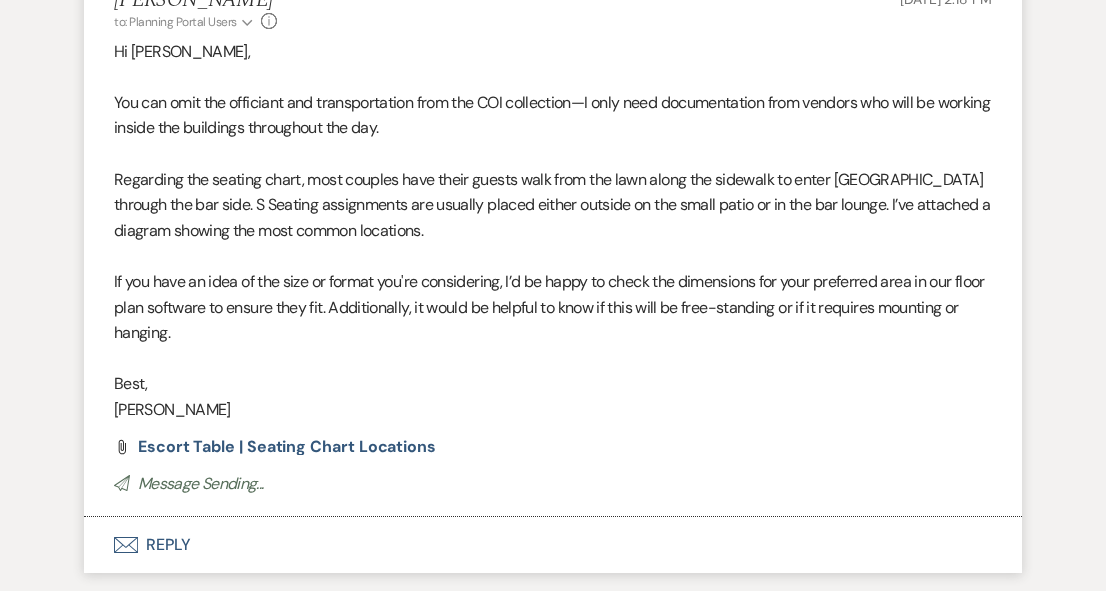 scroll, scrollTop: 0, scrollLeft: 0, axis: both 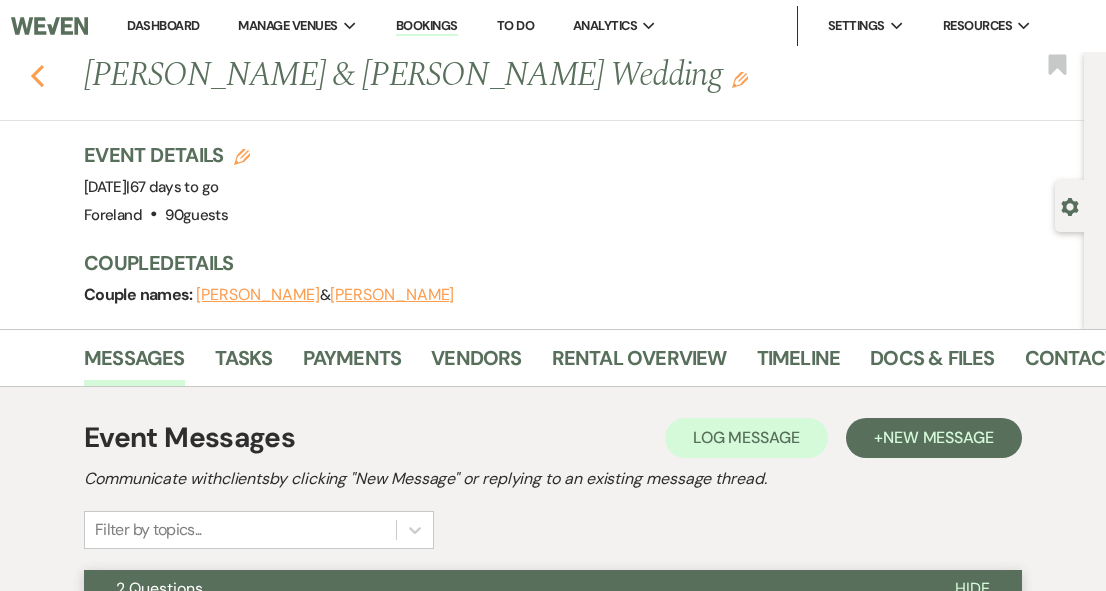 click on "Previous" 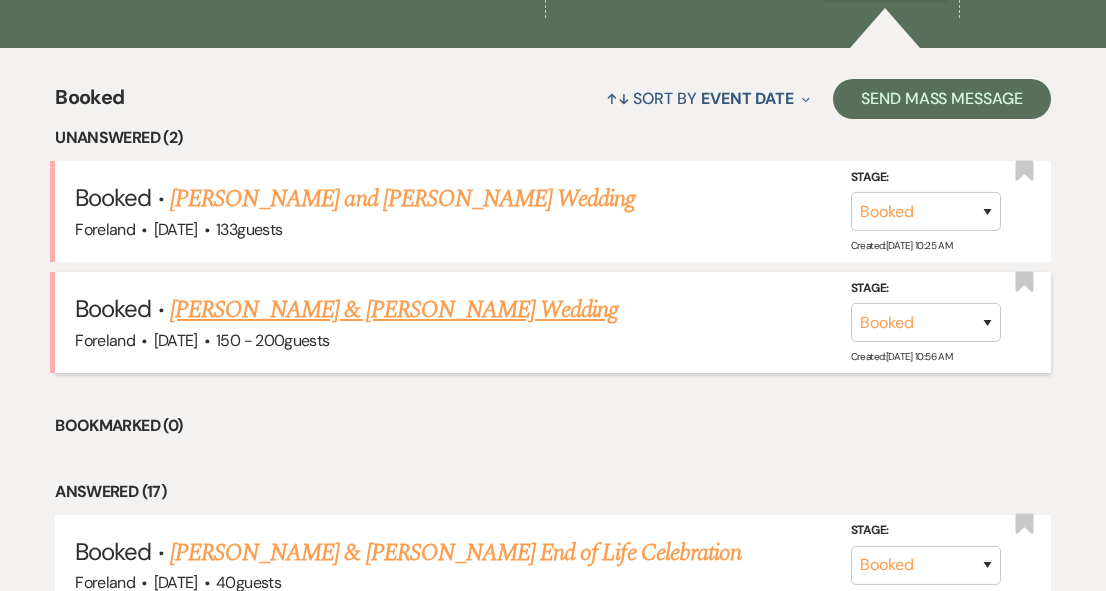 scroll, scrollTop: 723, scrollLeft: 0, axis: vertical 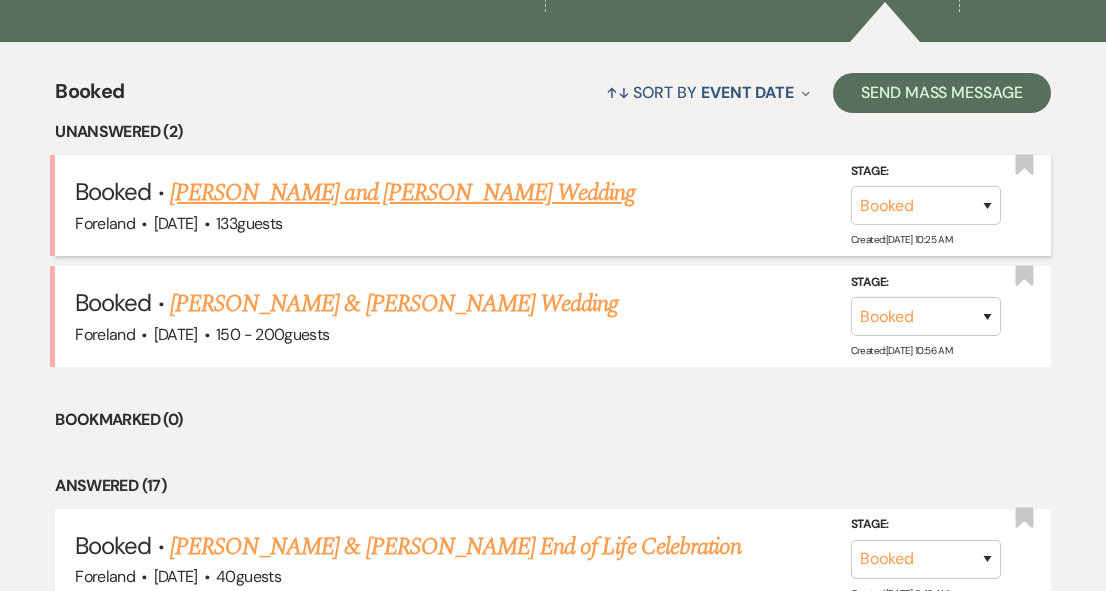 click on "[PERSON_NAME] and [PERSON_NAME] Wedding" at bounding box center [403, 193] 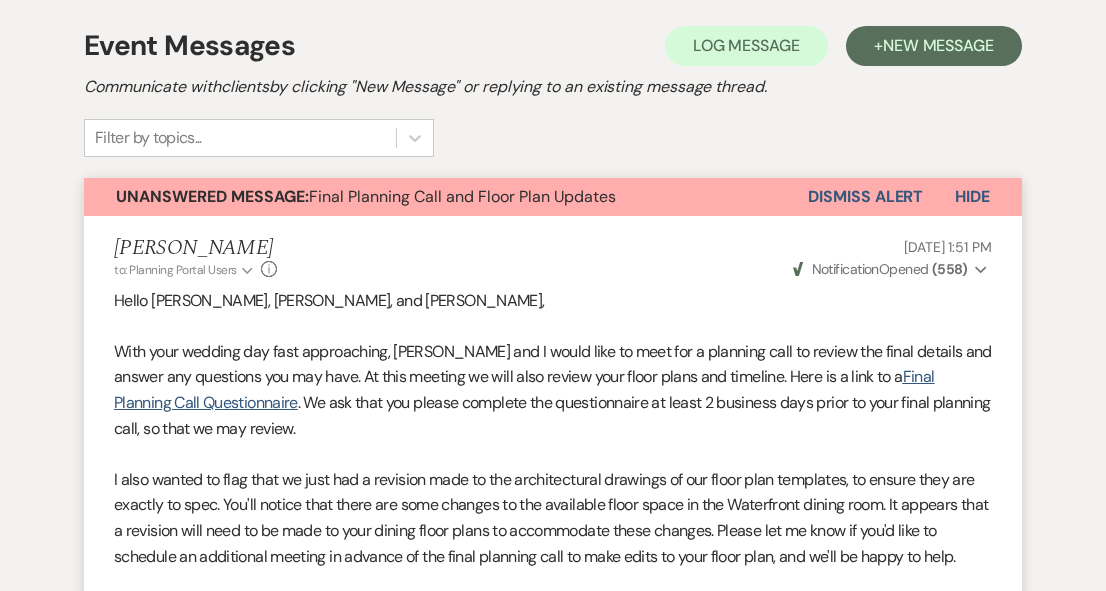 scroll, scrollTop: 0, scrollLeft: 0, axis: both 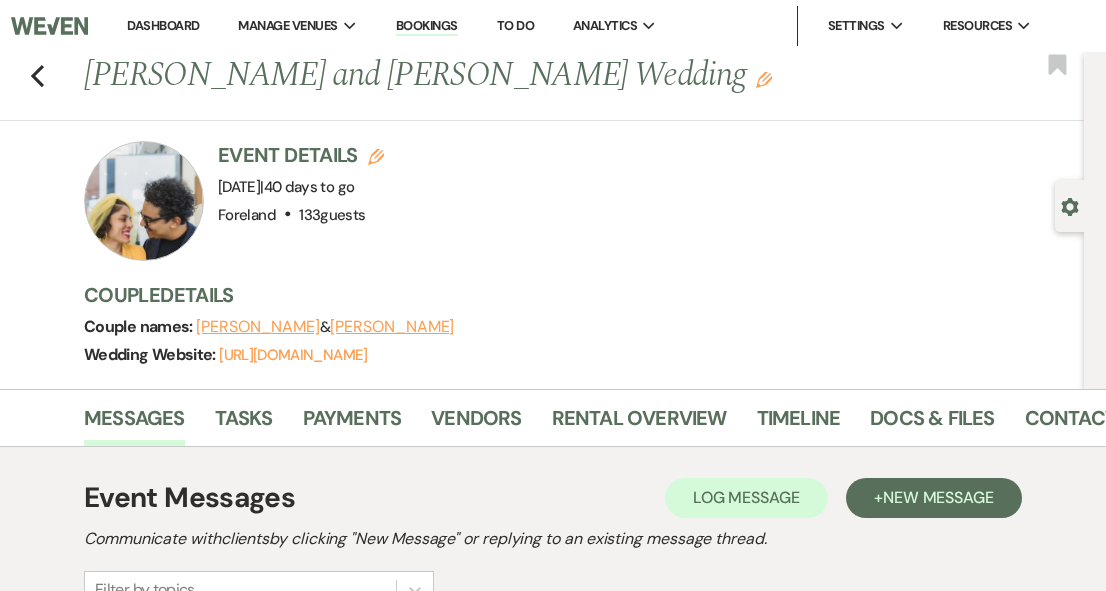 click on "Dashboard" at bounding box center [163, 26] 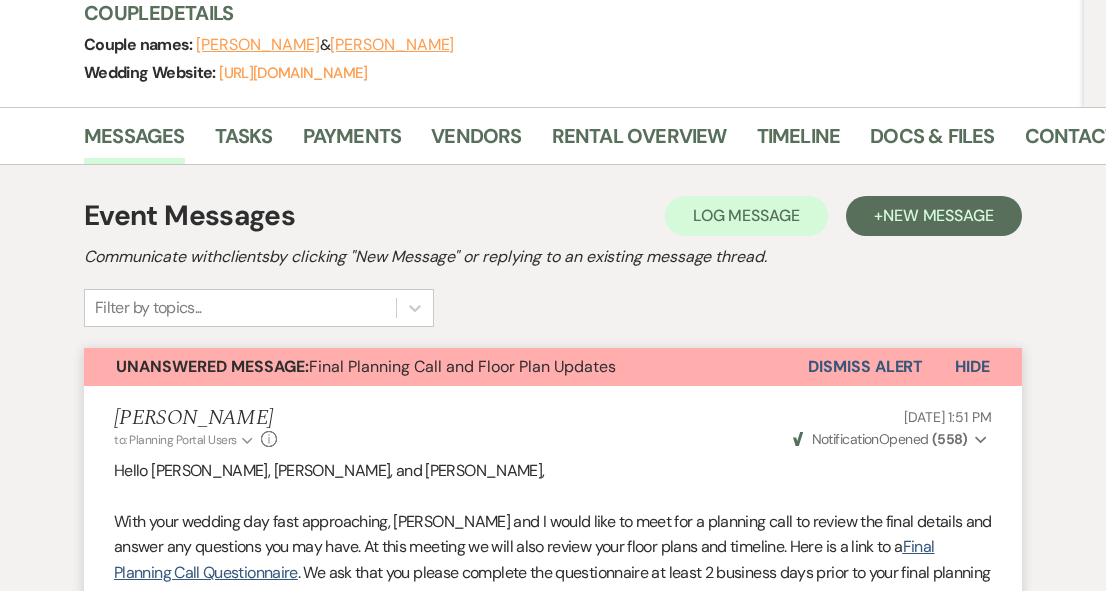 scroll, scrollTop: 172, scrollLeft: 0, axis: vertical 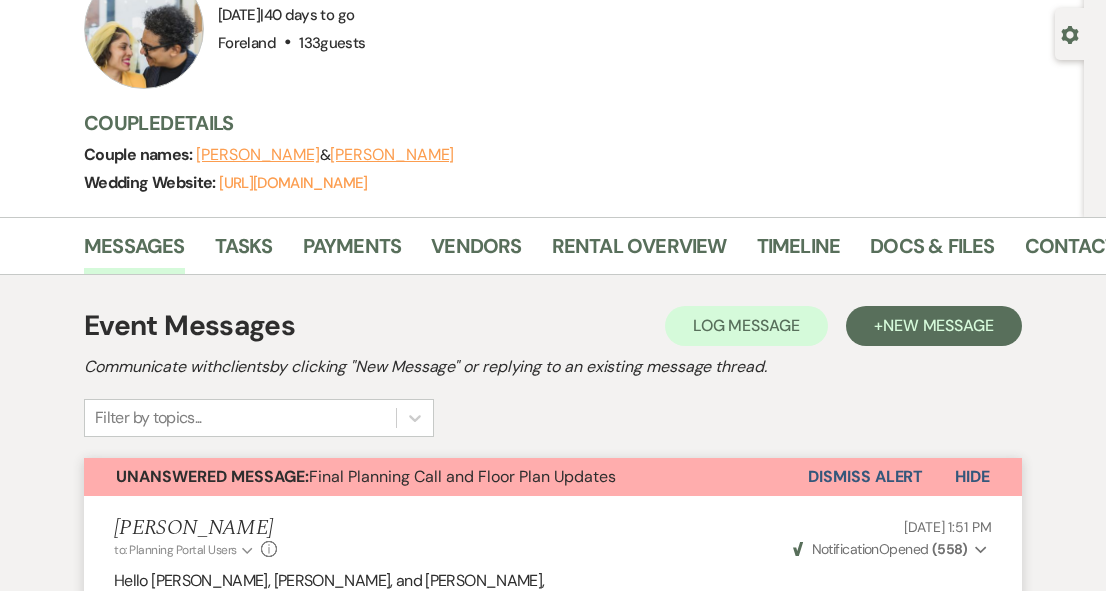 click on "Dismiss Alert" at bounding box center (865, 477) 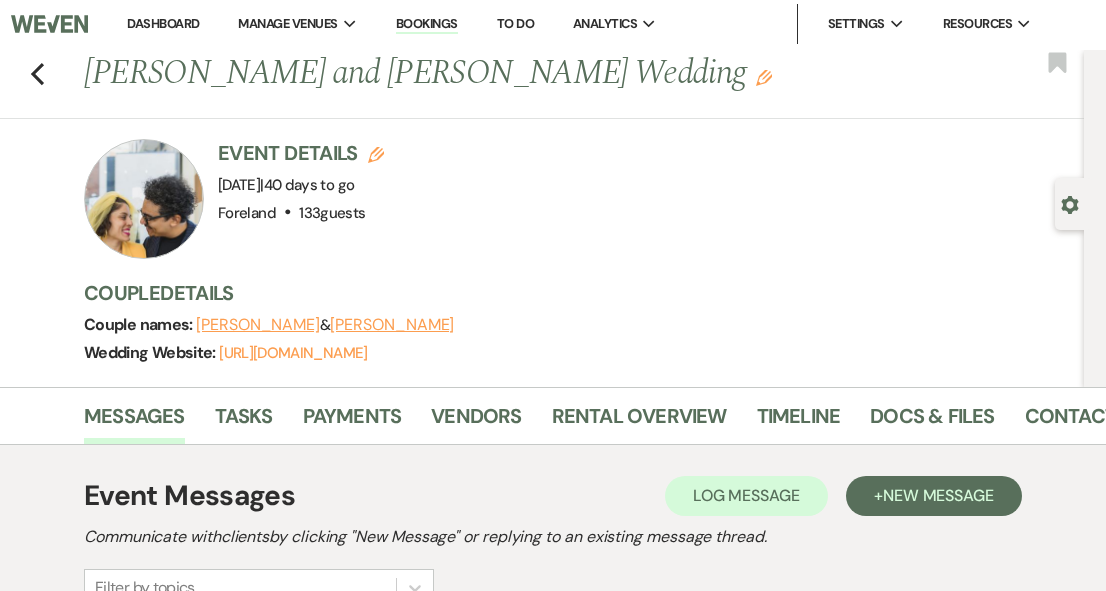 scroll, scrollTop: 0, scrollLeft: 0, axis: both 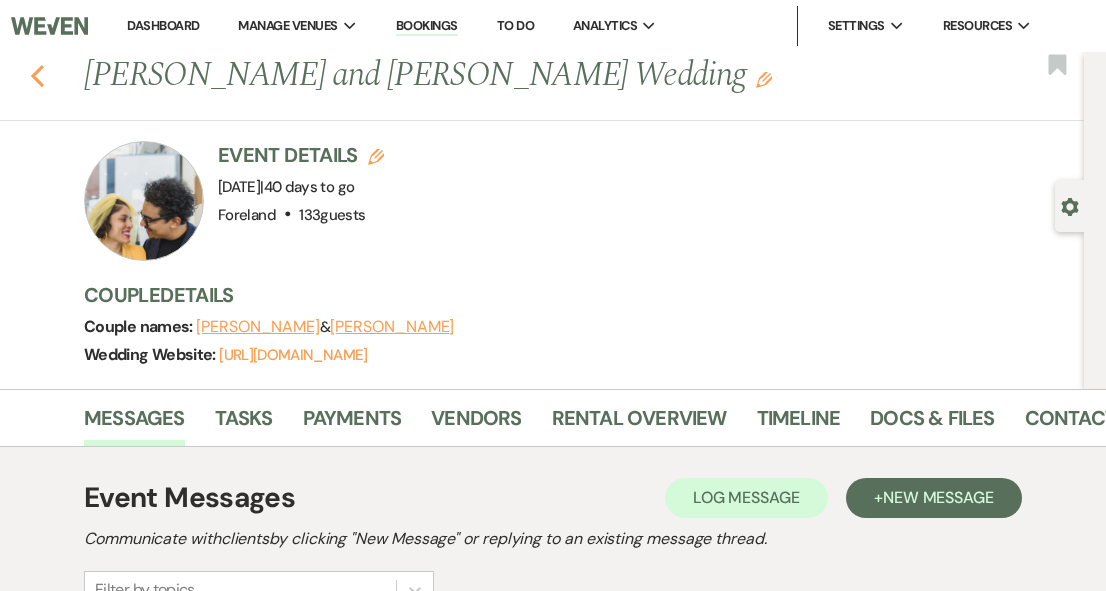 click 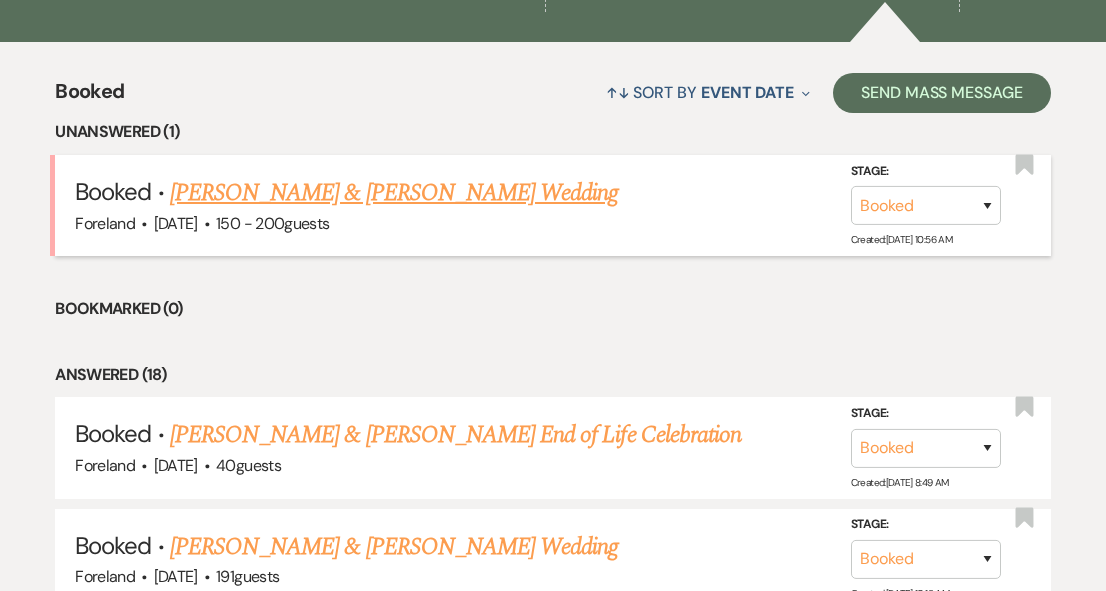 click on "[PERSON_NAME] & [PERSON_NAME] Wedding" at bounding box center [394, 193] 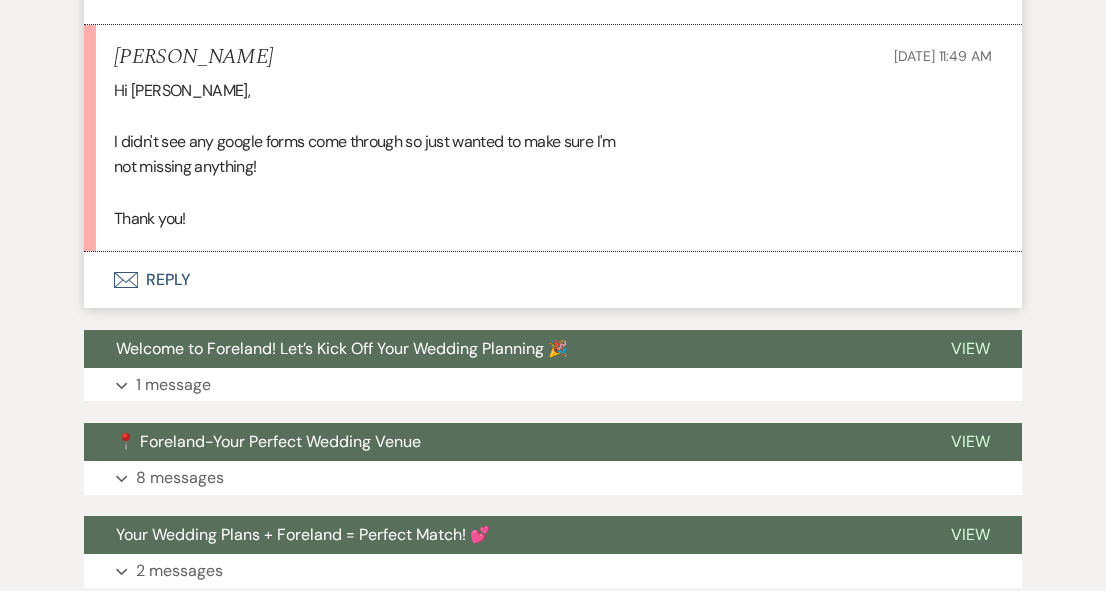 scroll, scrollTop: 3278, scrollLeft: 0, axis: vertical 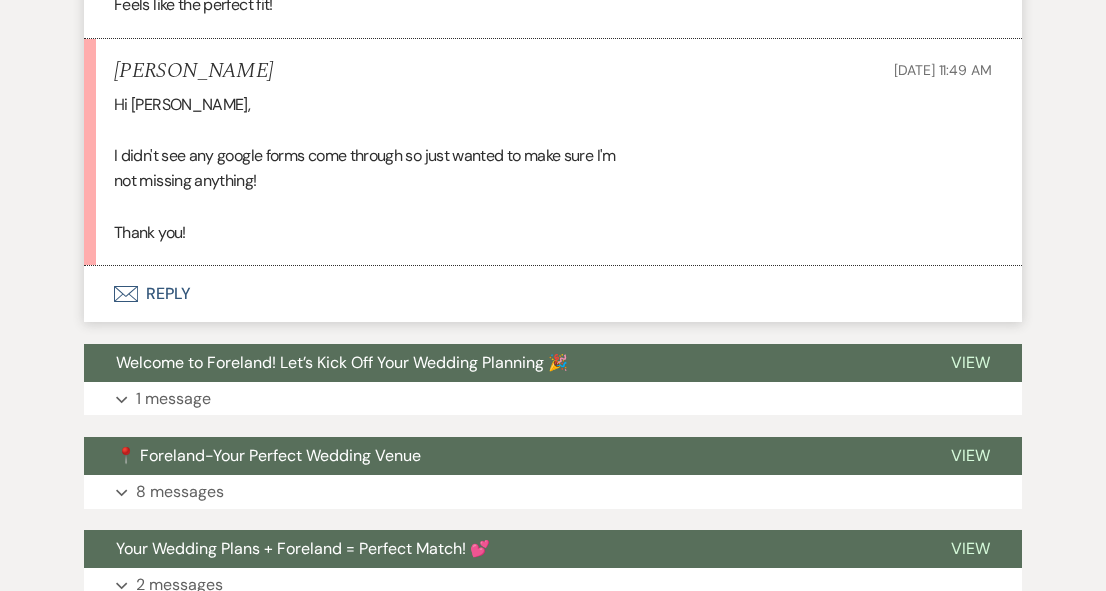 click on "Envelope Reply" at bounding box center (553, 294) 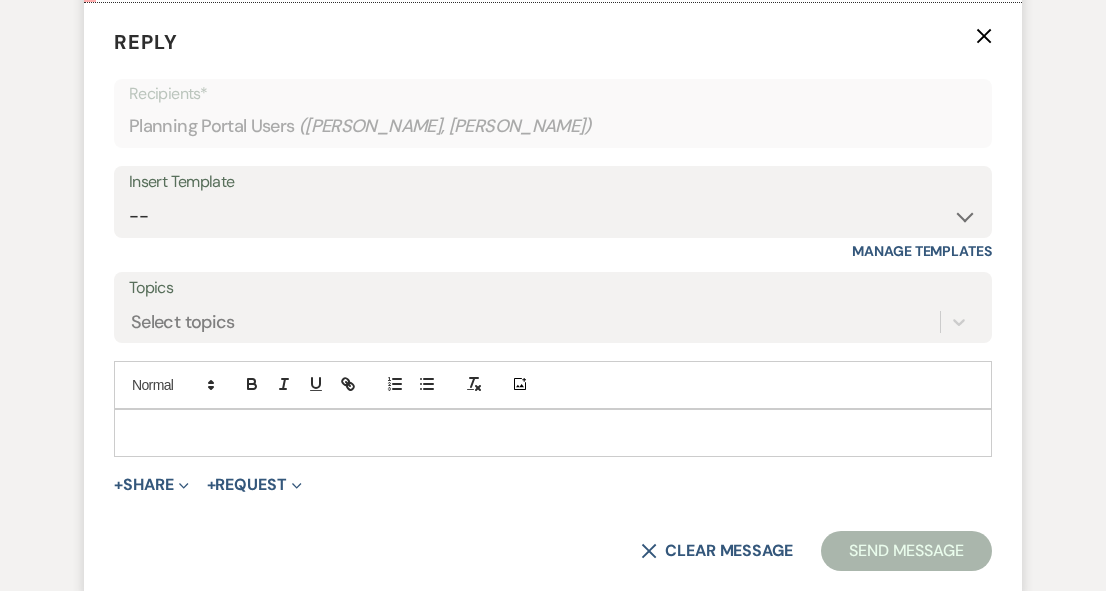 scroll, scrollTop: 3545, scrollLeft: 0, axis: vertical 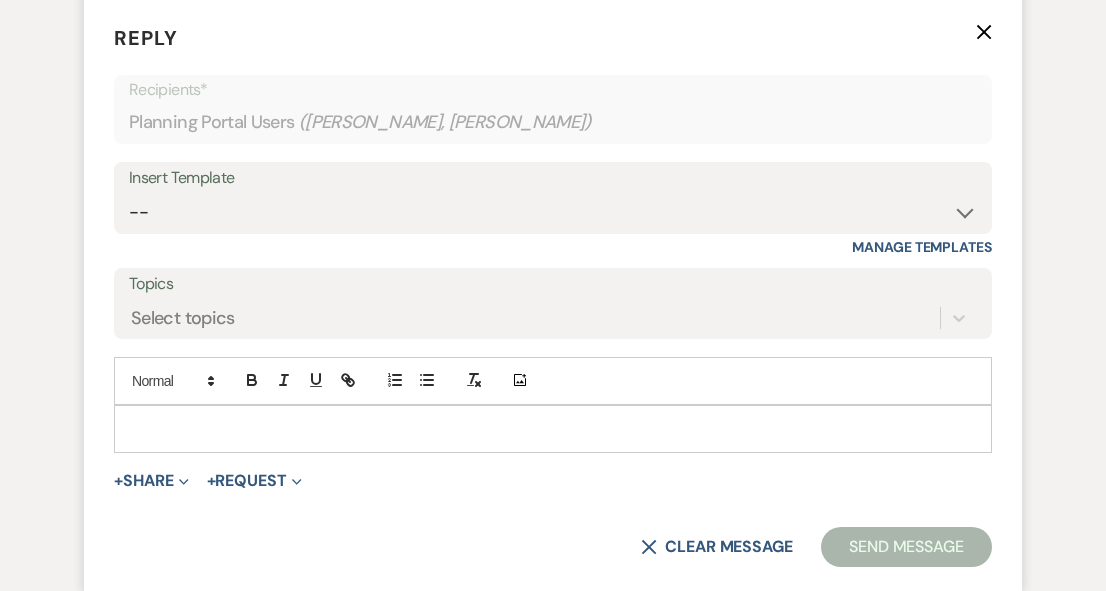 click at bounding box center (553, 429) 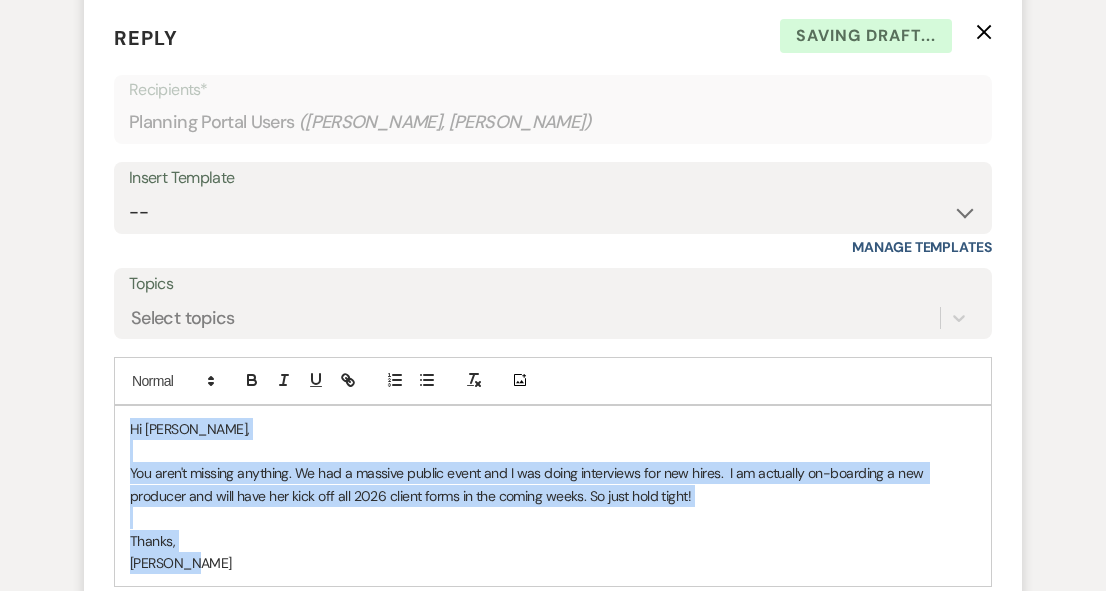 drag, startPoint x: 207, startPoint y: 561, endPoint x: 105, endPoint y: 384, distance: 204.28656 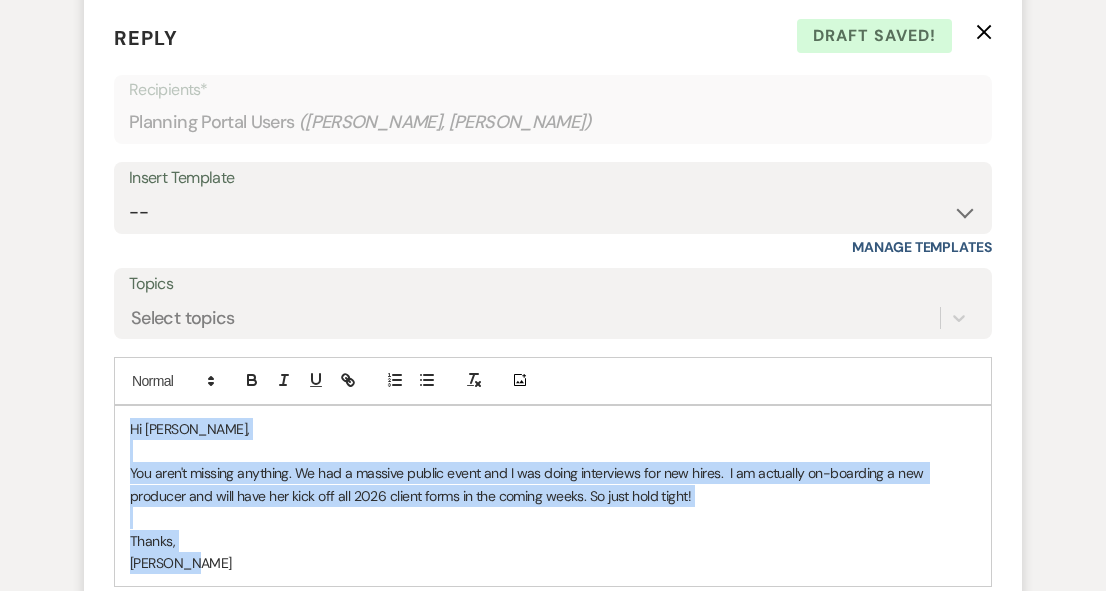 click on "Thanks," at bounding box center (553, 541) 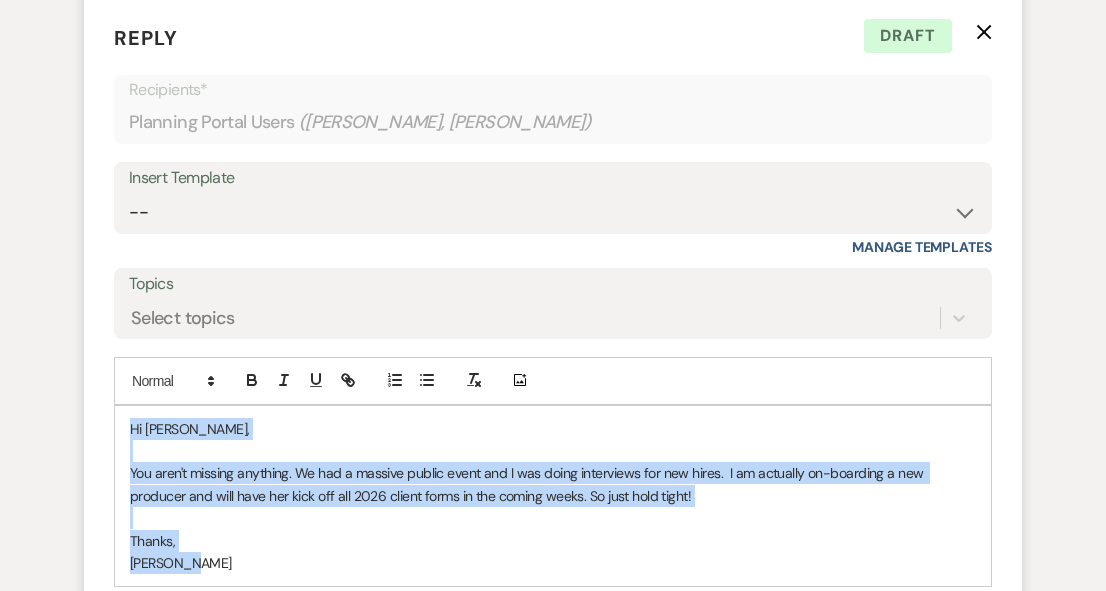 drag, startPoint x: 212, startPoint y: 562, endPoint x: 121, endPoint y: 419, distance: 169.49927 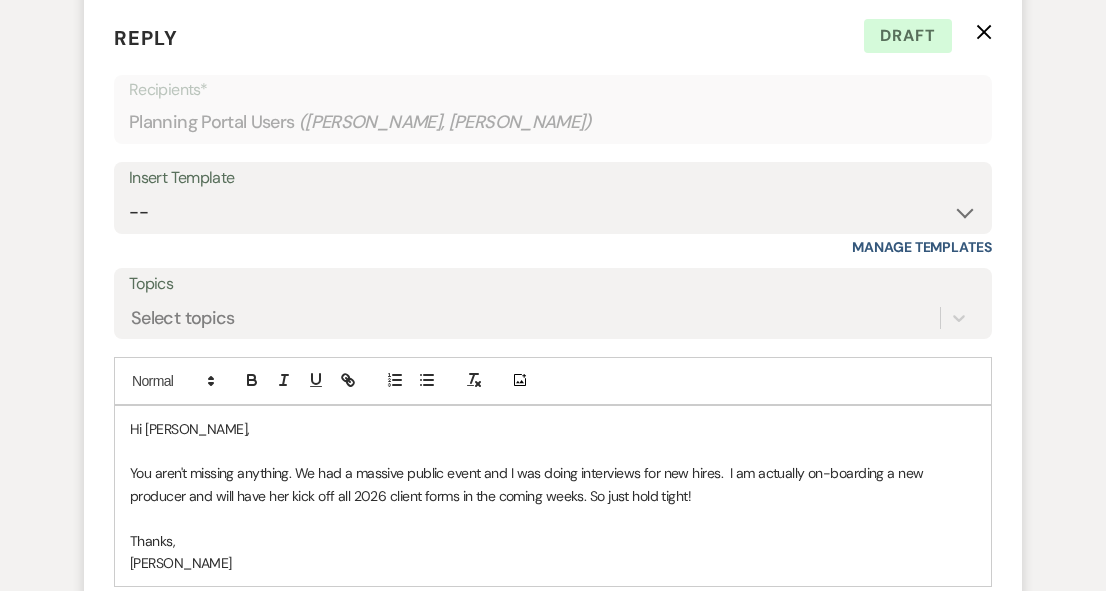 click on "Thanks," at bounding box center [553, 541] 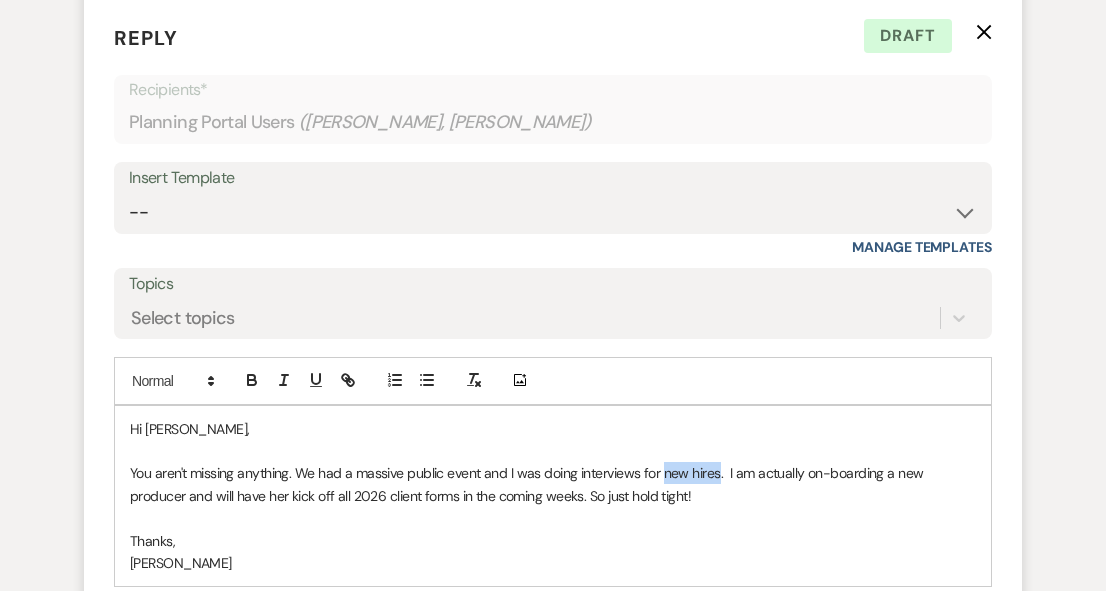 drag, startPoint x: 717, startPoint y: 477, endPoint x: 662, endPoint y: 479, distance: 55.03635 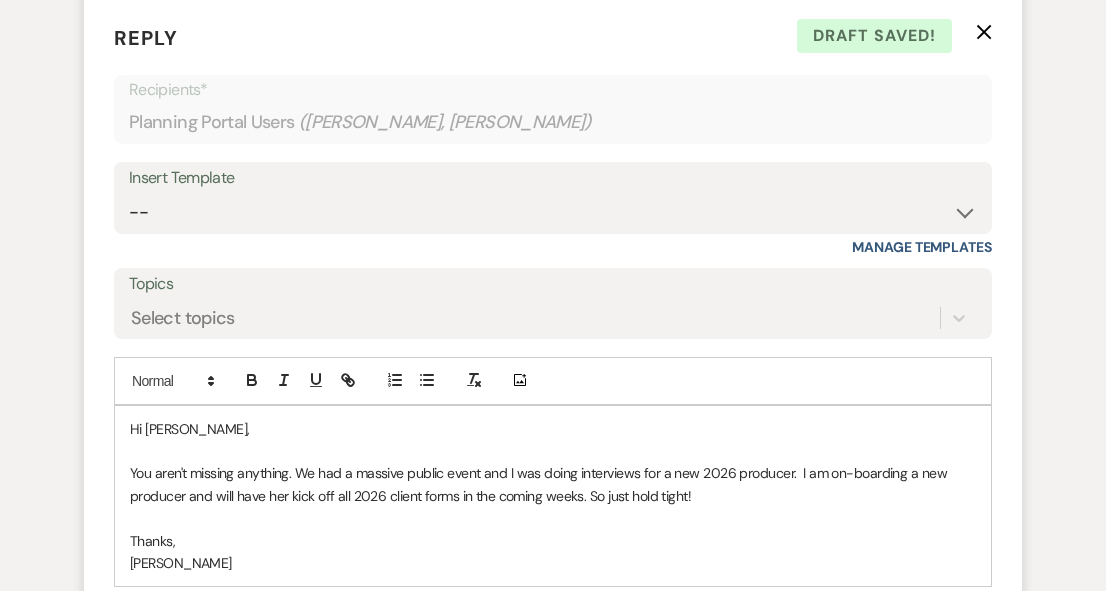 click on "You aren't missing anything. We had a massive public event and I was doing interviews for a new 2026 producer.  I am on-boarding a new producer and will have her kick off all 2026 client forms in the coming weeks. So just hold tight!" at bounding box center [553, 484] 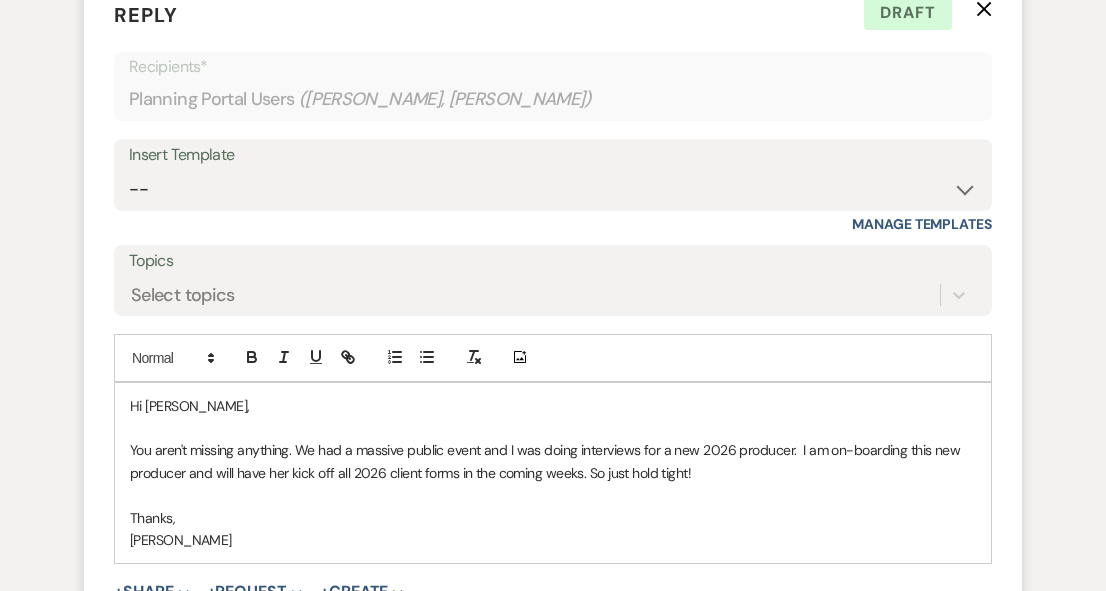 scroll, scrollTop: 3623, scrollLeft: 0, axis: vertical 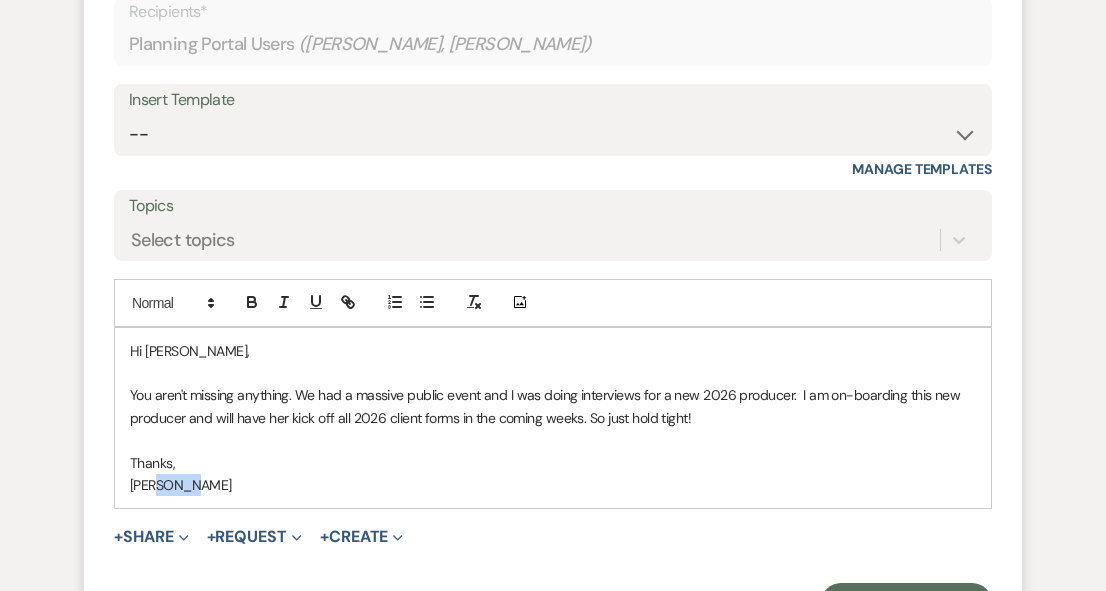 drag, startPoint x: 215, startPoint y: 490, endPoint x: 155, endPoint y: 486, distance: 60.133186 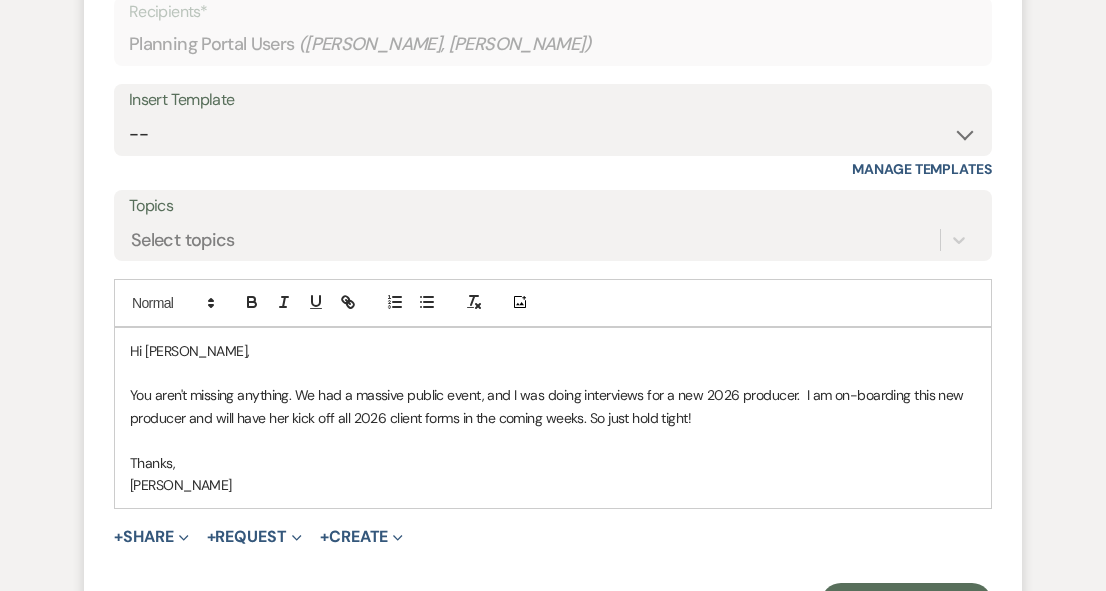 click on "You aren't missing anything. We had a massive public event, and I was doing interviews for a new 2026 producer.  I am on-boarding this new producer and will have her kick off all 2026 client forms in the coming weeks. So just hold tight!" at bounding box center (553, 406) 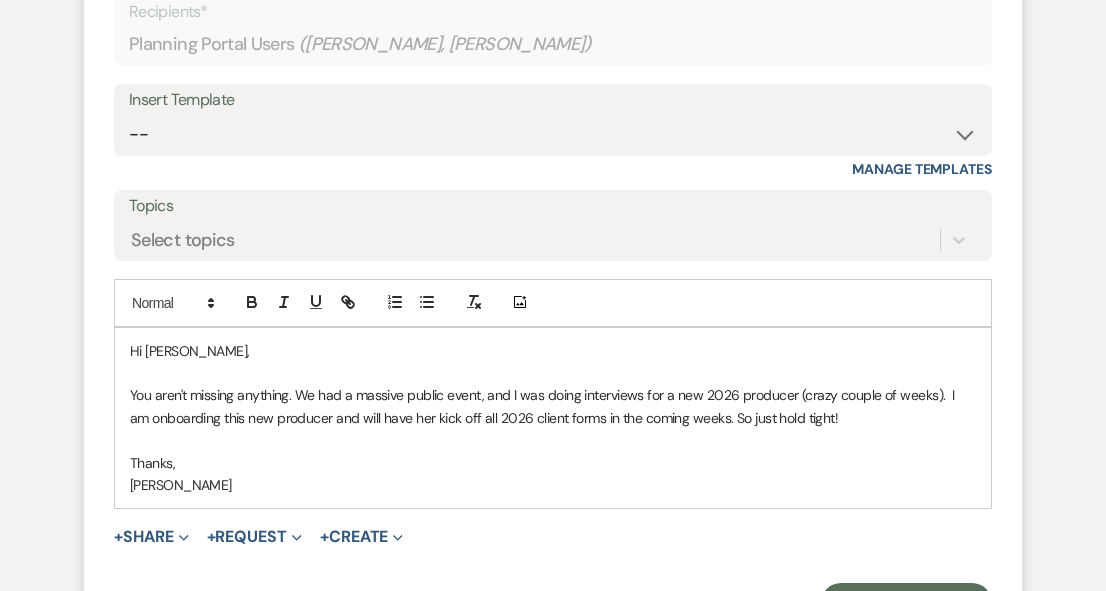 click on "You aren't missing anything. We had a massive public event, and I was doing interviews for a new 2026 producer (crazy couple of weeks).  I am onboarding this new producer and will have her kick off all 2026 client forms in the coming weeks. So just hold tight!" at bounding box center (553, 406) 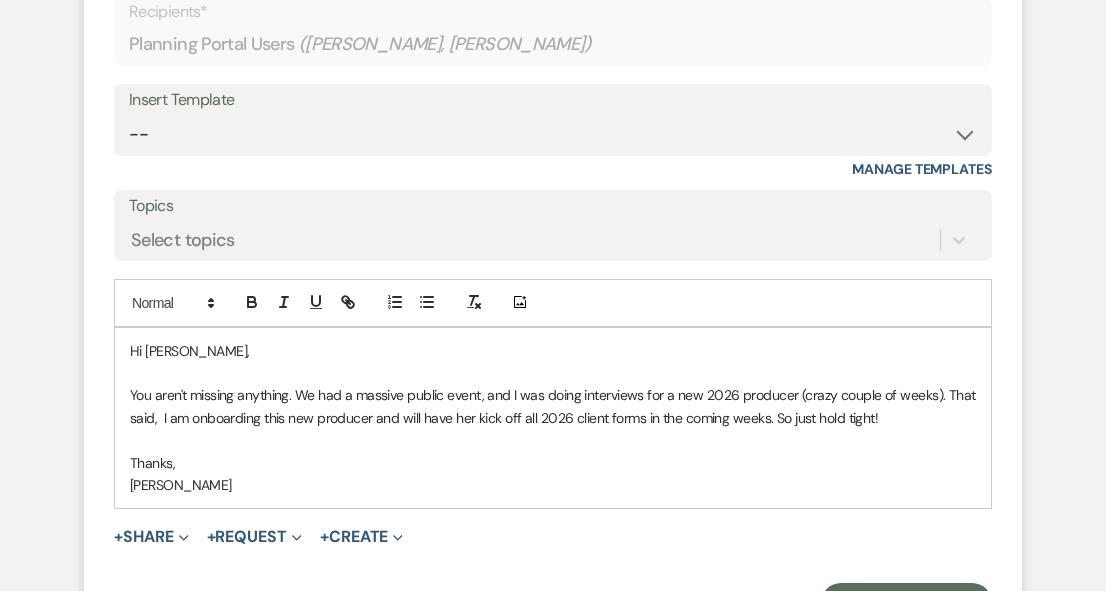 click on "You aren't missing anything. We had a massive public event, and I was doing interviews for a new 2026 producer (crazy couple of weeks). That said,  I am onboarding this new producer and will have her kick off all 2026 client forms in the coming weeks. So just hold tight!" at bounding box center (553, 406) 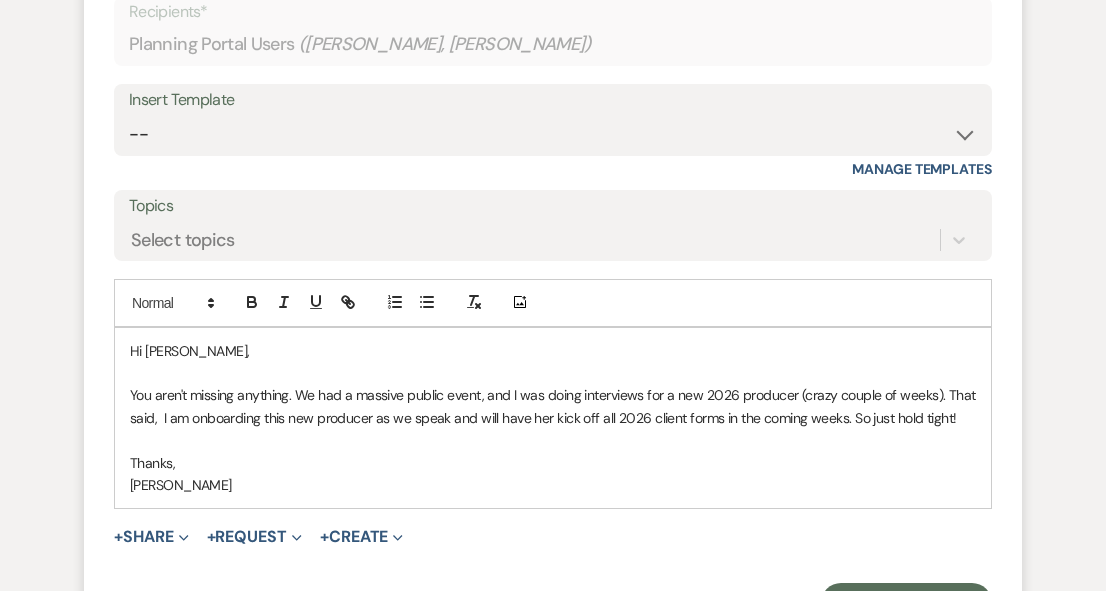 click on "[PERSON_NAME]" at bounding box center (553, 485) 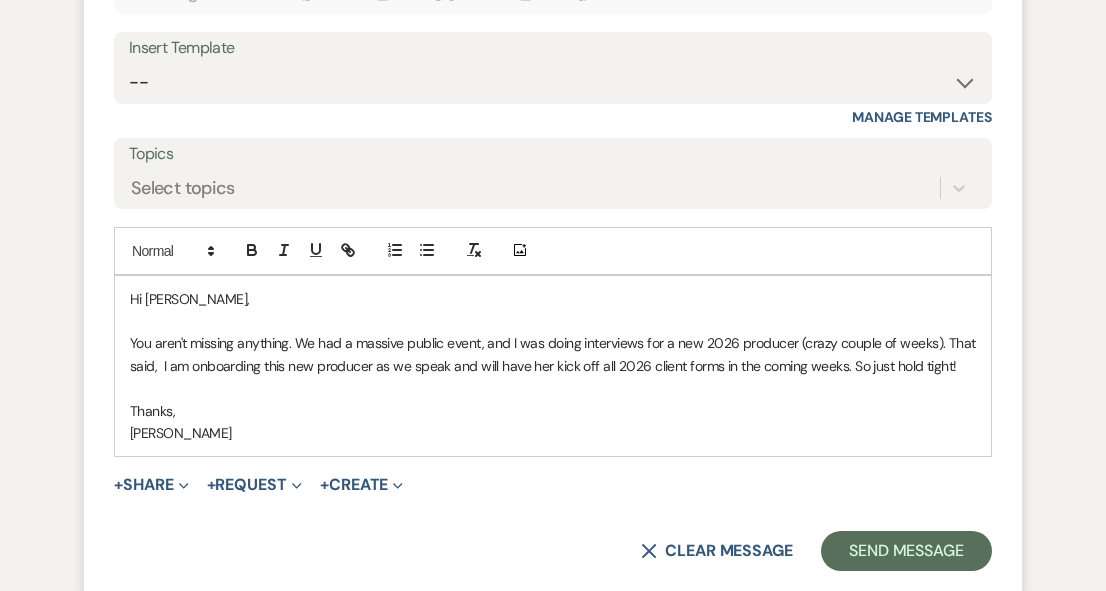 scroll, scrollTop: 3677, scrollLeft: 0, axis: vertical 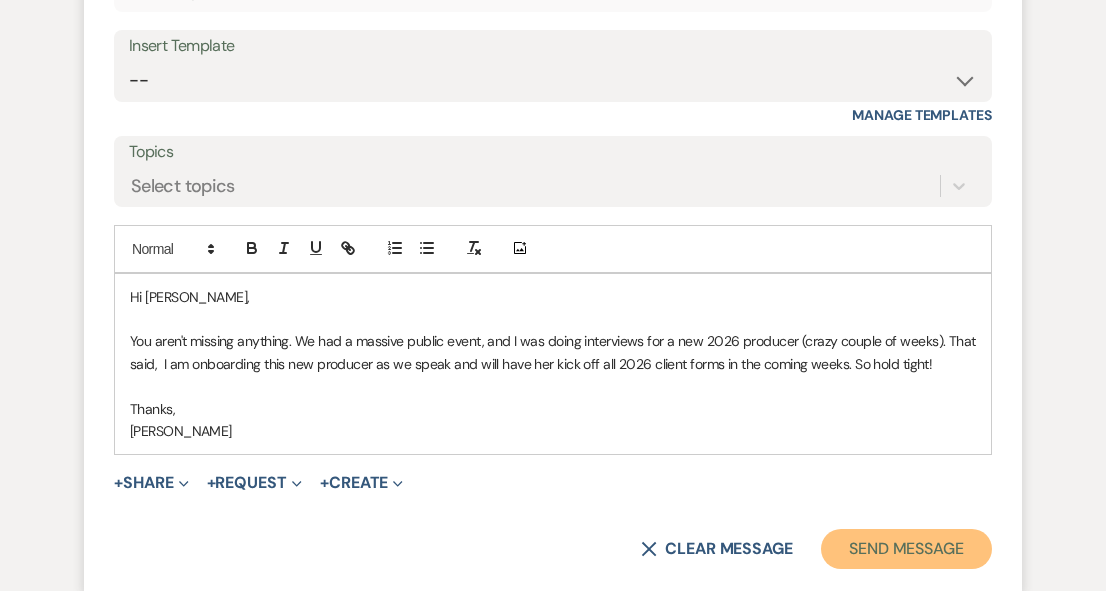 click on "Send Message" at bounding box center [906, 549] 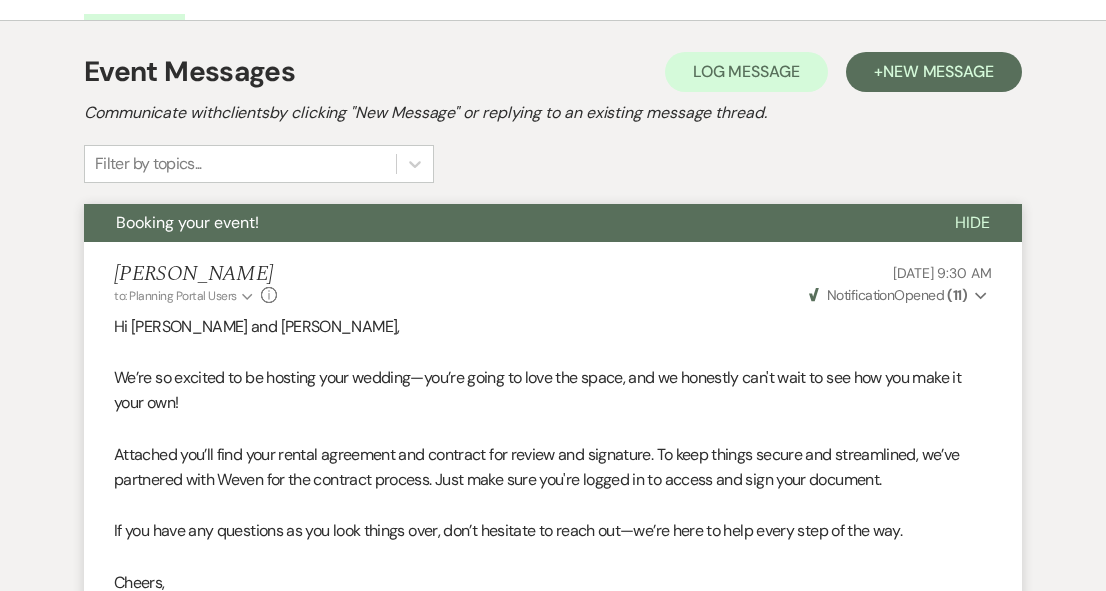 scroll, scrollTop: 0, scrollLeft: 0, axis: both 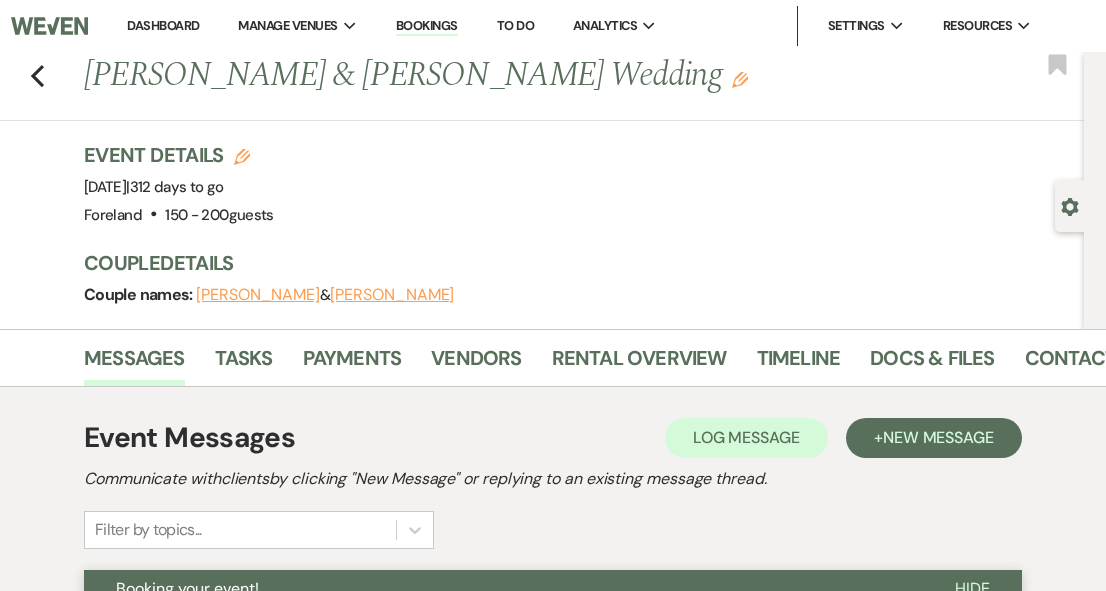 click on "Previous [PERSON_NAME] & [PERSON_NAME] Wedding Edit Bookmark" at bounding box center [537, 86] 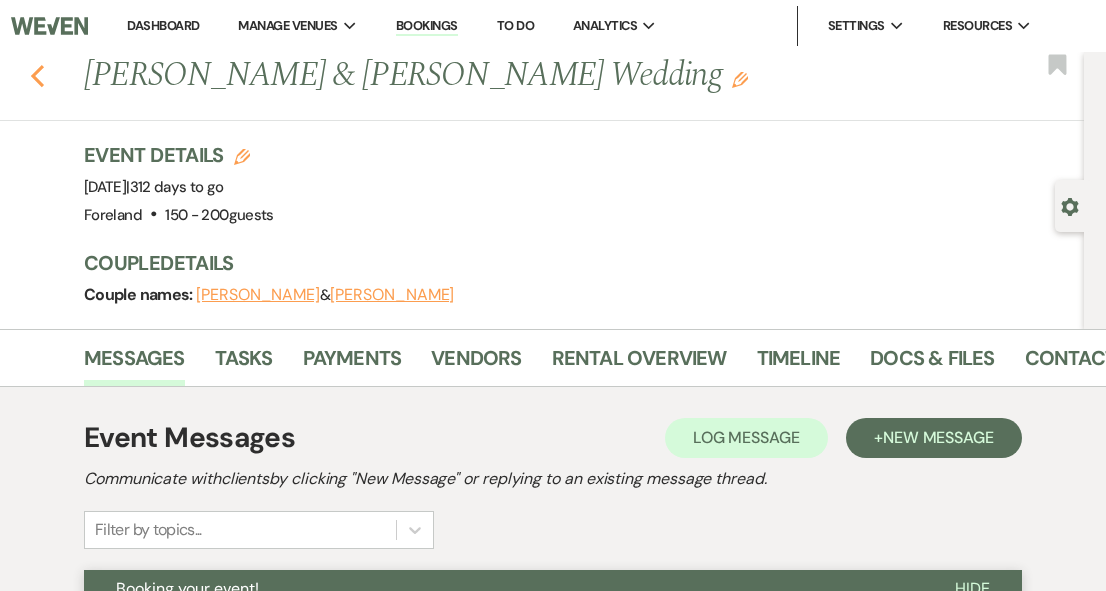 click 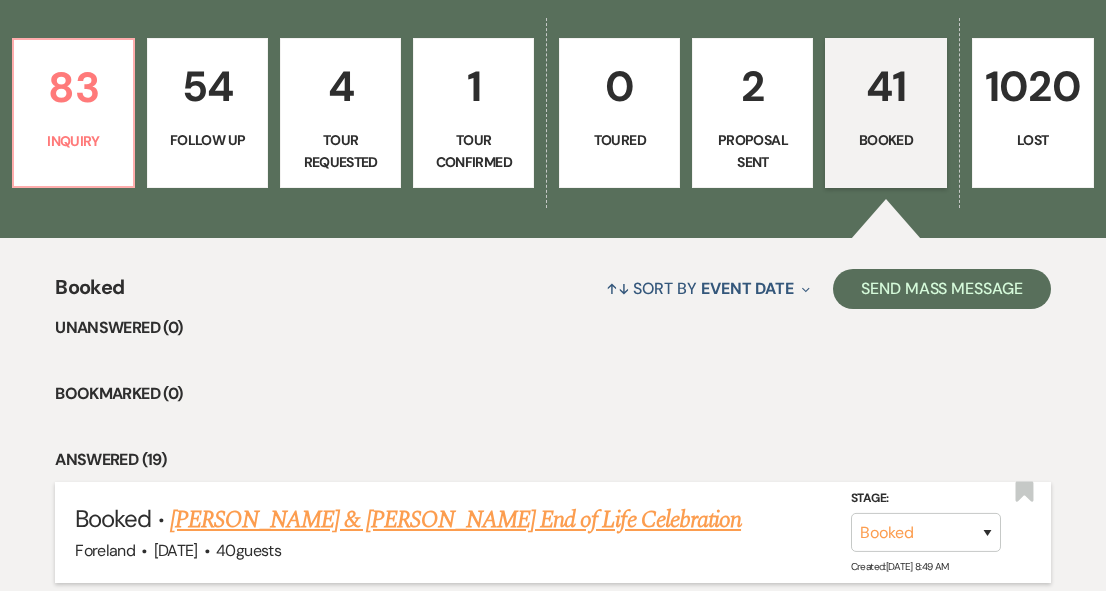 scroll, scrollTop: 469, scrollLeft: 0, axis: vertical 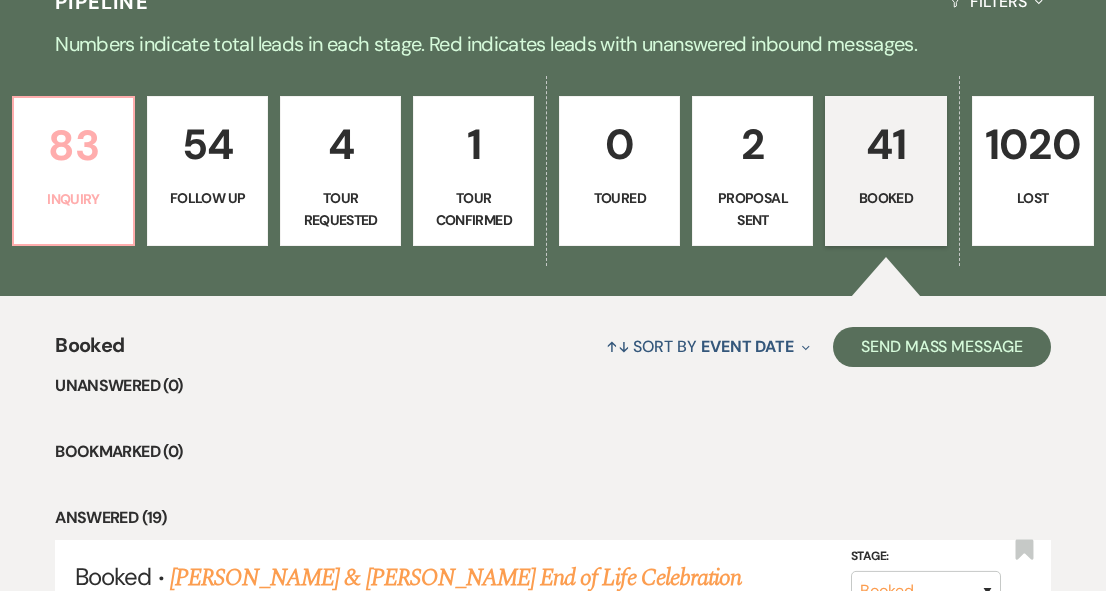 click on "Inquiry" at bounding box center (73, 199) 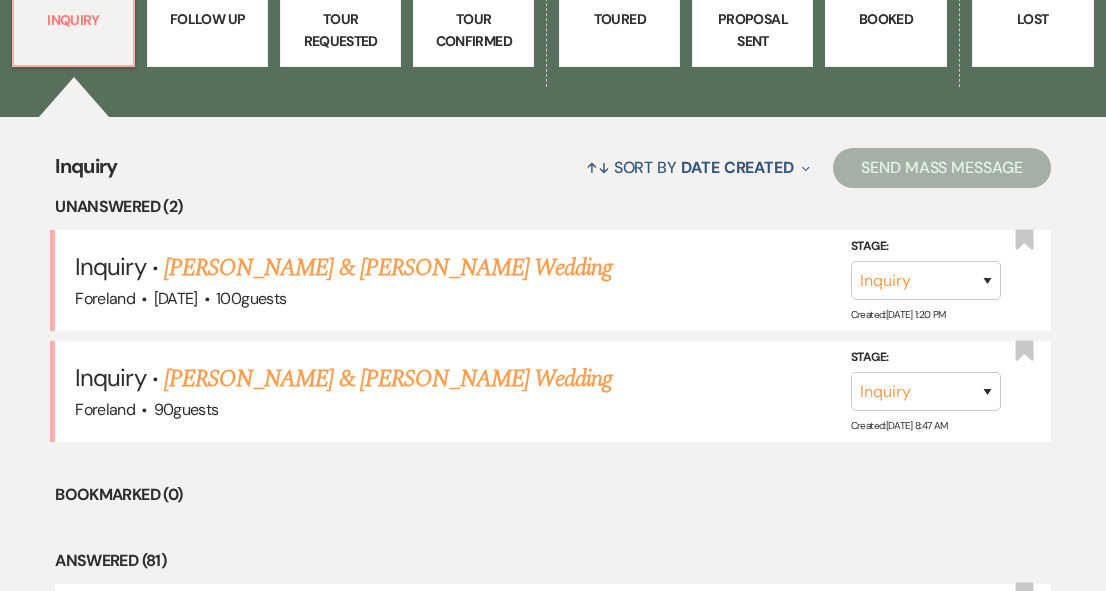 scroll, scrollTop: 650, scrollLeft: 0, axis: vertical 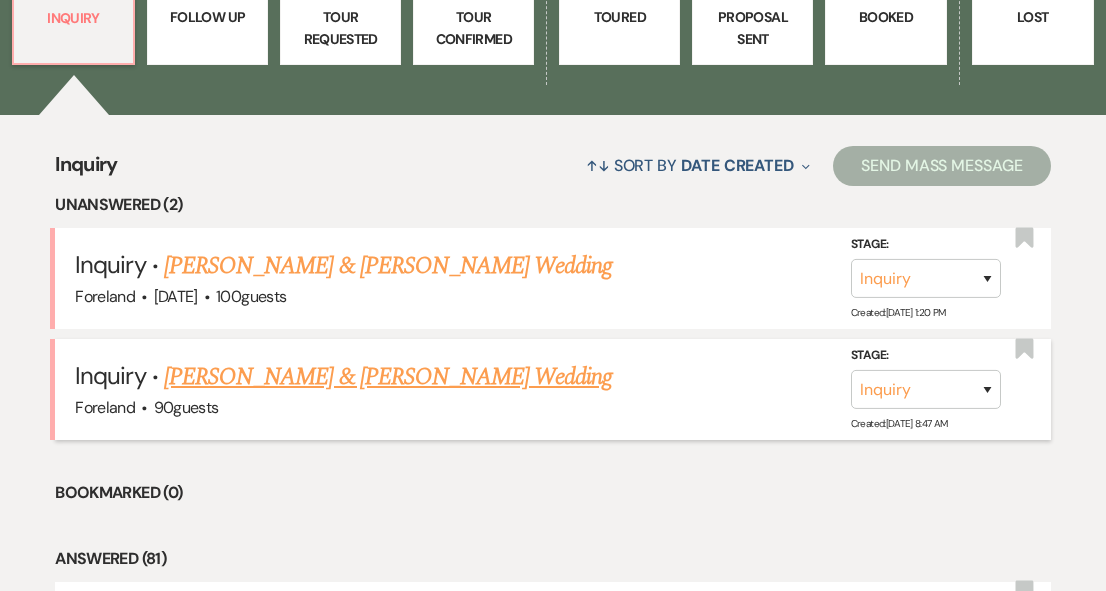 click on "[PERSON_NAME] & [PERSON_NAME] Wedding" at bounding box center (388, 377) 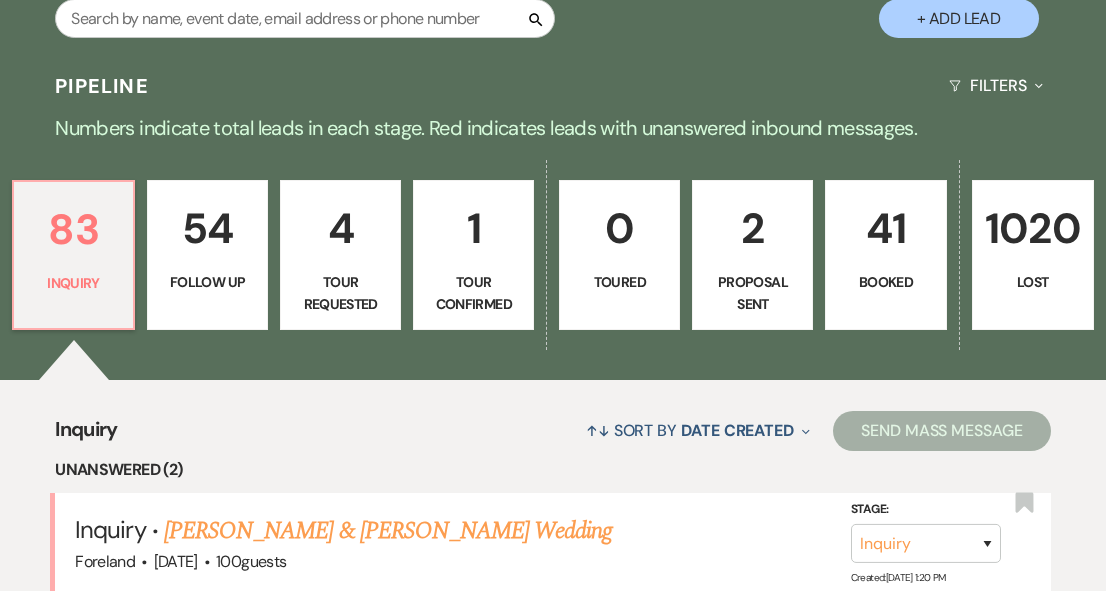 select on "5" 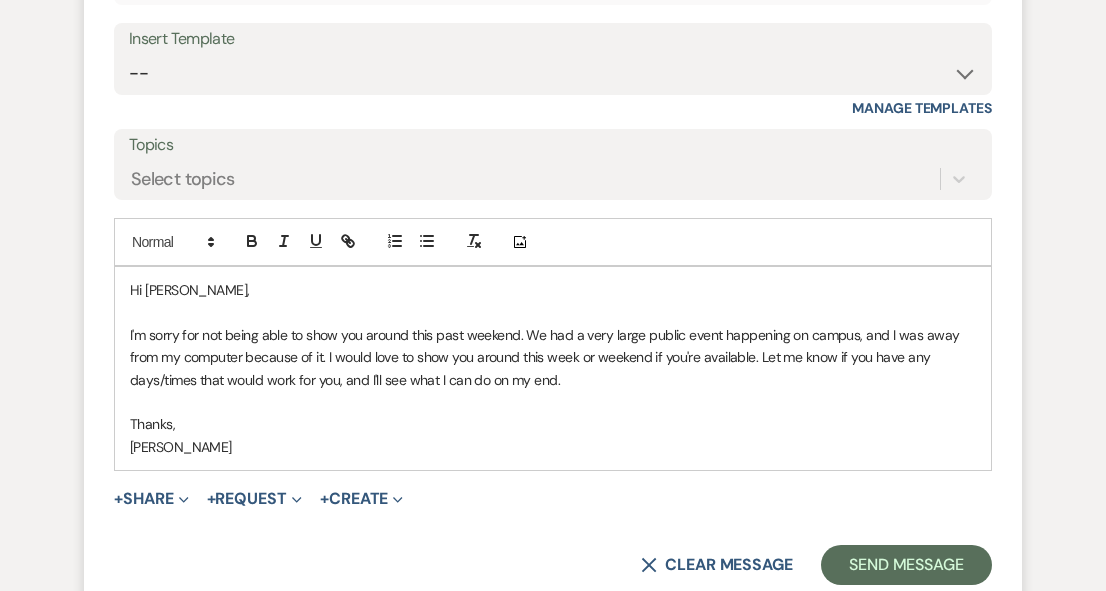 scroll, scrollTop: 2115, scrollLeft: 0, axis: vertical 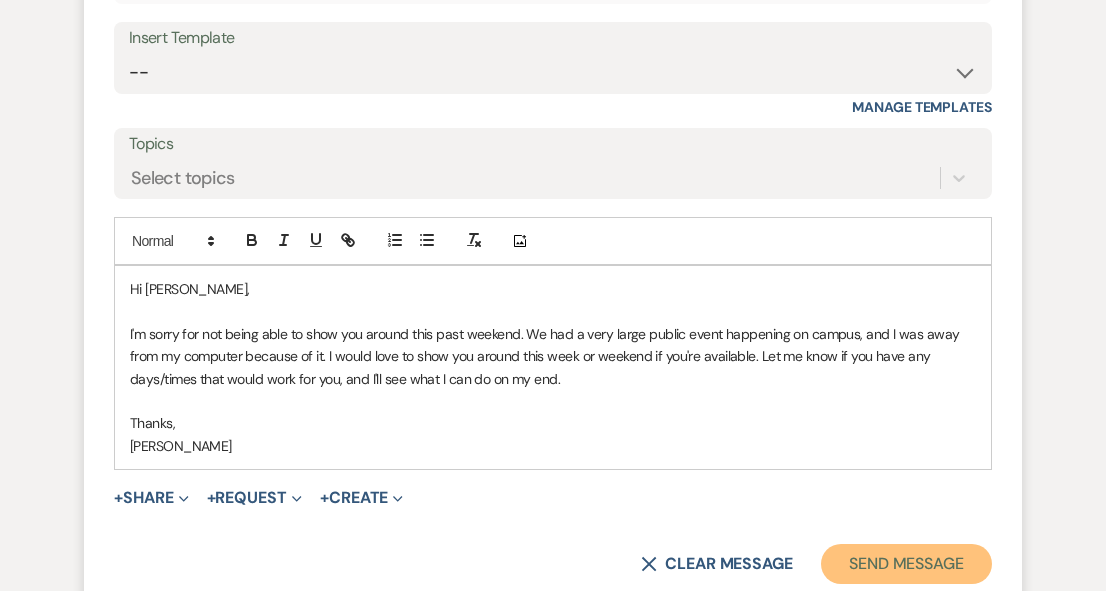 click on "Send Message" at bounding box center (906, 564) 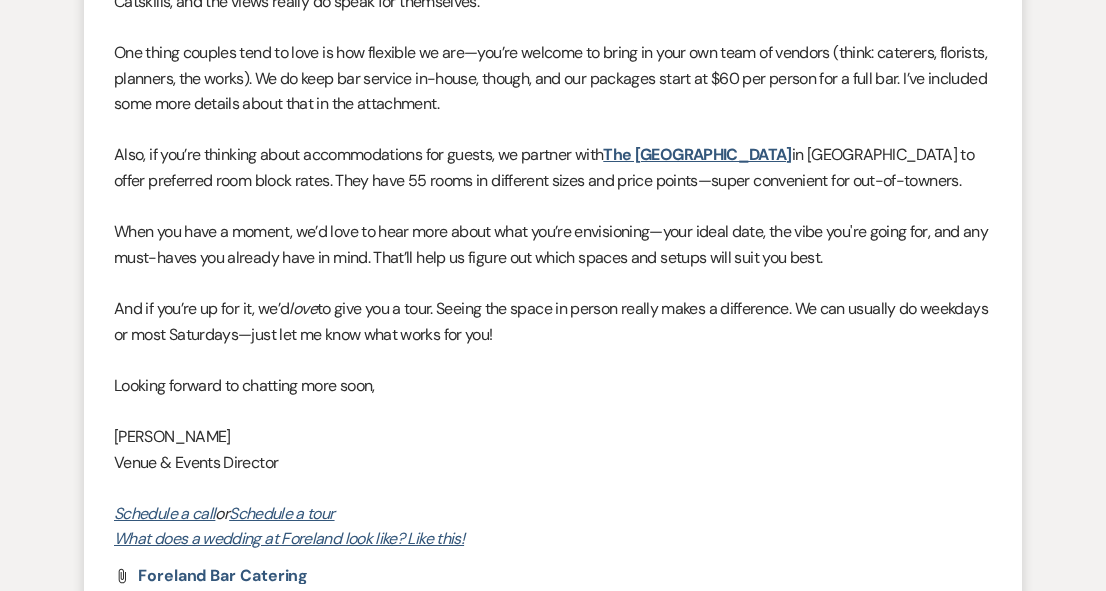 scroll, scrollTop: 0, scrollLeft: 0, axis: both 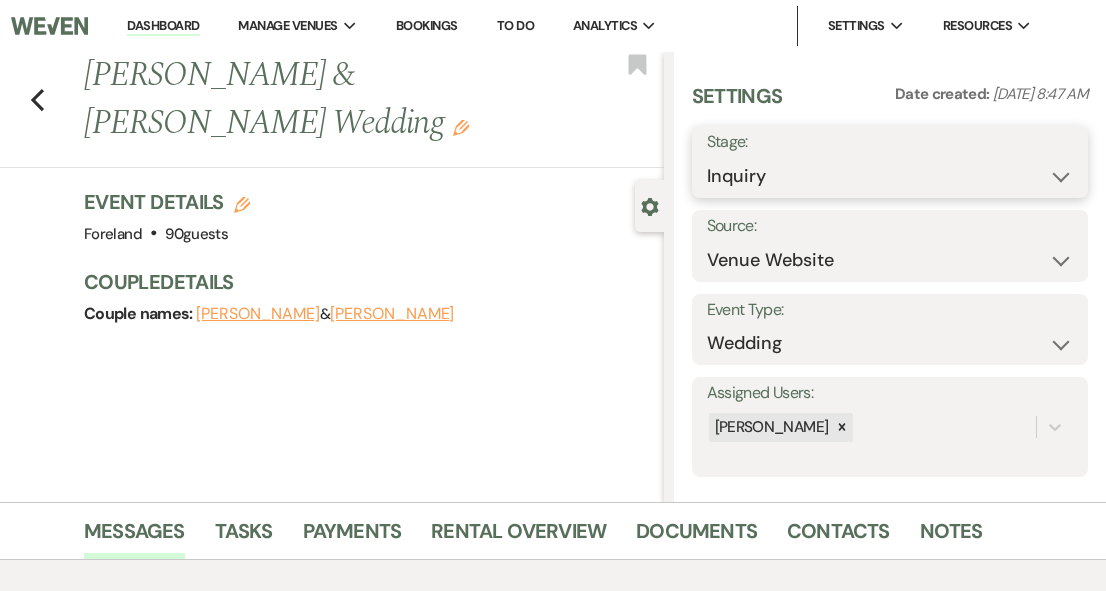 click on "Inquiry Follow Up Tour Requested Tour Confirmed Toured Proposal Sent Booked Lost" at bounding box center [890, 176] 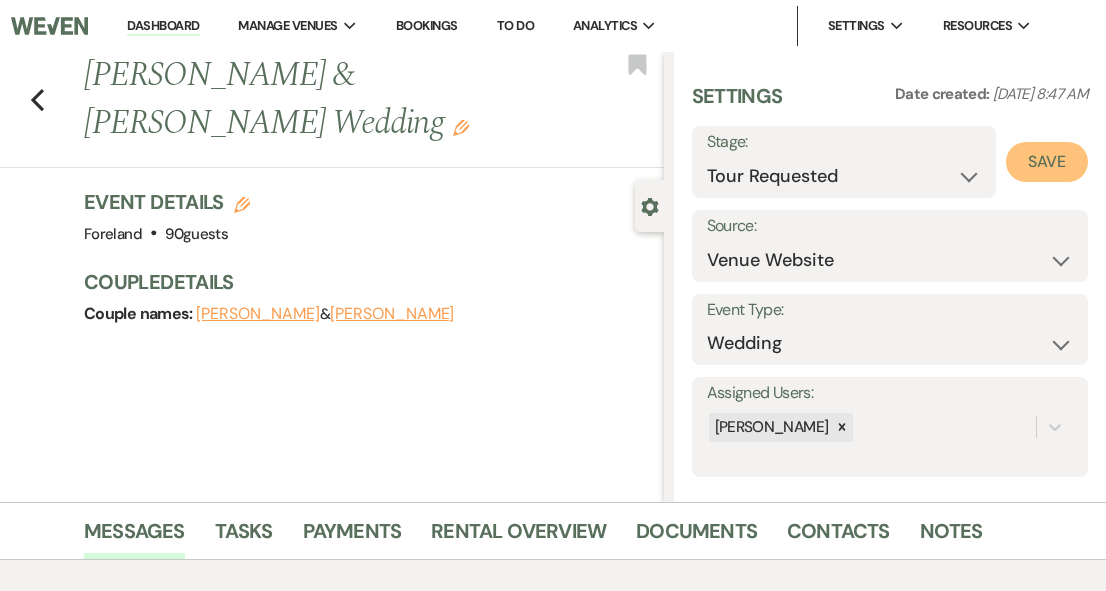 click on "Save" at bounding box center (1047, 162) 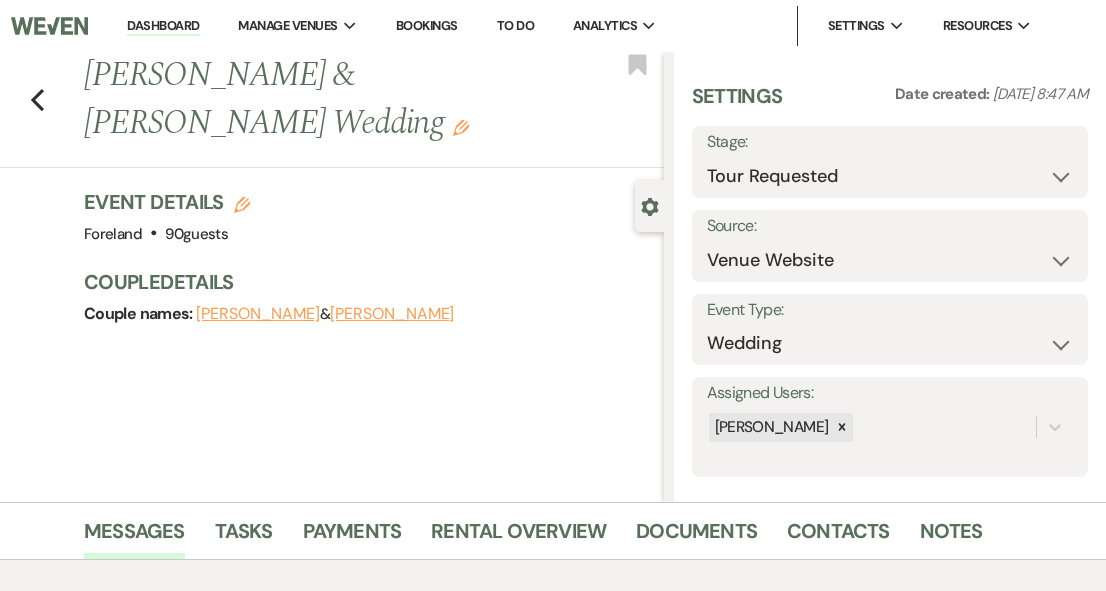 click on "Previous [PERSON_NAME] & [PERSON_NAME] Wedding Edit Bookmark" at bounding box center [327, 110] 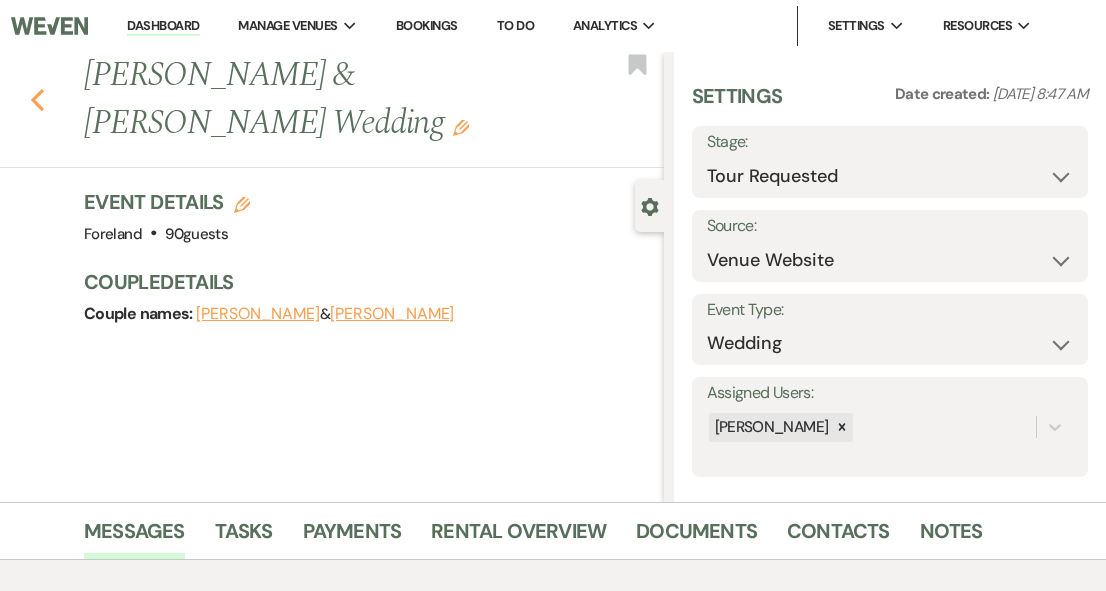 click 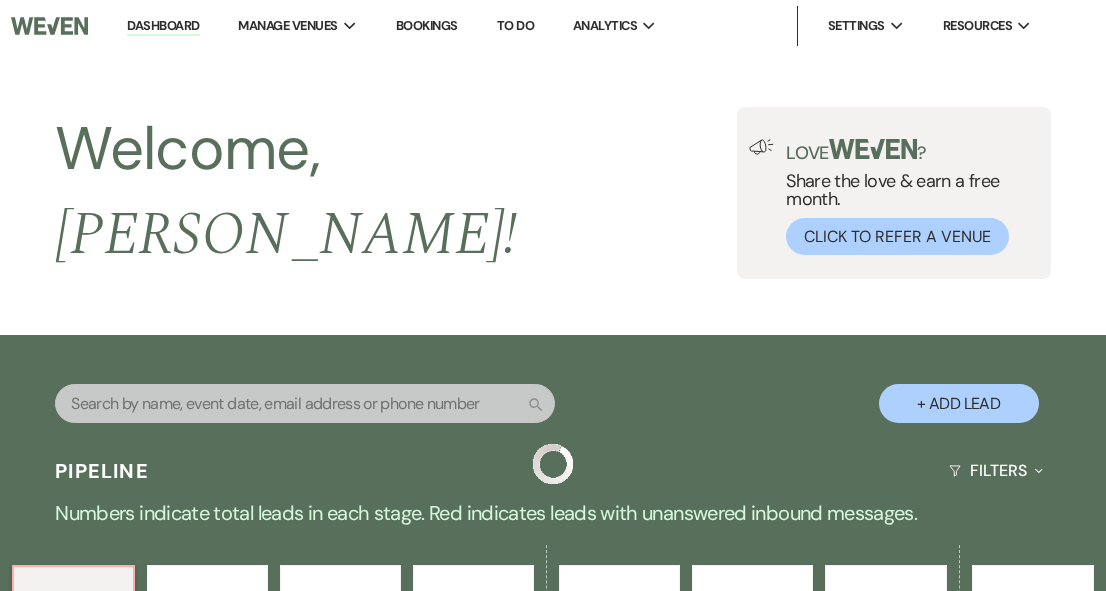 scroll, scrollTop: 650, scrollLeft: 0, axis: vertical 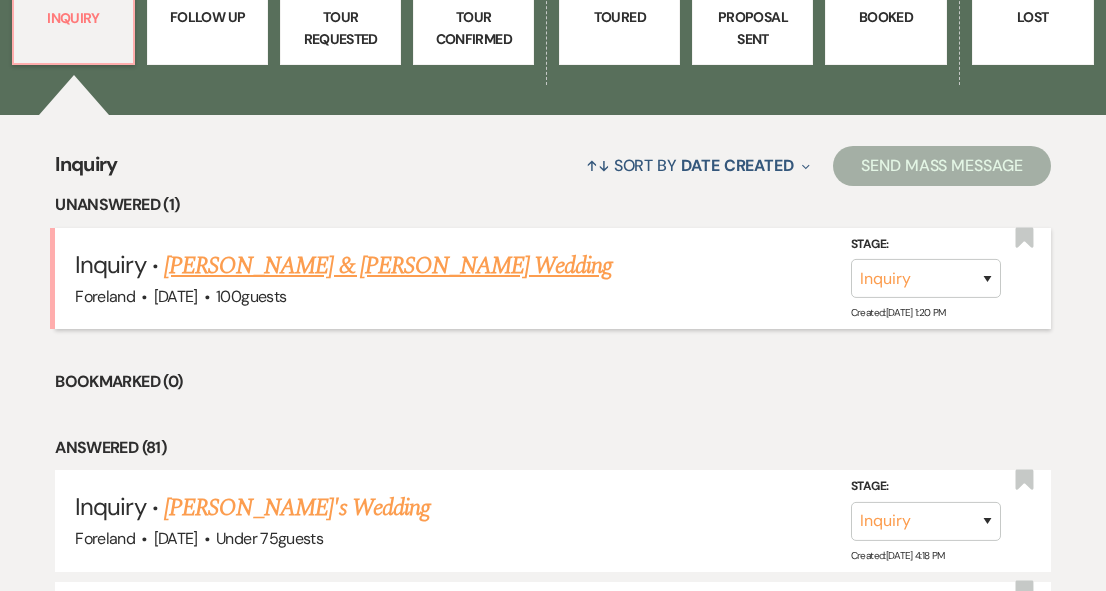 click on "[PERSON_NAME] & [PERSON_NAME] Wedding" at bounding box center [388, 266] 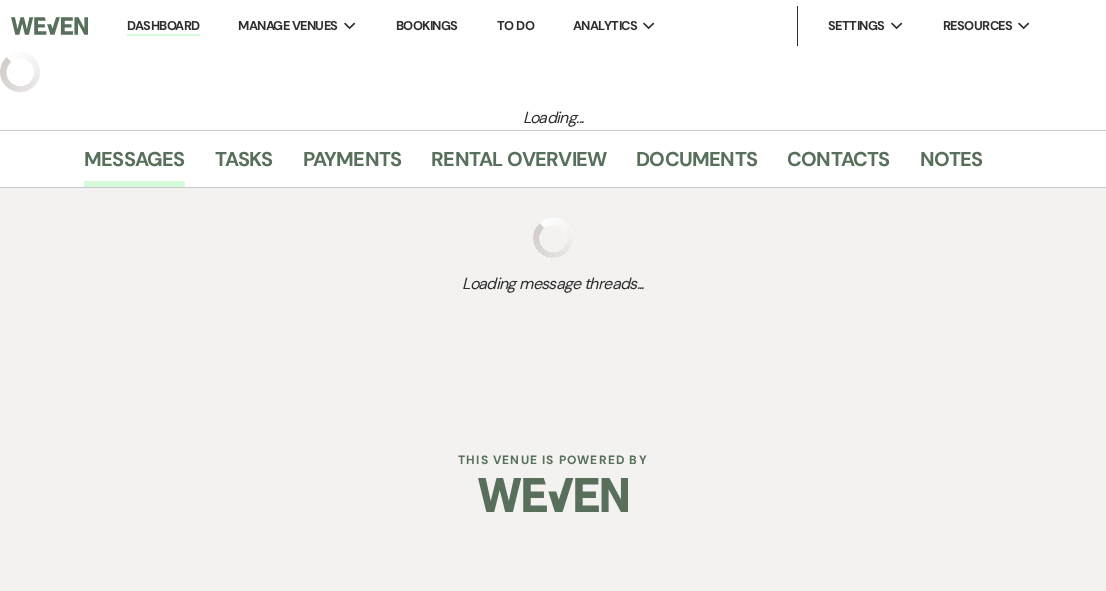 select on "5" 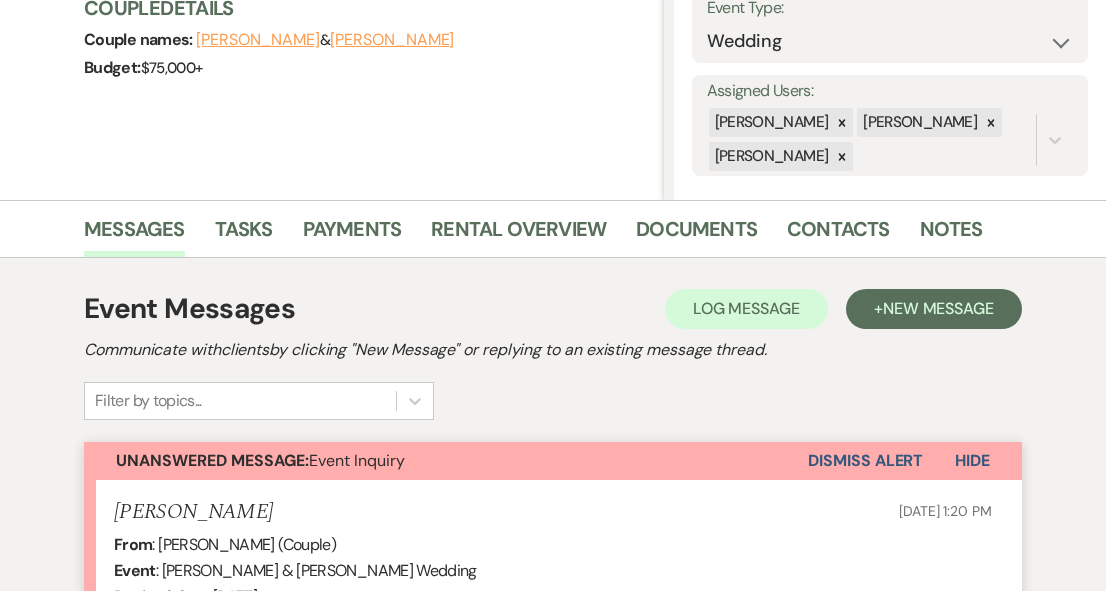 scroll, scrollTop: 276, scrollLeft: 0, axis: vertical 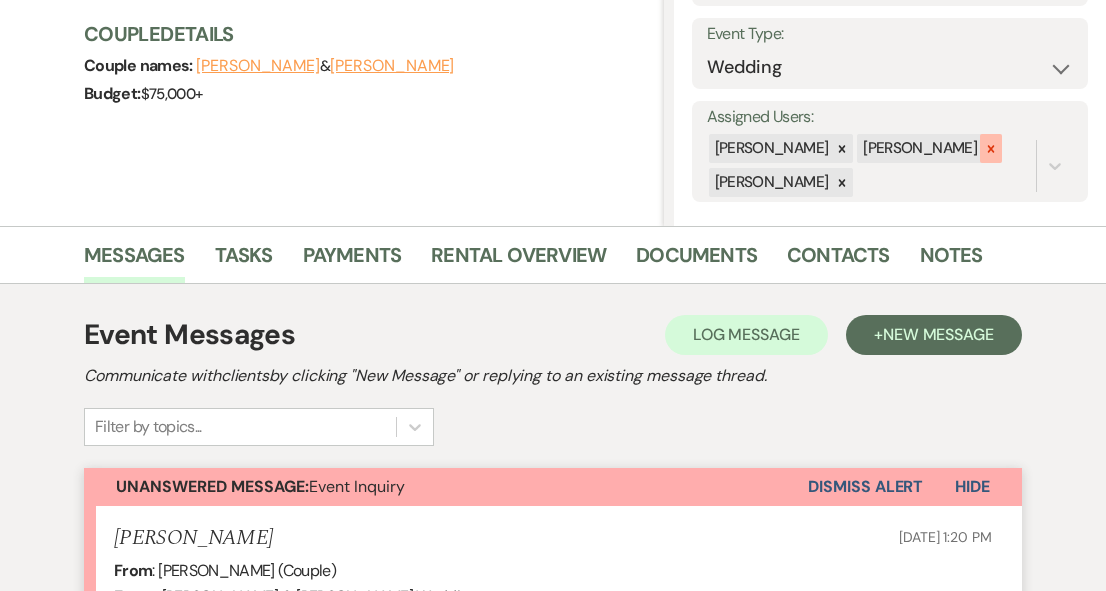 click 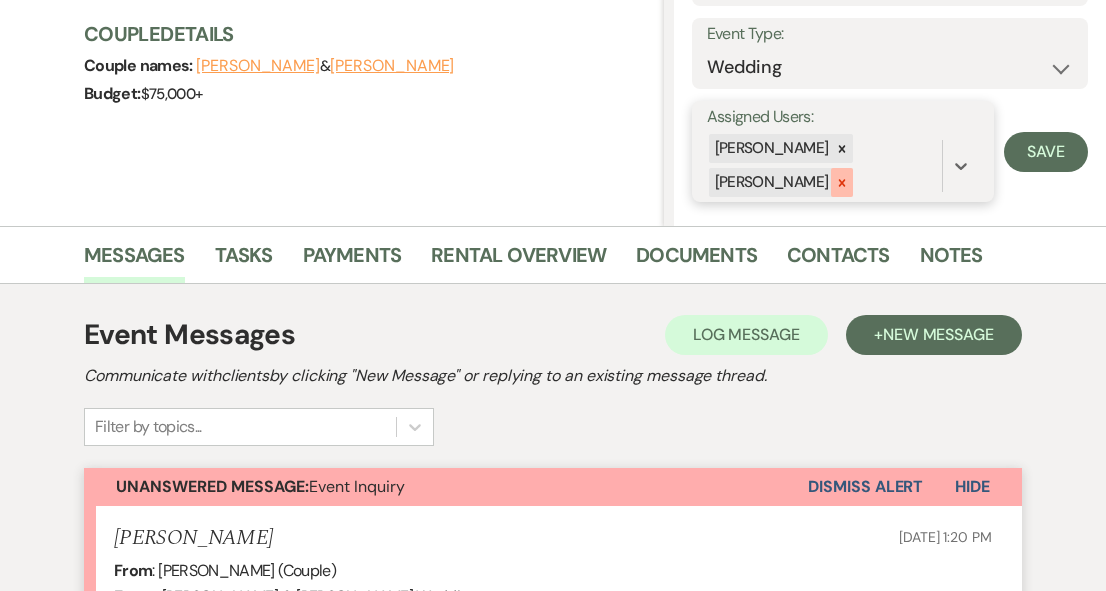 click 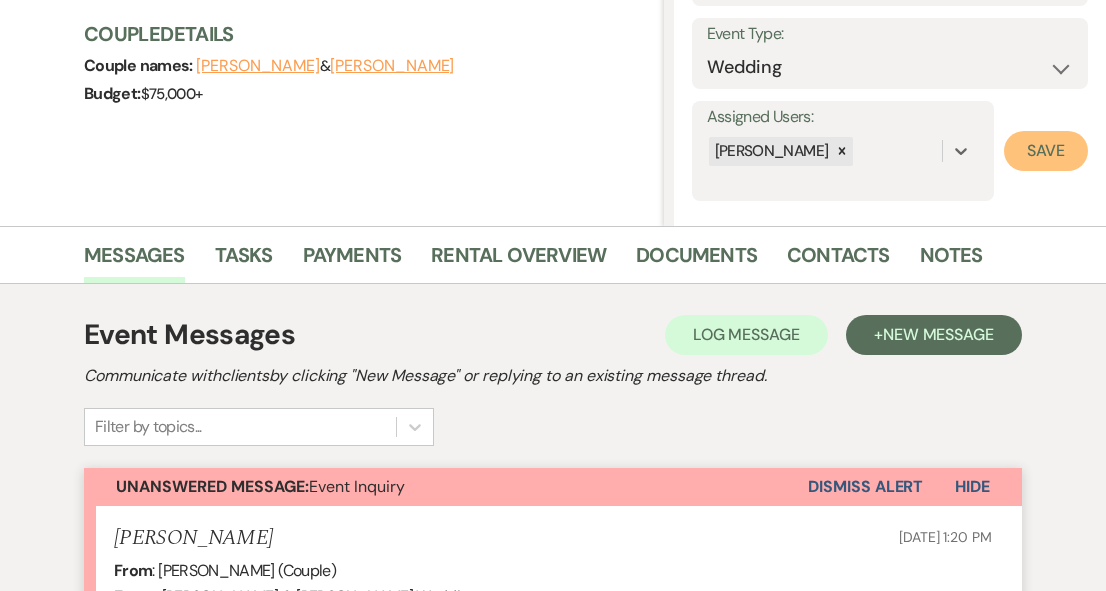 click on "Save" at bounding box center [1046, 151] 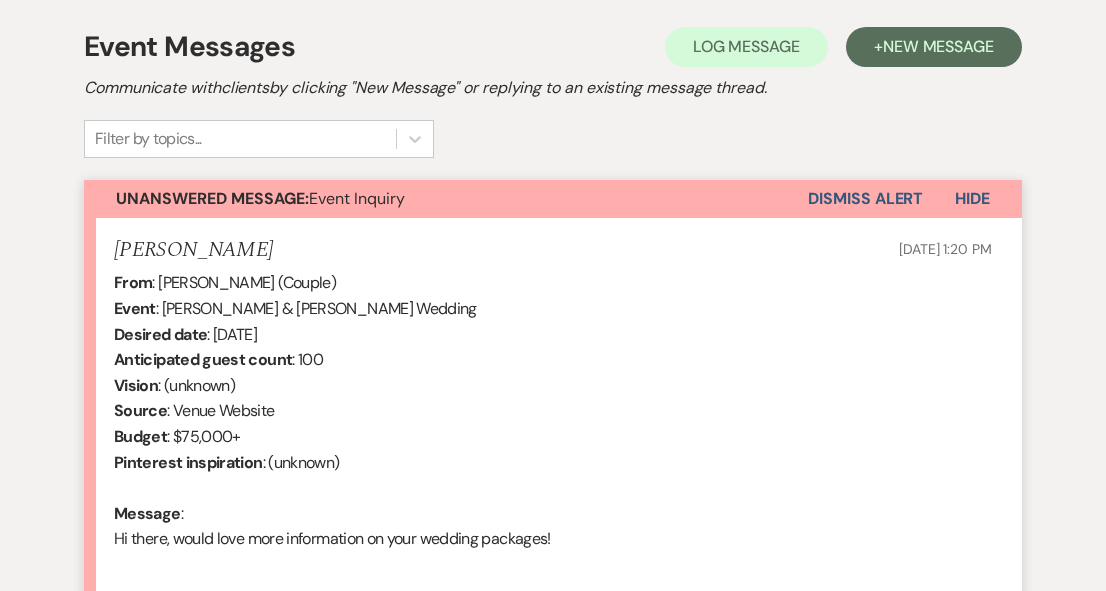 scroll, scrollTop: 786, scrollLeft: 0, axis: vertical 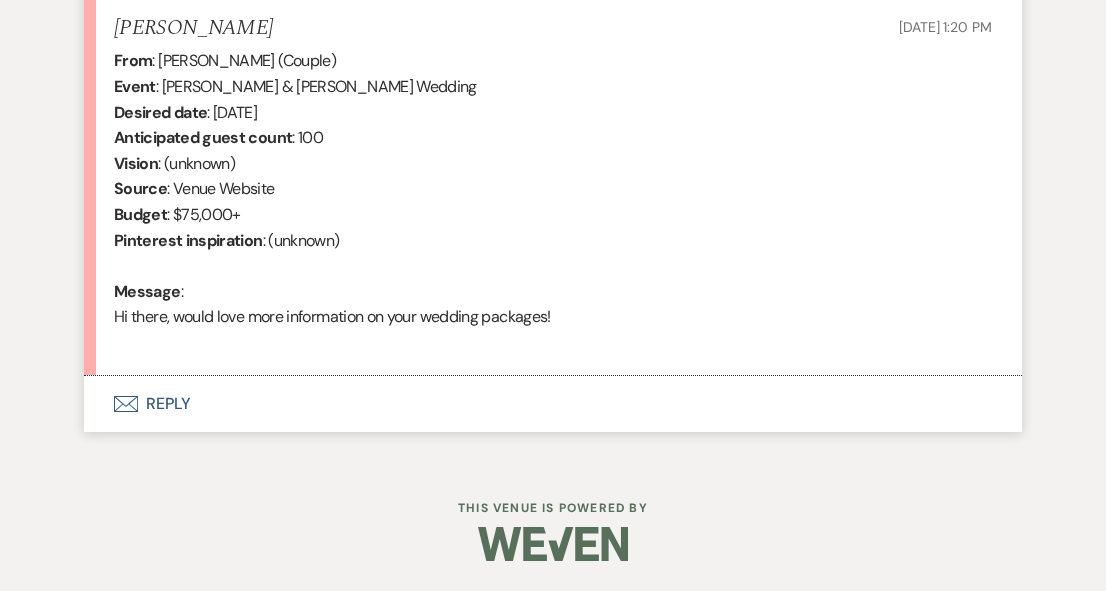 click on "Envelope Reply" at bounding box center [553, 404] 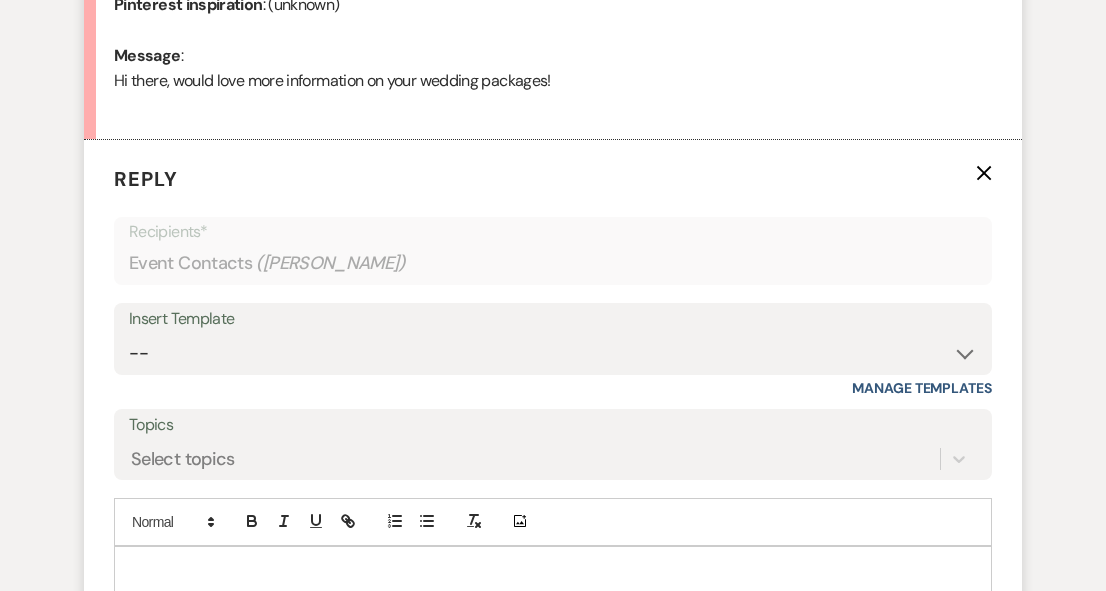 scroll, scrollTop: 994, scrollLeft: 0, axis: vertical 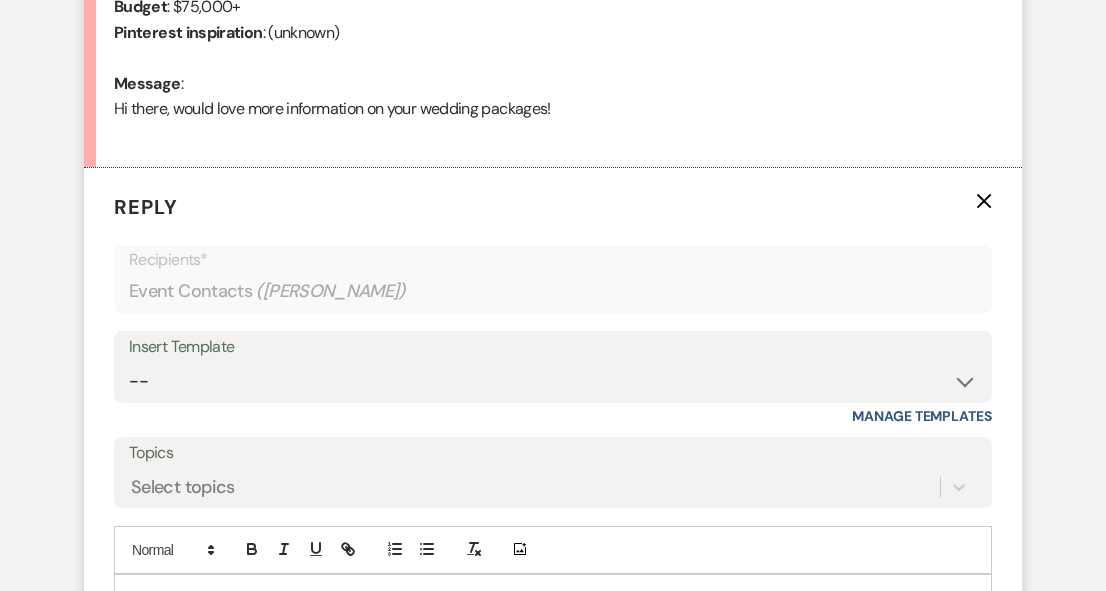 click on "X" 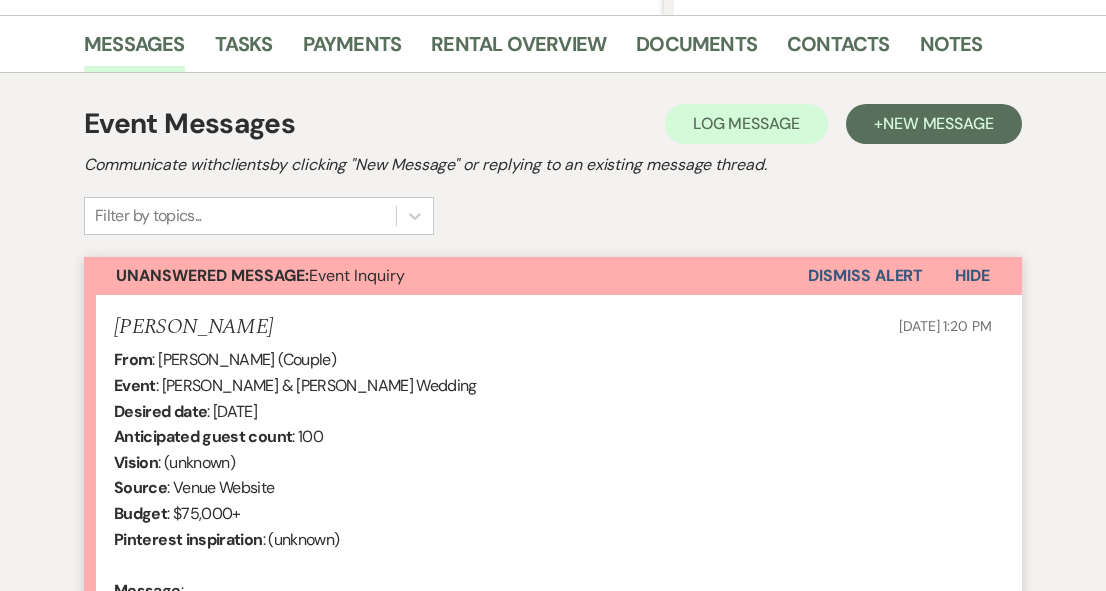scroll, scrollTop: 488, scrollLeft: 0, axis: vertical 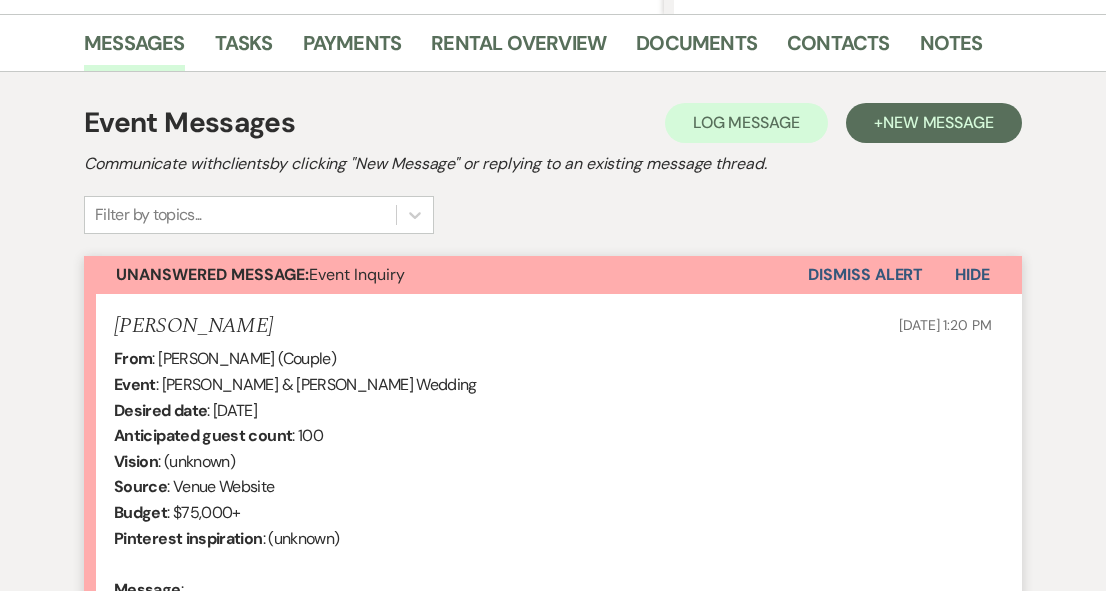 click on "Dismiss Alert" at bounding box center (865, 275) 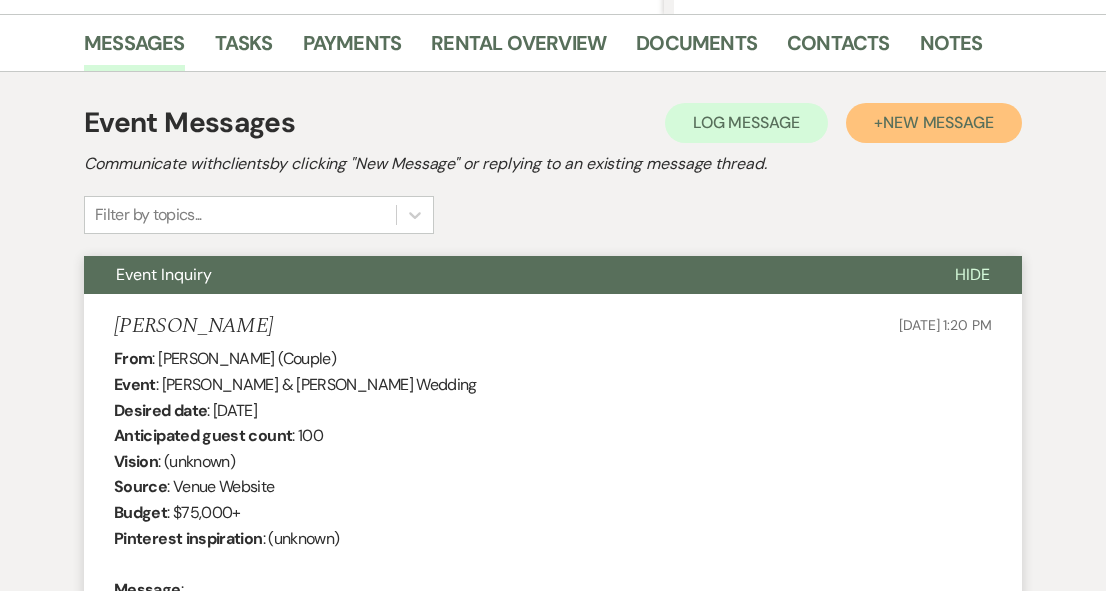 click on "New Message" at bounding box center [938, 122] 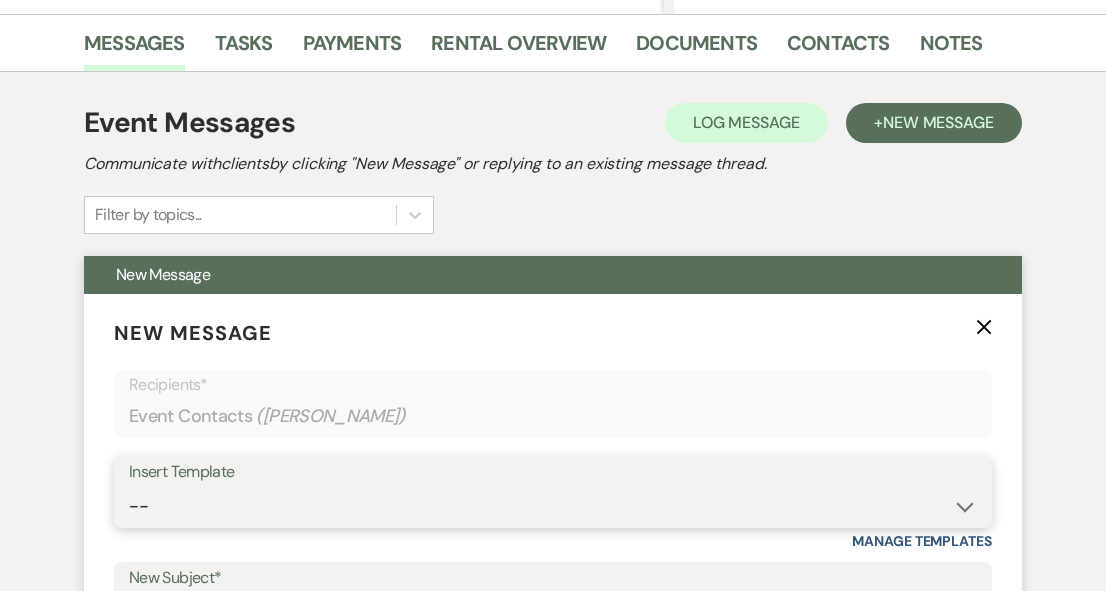 click on "-- Lost Lead Wedding | Warm Lead Follow Up Social Initial Inquiry Response Corporate Rental Inquiry Response Foreland Contract (Pre-Booked Leads) Your Weven Planning Portal  Wedding tour follow up Proposal Follow Up Social Event Proposal  Happy one month from Foreland! Corporate Event | Warm Lead Follow Up Warm Lead Follow Up | Social Gathering Bar Catering Selections for Your Event at Foreland Venue Director vs. Event Planner PEER TO PEER TONE--Initial Inquiry  Warm Lead-Quick Follow-Up on Your Wedding Inquiry Let’s Find a New Time to Visit Foreland!  Let's get you married (2025 Contract Message) In-house catering form changes! OOO [PERSON_NAME] Intro" at bounding box center (553, 506) 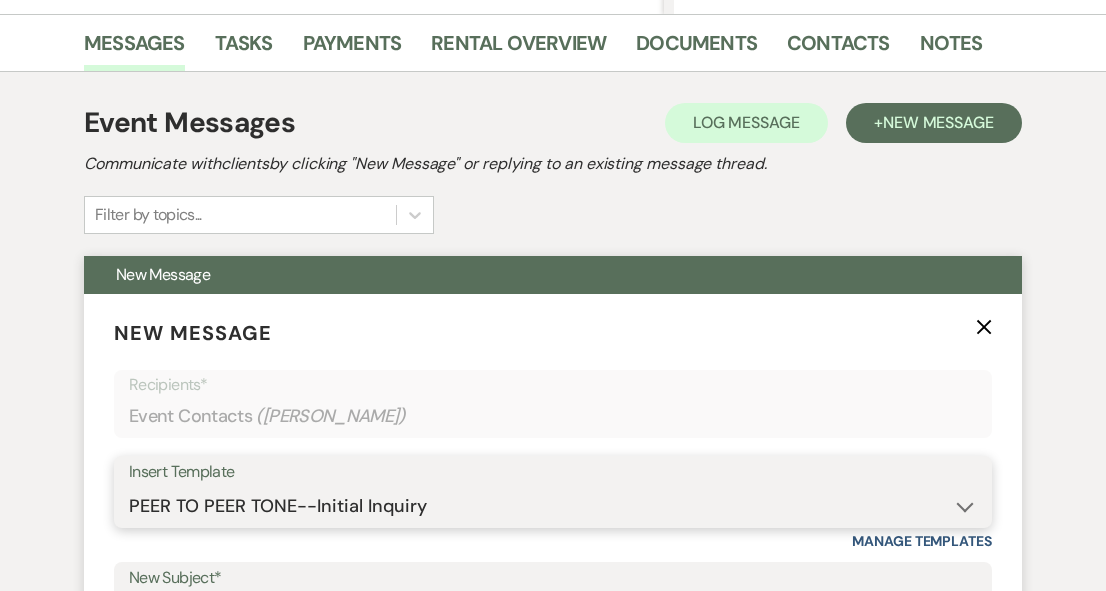 type on "Your Wedding Plans + Foreland = Perfect Match! 💕" 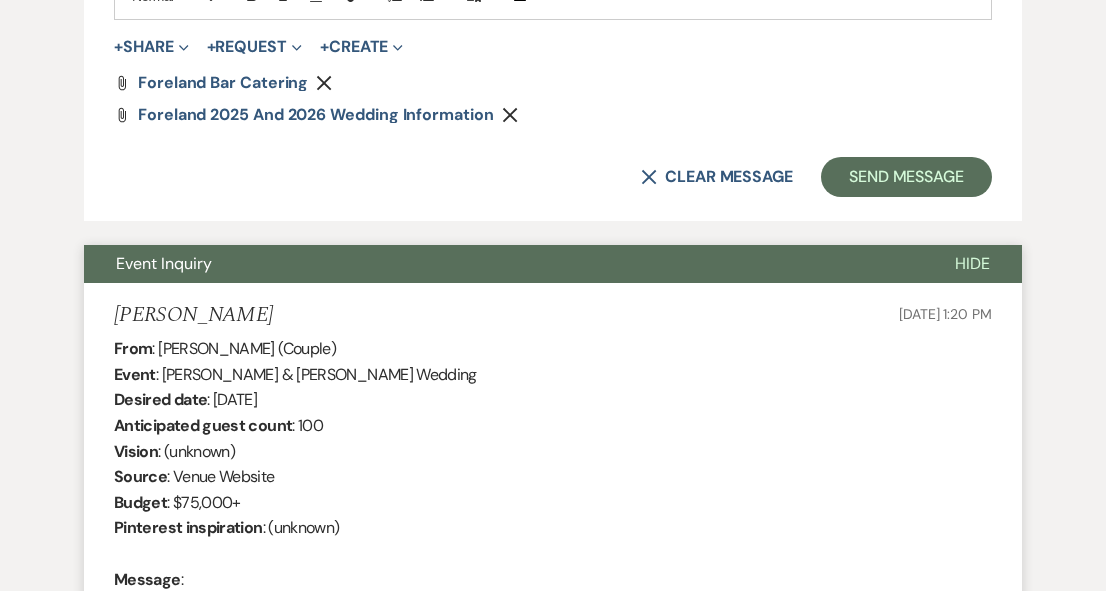 scroll, scrollTop: 1959, scrollLeft: 0, axis: vertical 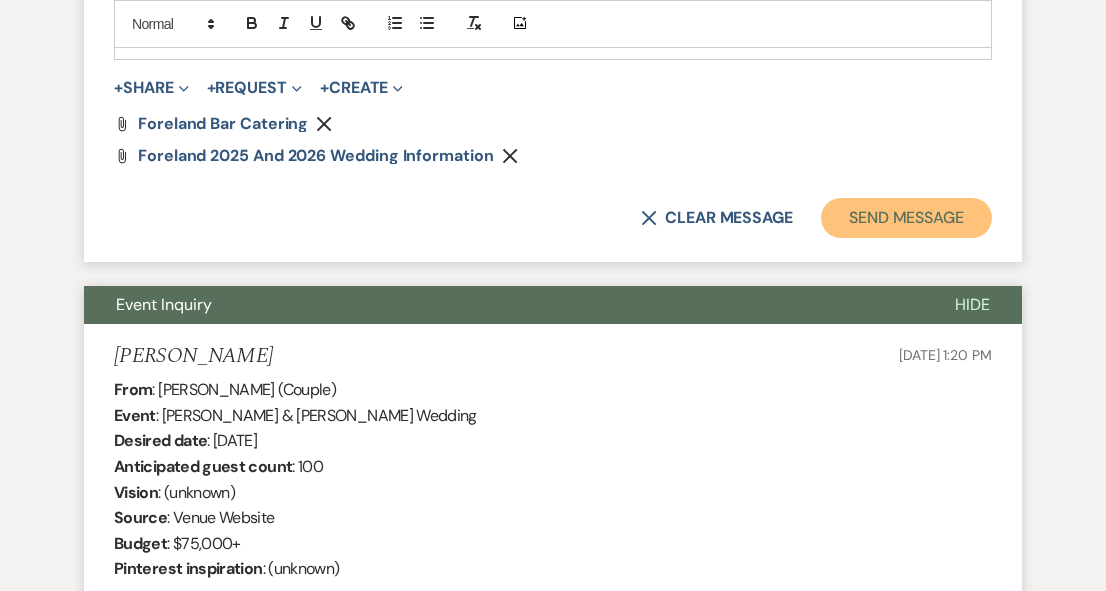 click on "Send Message" at bounding box center (906, 218) 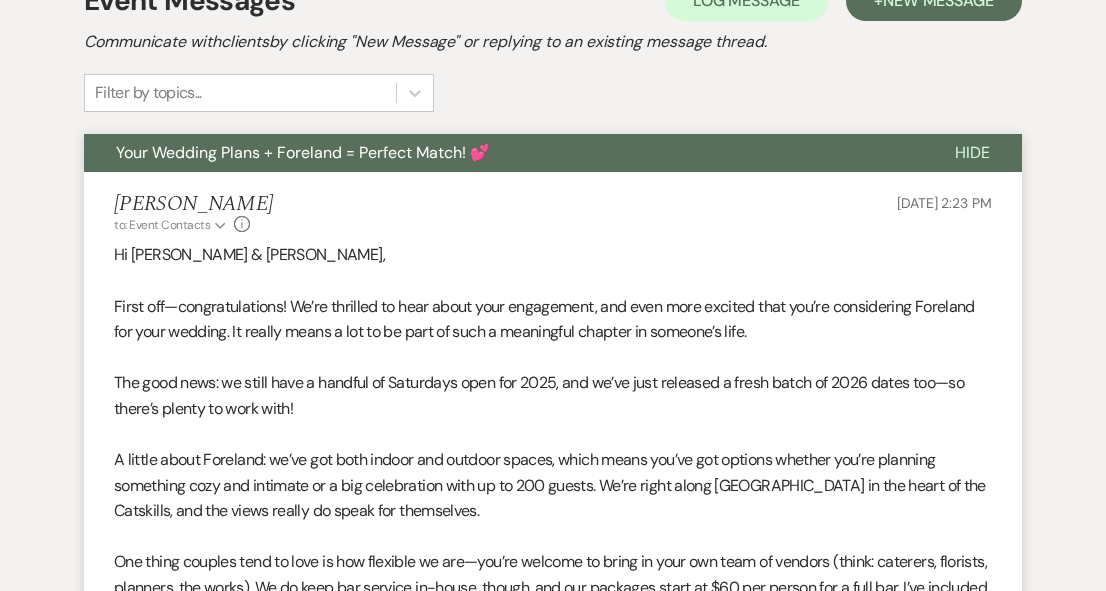 scroll, scrollTop: 0, scrollLeft: 0, axis: both 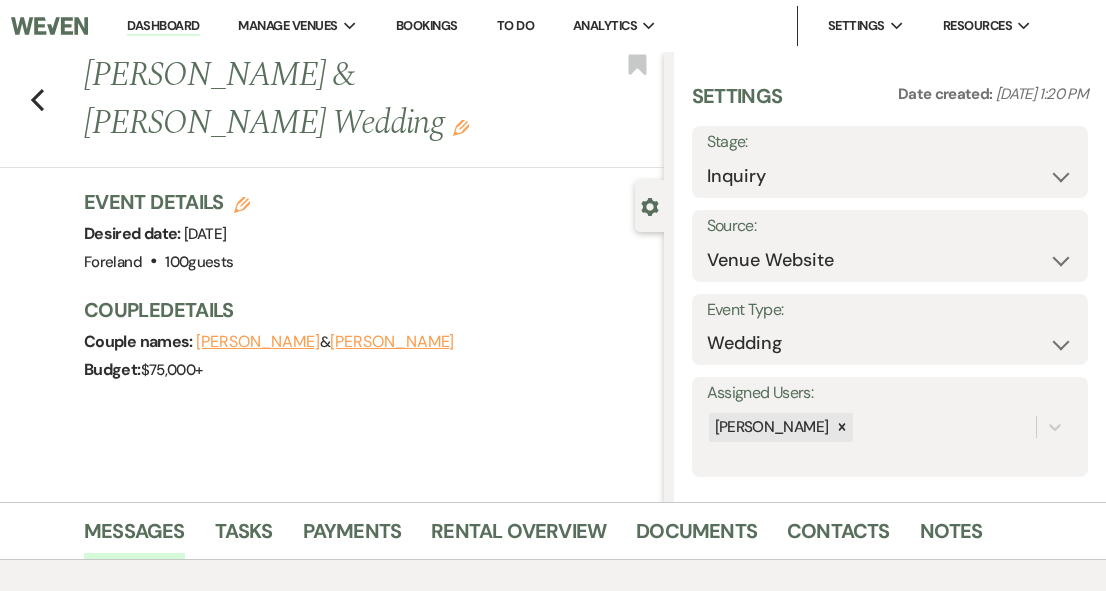 click on "Dashboard" at bounding box center [163, 26] 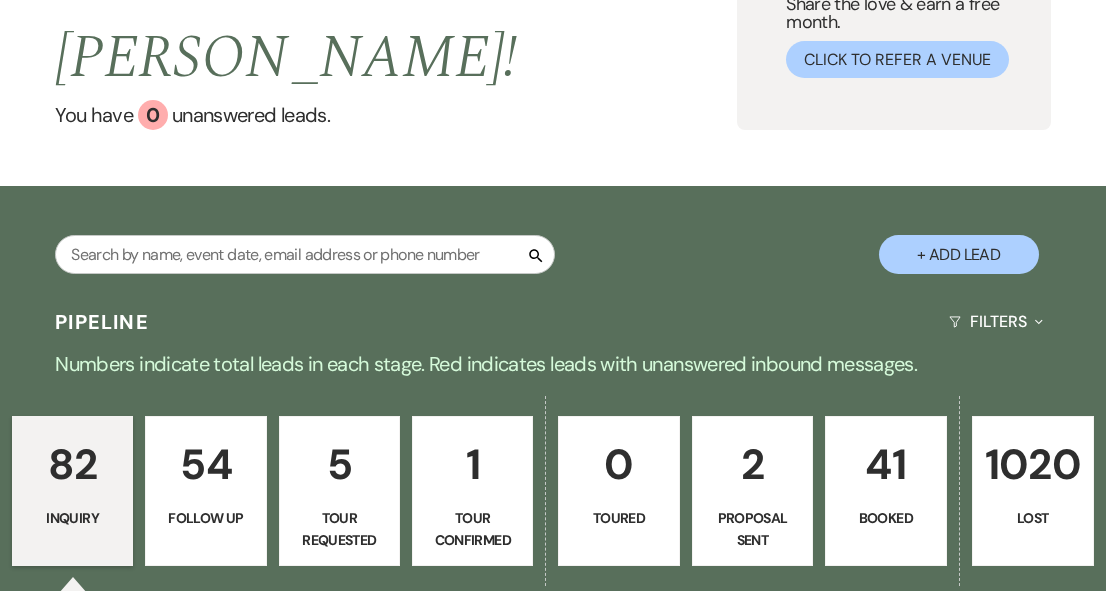 click on "41" at bounding box center [885, 464] 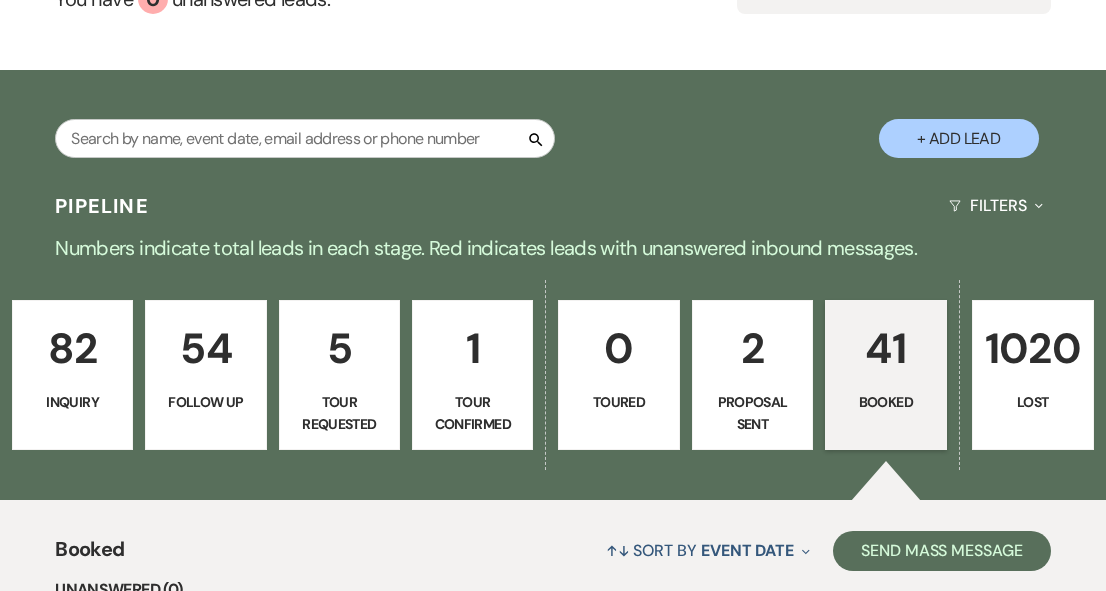scroll, scrollTop: 372, scrollLeft: 0, axis: vertical 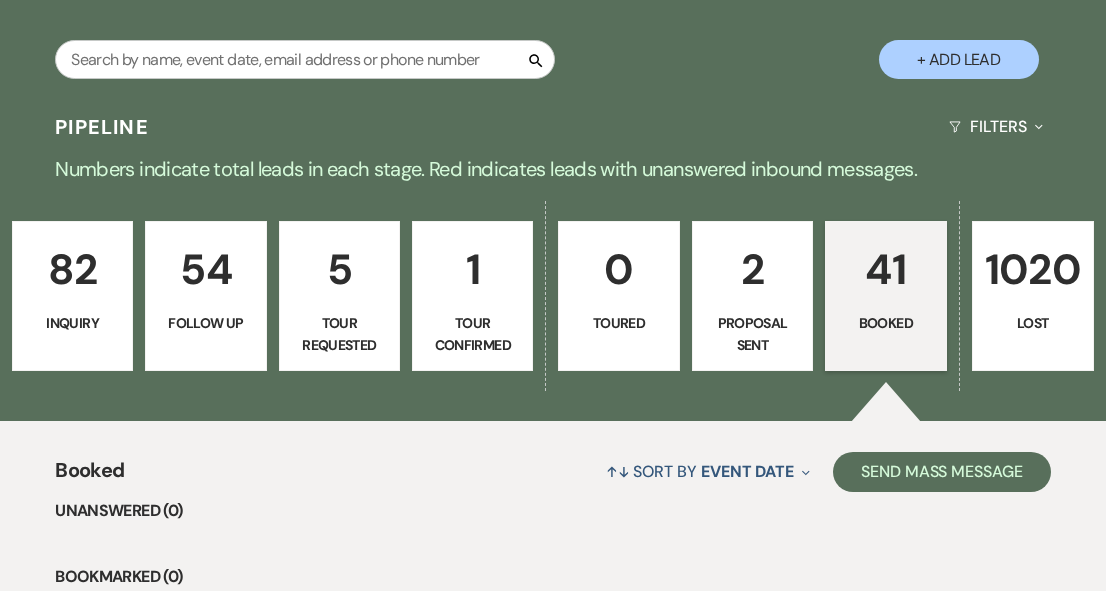 click on "41" at bounding box center (885, 269) 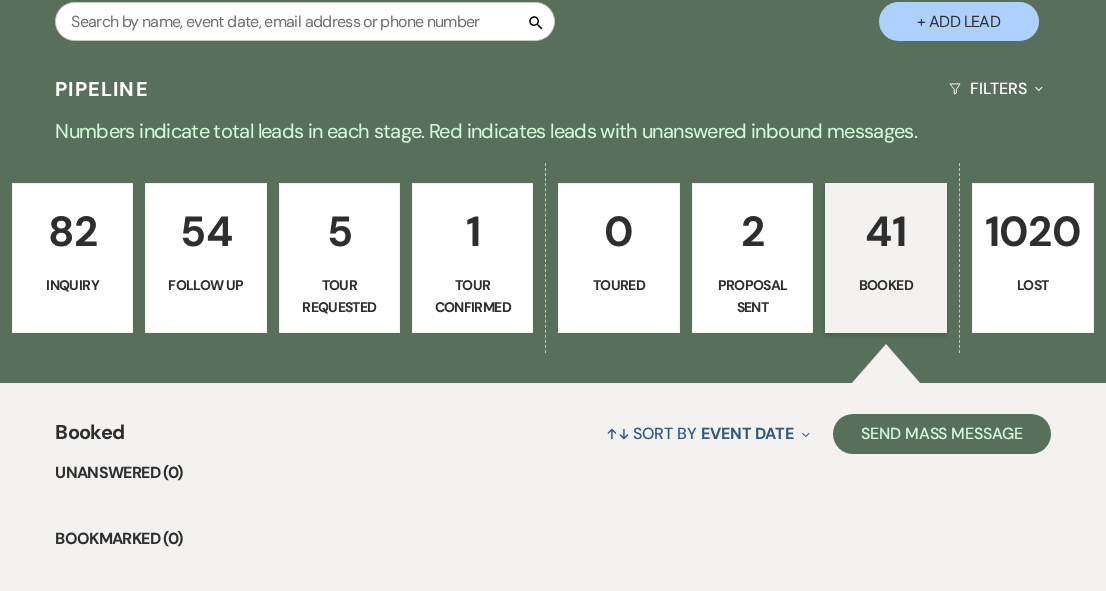 click on "41" at bounding box center [885, 231] 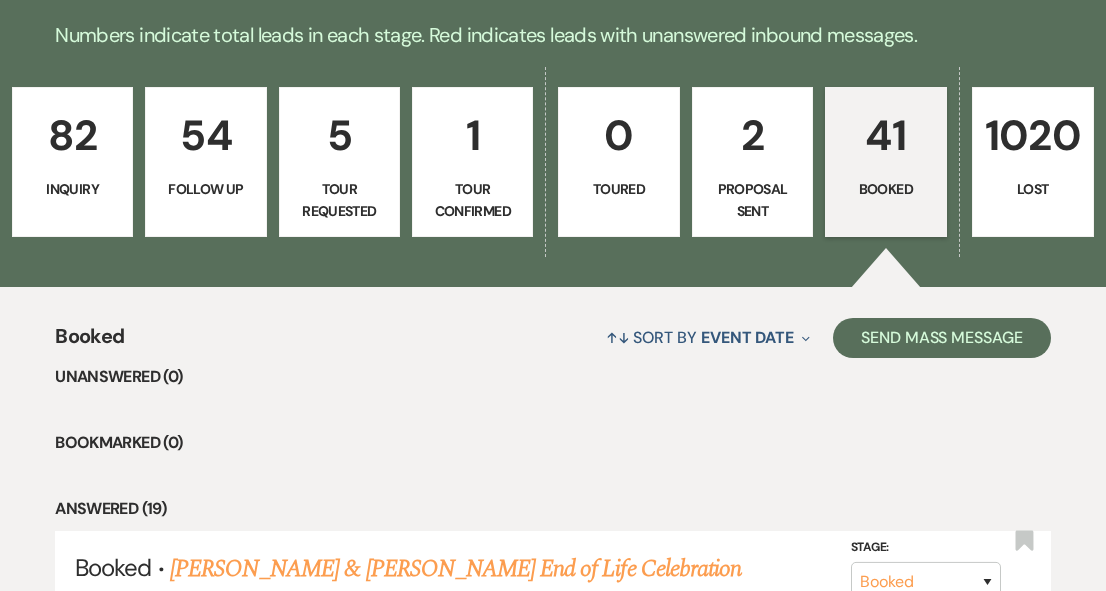 scroll, scrollTop: 502, scrollLeft: 0, axis: vertical 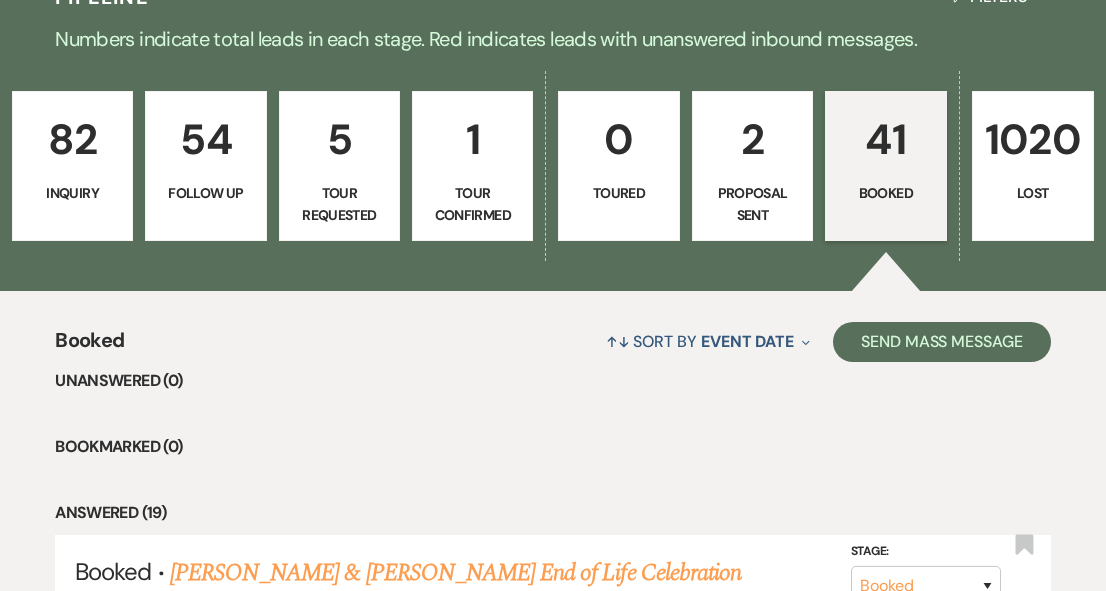 click on "Booked" at bounding box center [885, 193] 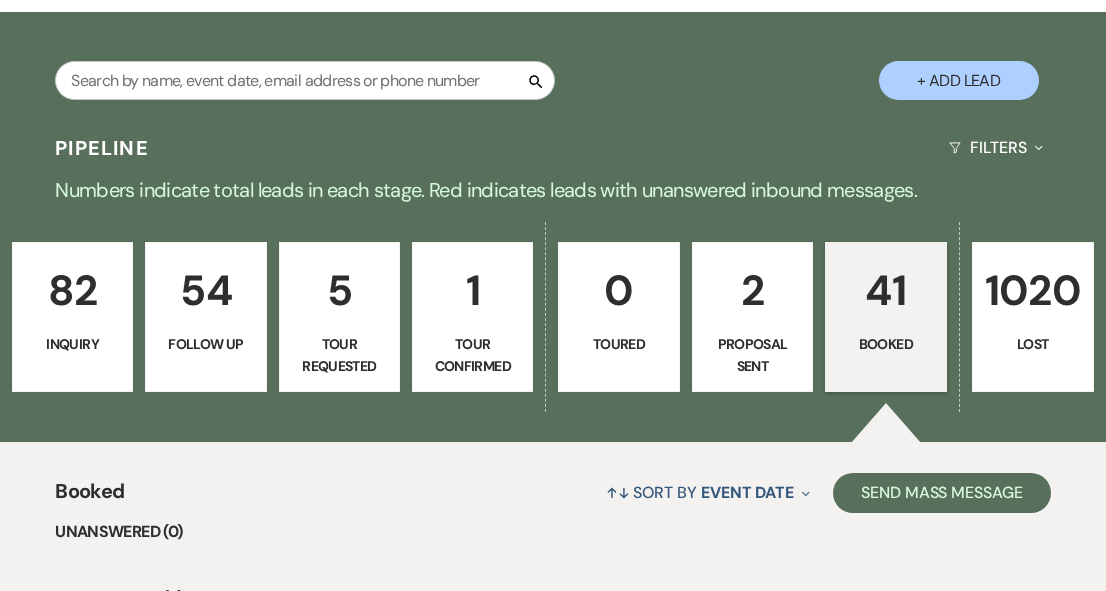 scroll, scrollTop: 420, scrollLeft: 0, axis: vertical 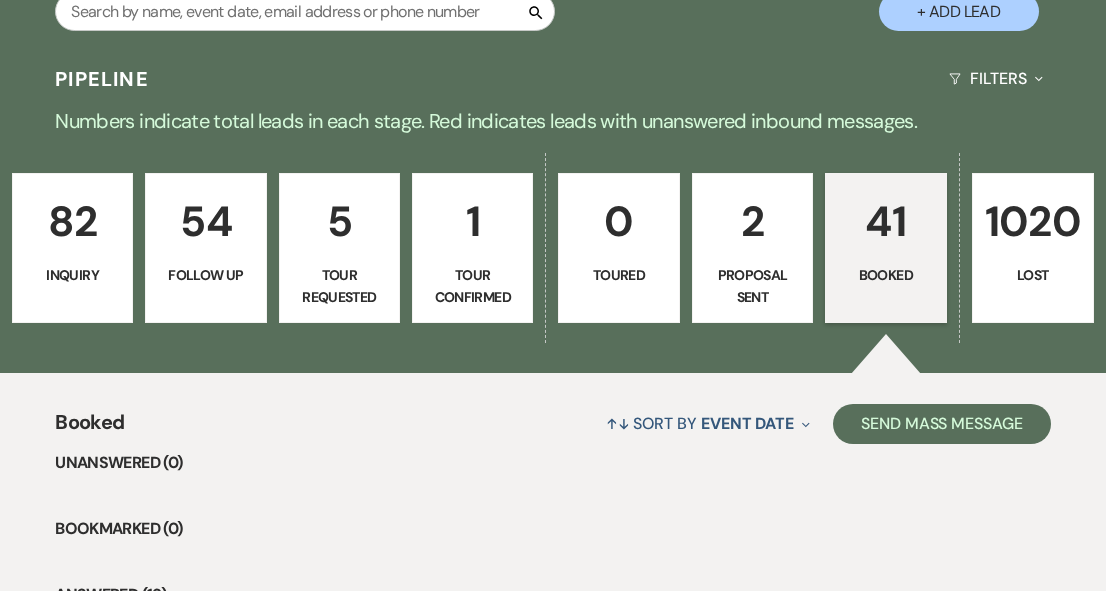 click on "Booked" at bounding box center (885, 275) 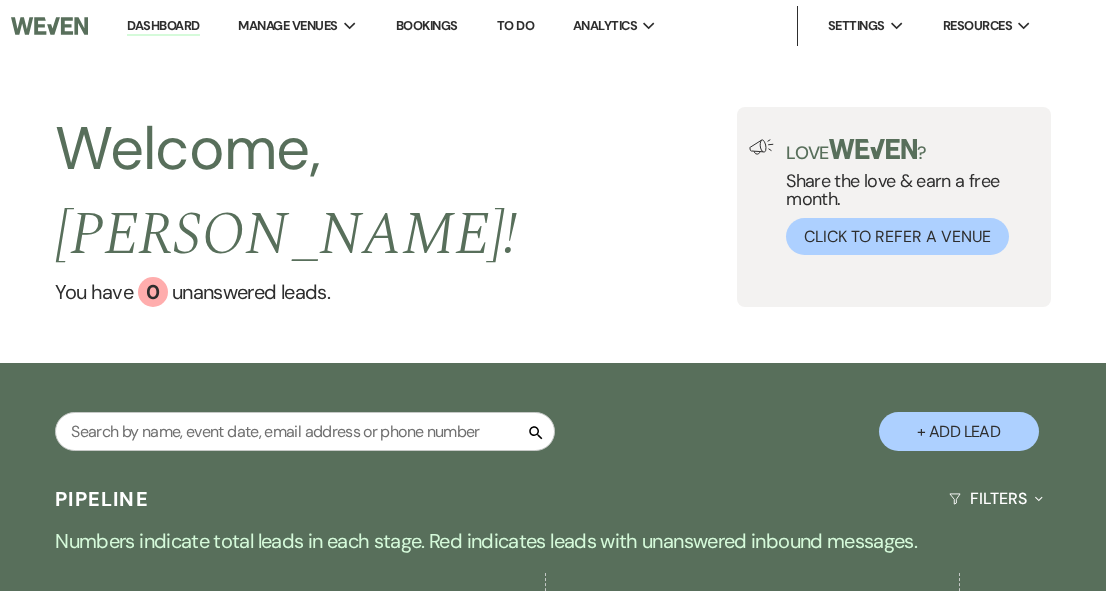 click on "Bookings" at bounding box center (427, 25) 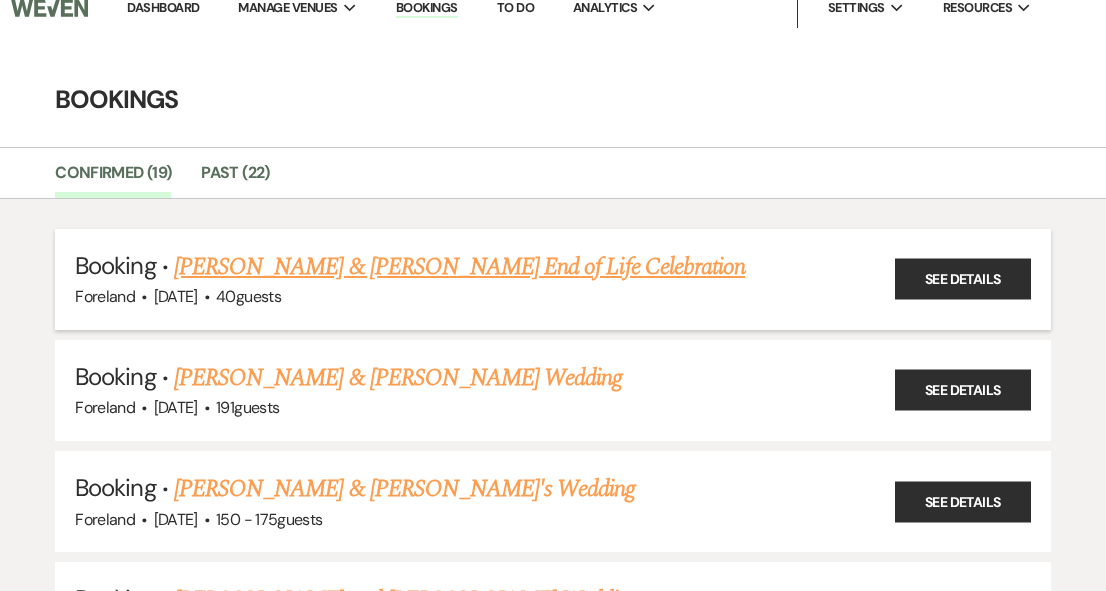 scroll, scrollTop: 16, scrollLeft: 0, axis: vertical 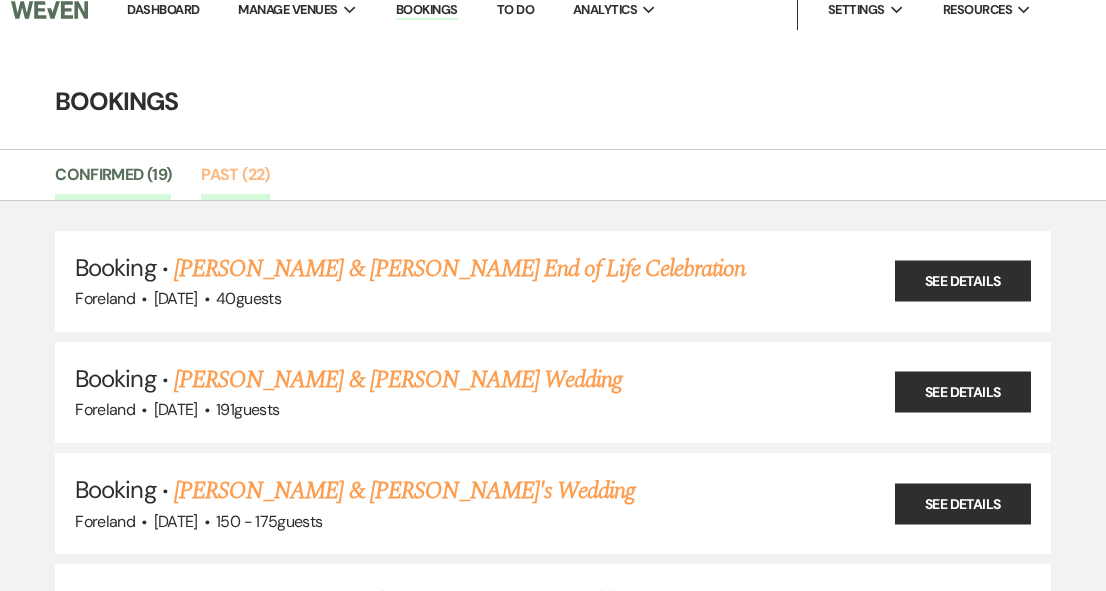 click on "Past (22)" at bounding box center [235, 181] 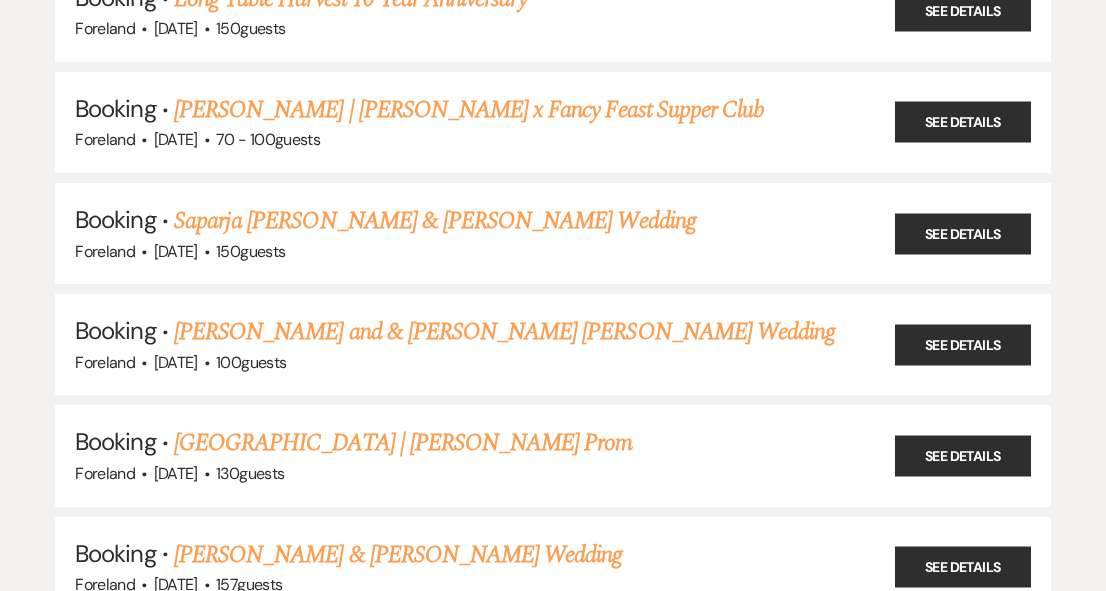 scroll, scrollTop: 2060, scrollLeft: 0, axis: vertical 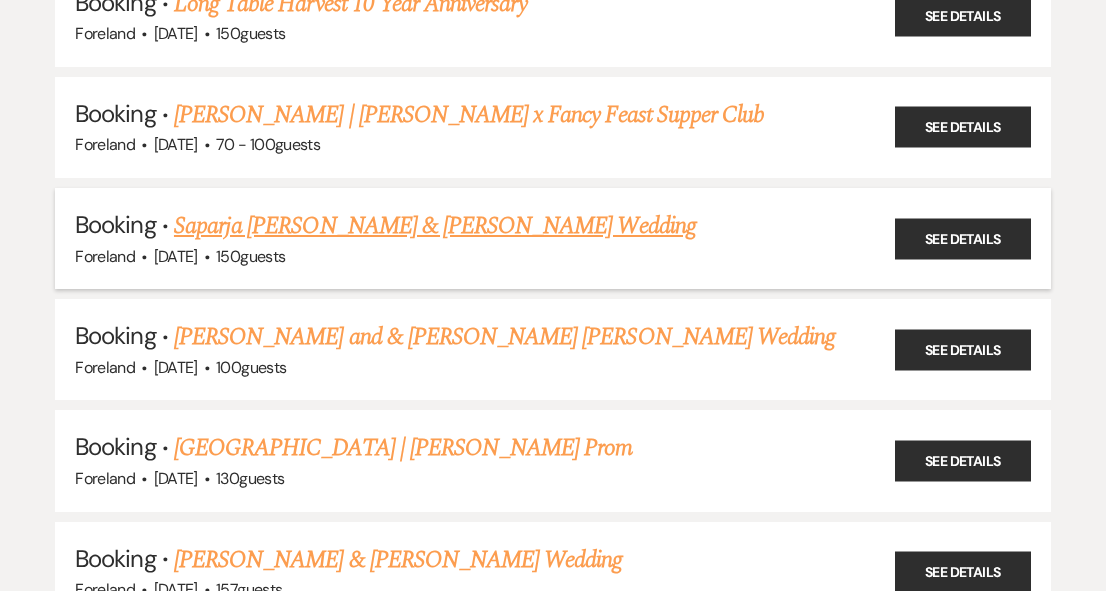 click on "Saparja [PERSON_NAME] & [PERSON_NAME] Wedding" at bounding box center (435, 226) 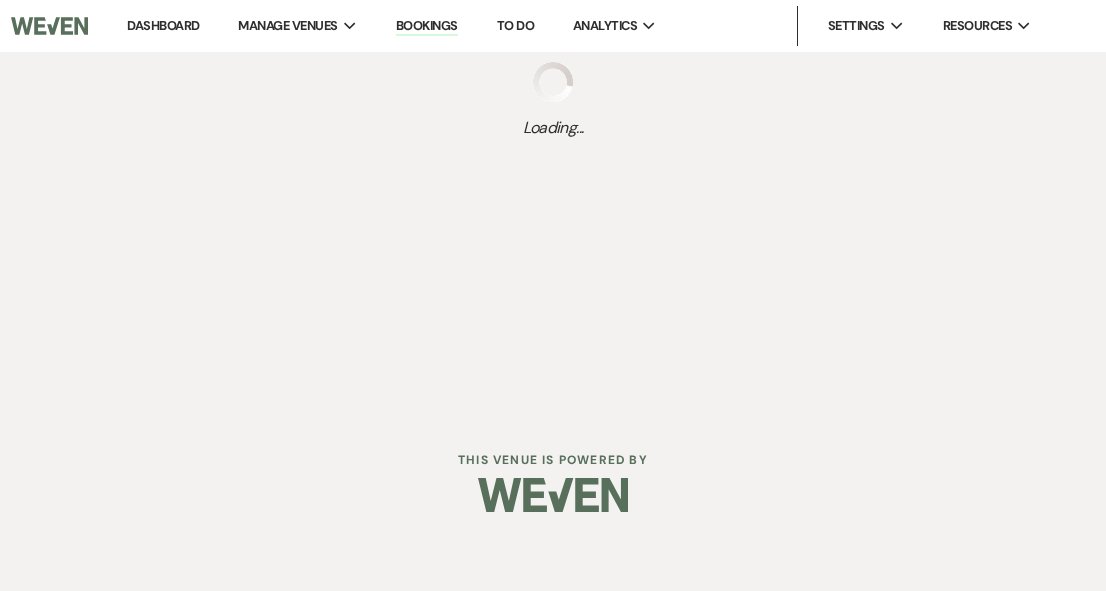 scroll, scrollTop: 0, scrollLeft: 0, axis: both 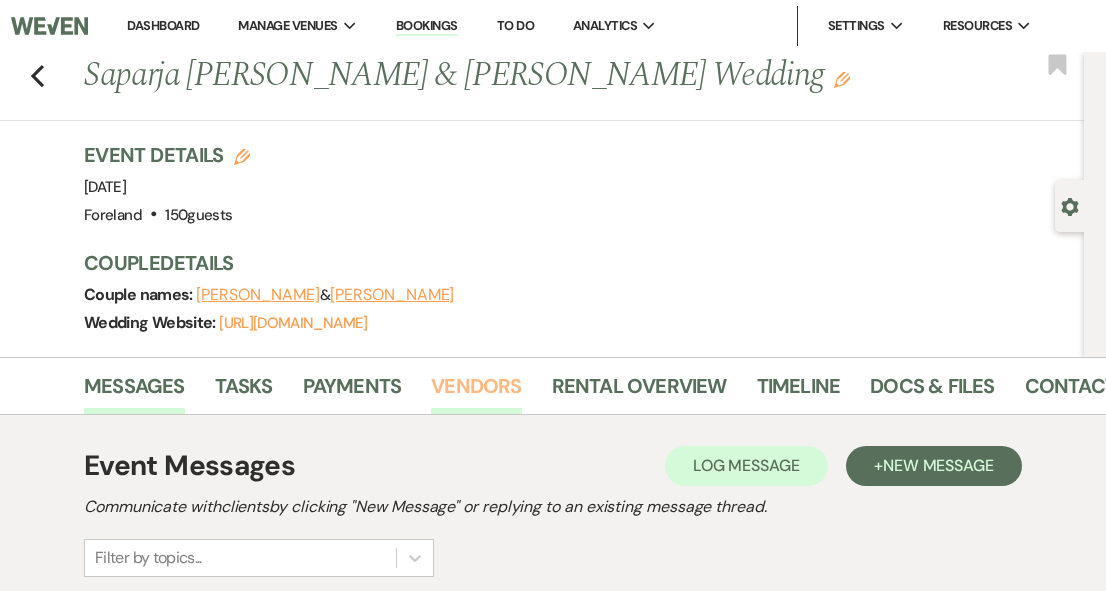 click on "Vendors" at bounding box center [476, 392] 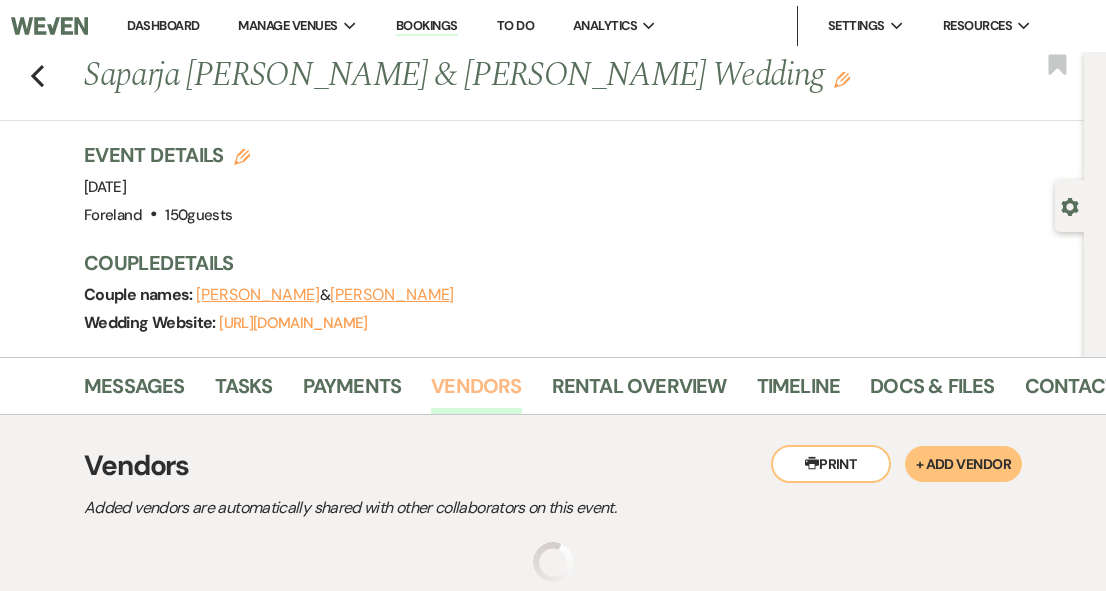 scroll, scrollTop: 0, scrollLeft: 2, axis: horizontal 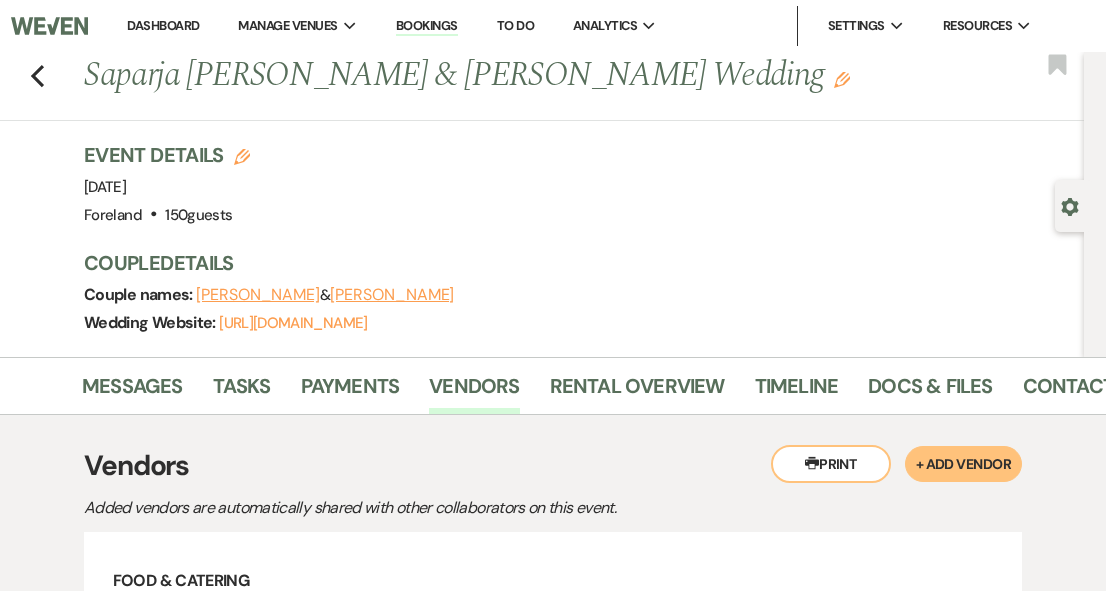 click on "Dashboard" at bounding box center [163, 25] 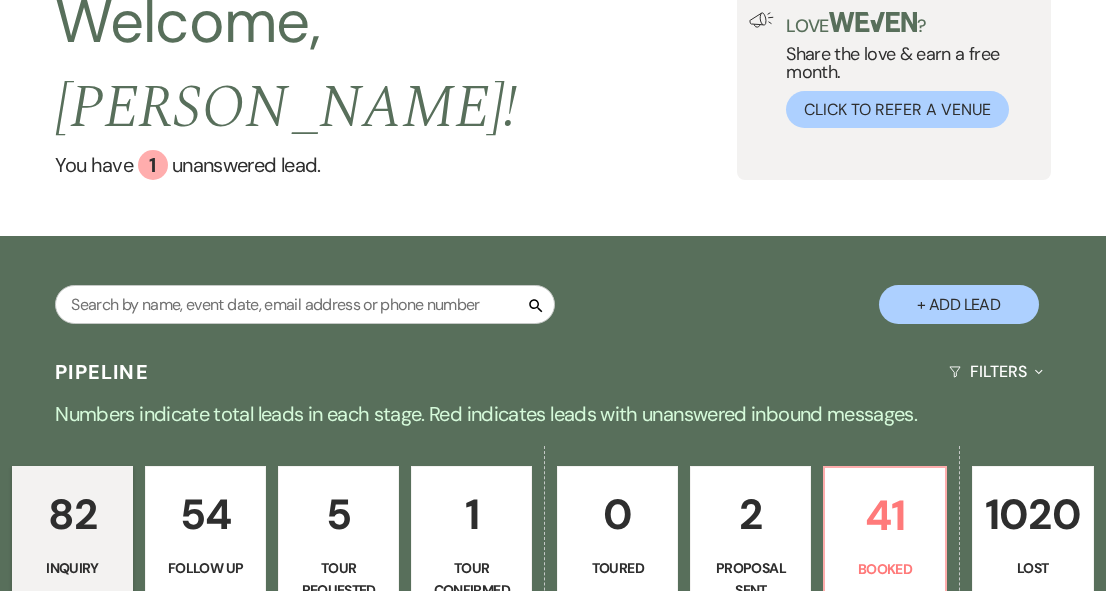 scroll, scrollTop: 166, scrollLeft: 0, axis: vertical 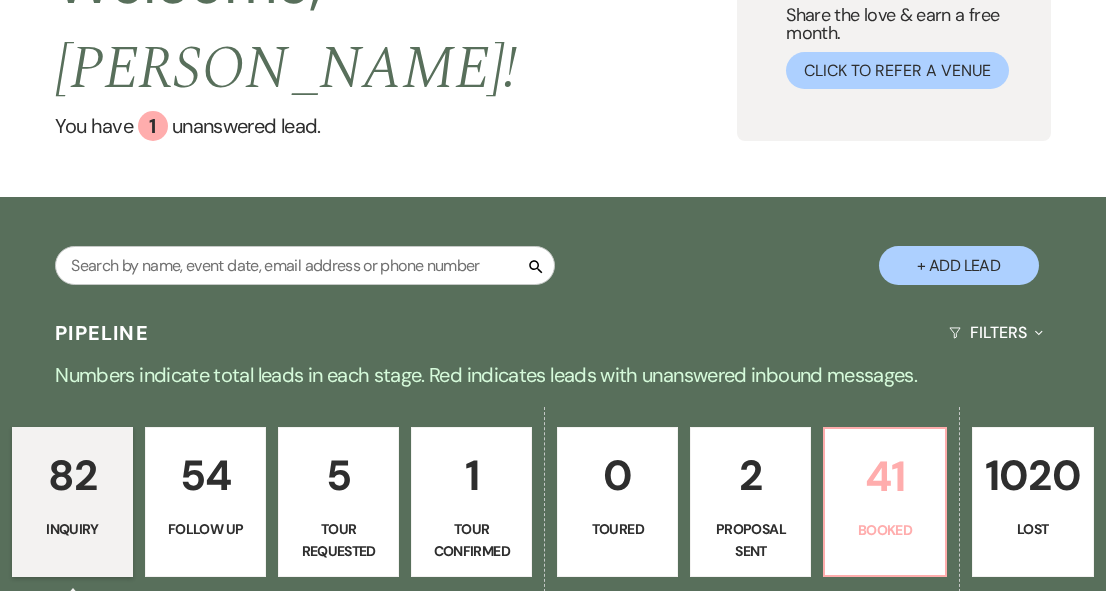 click on "41" at bounding box center (884, 476) 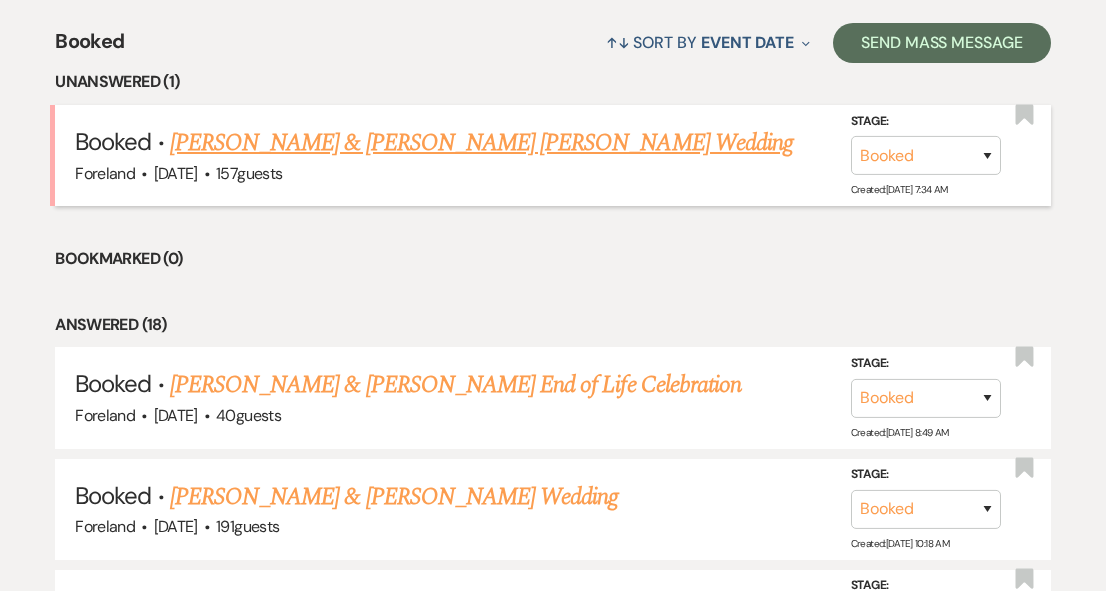 scroll, scrollTop: 793, scrollLeft: 0, axis: vertical 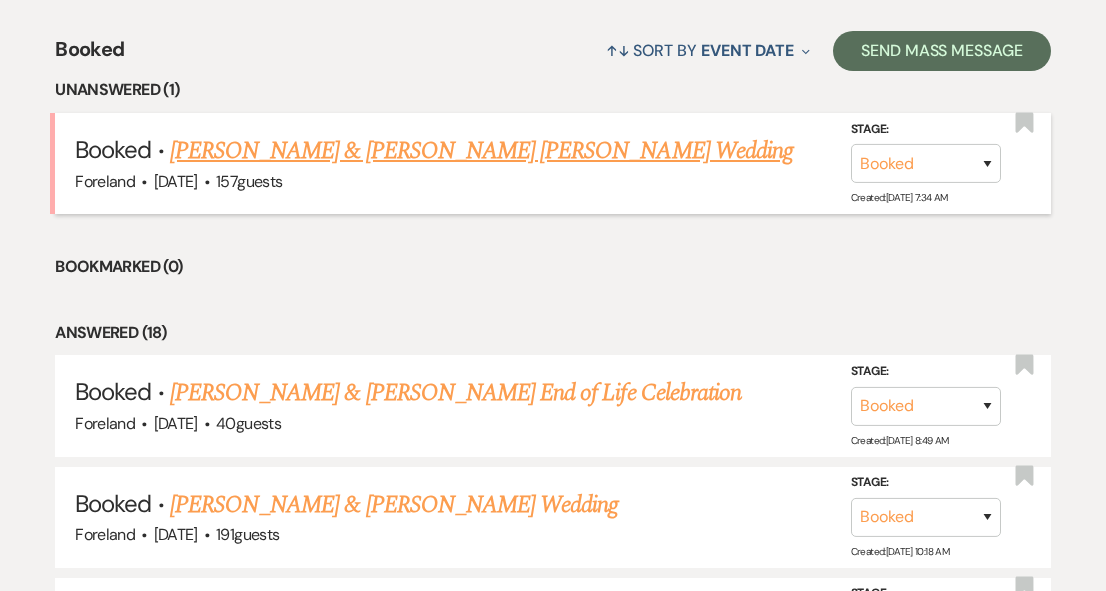 click on "[PERSON_NAME] & [PERSON_NAME] [PERSON_NAME] Wedding" at bounding box center [481, 151] 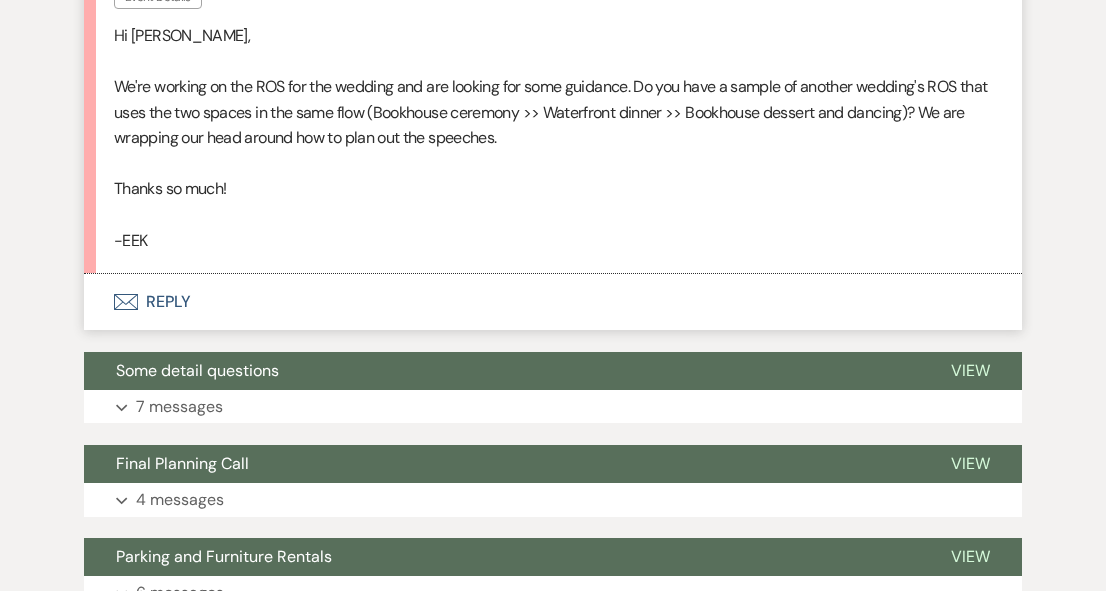 scroll, scrollTop: 517, scrollLeft: 0, axis: vertical 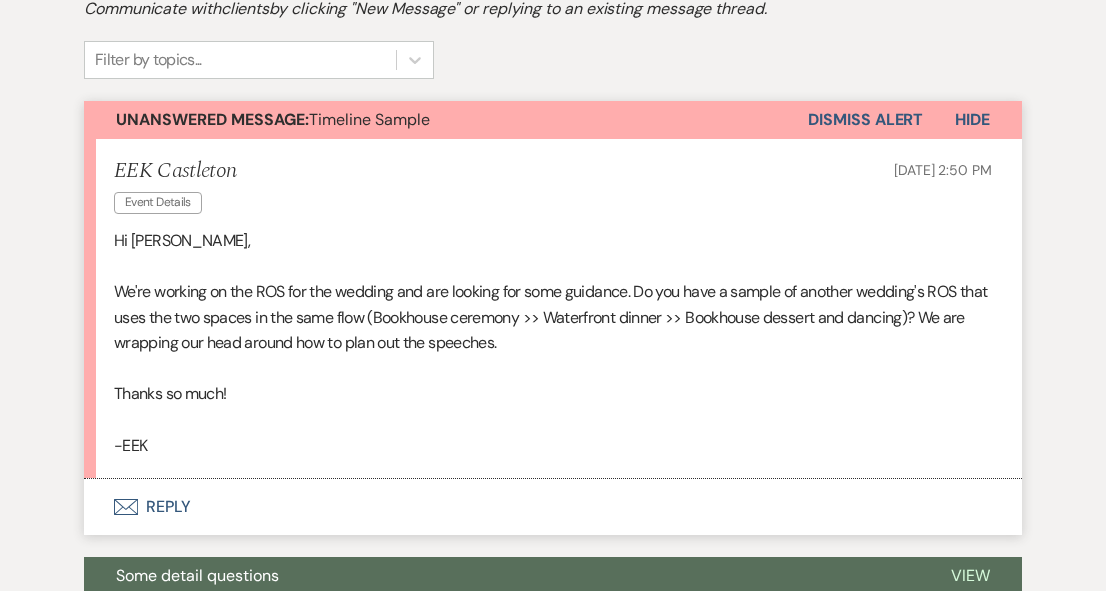 click on "Envelope Reply" at bounding box center [553, 507] 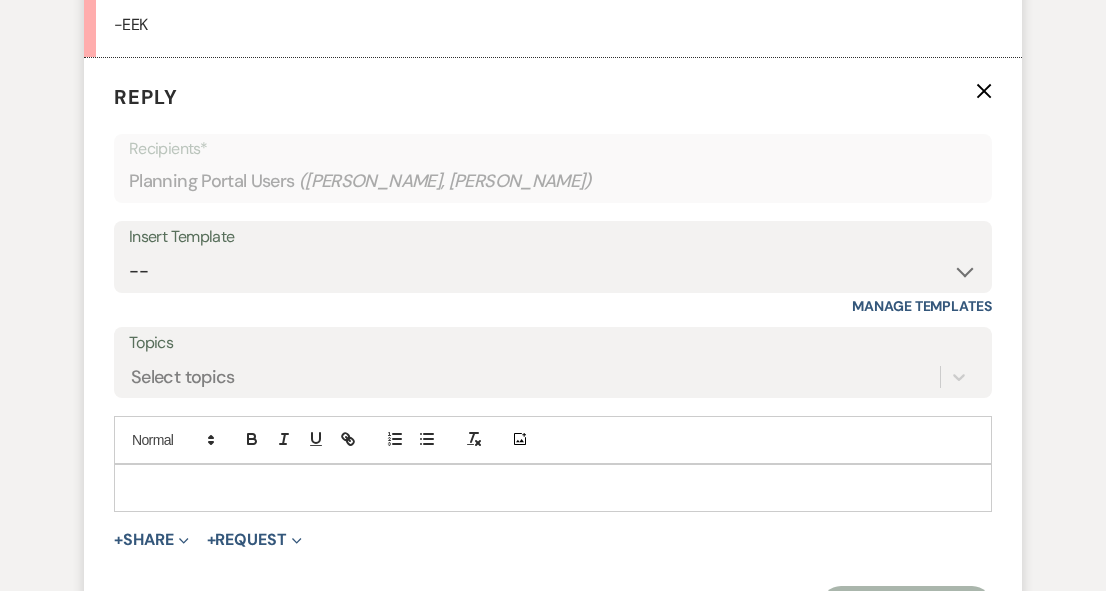 scroll, scrollTop: 949, scrollLeft: 0, axis: vertical 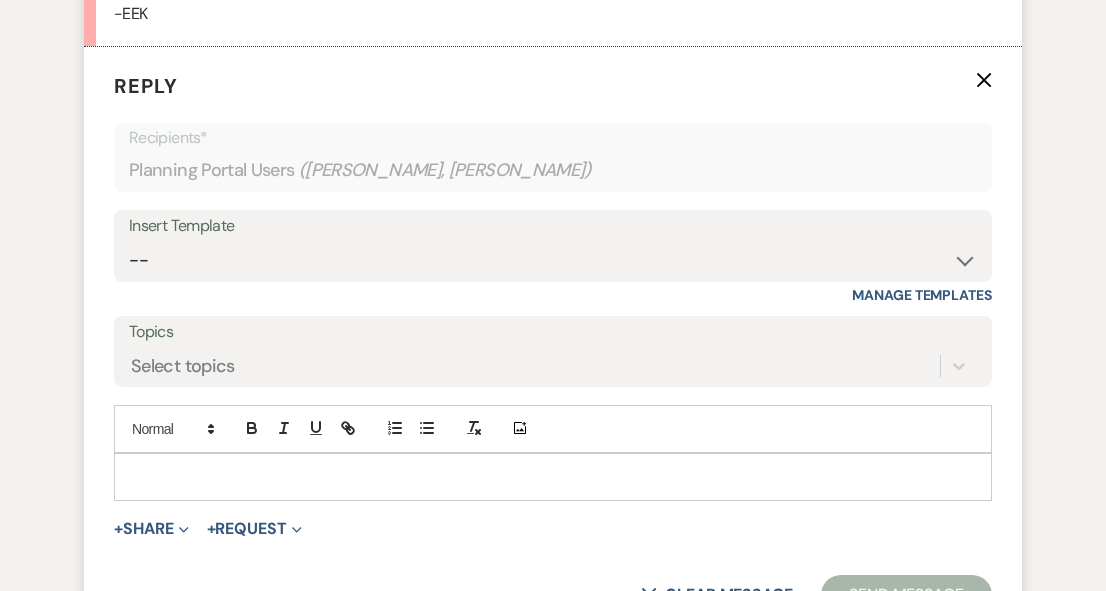 click at bounding box center (553, 477) 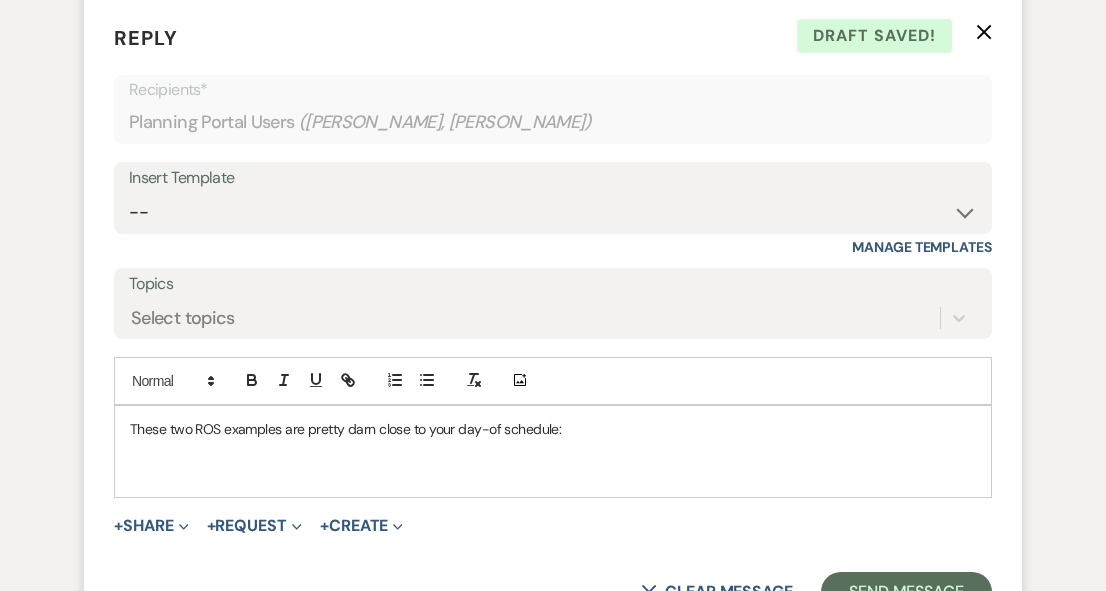 scroll, scrollTop: 1028, scrollLeft: 0, axis: vertical 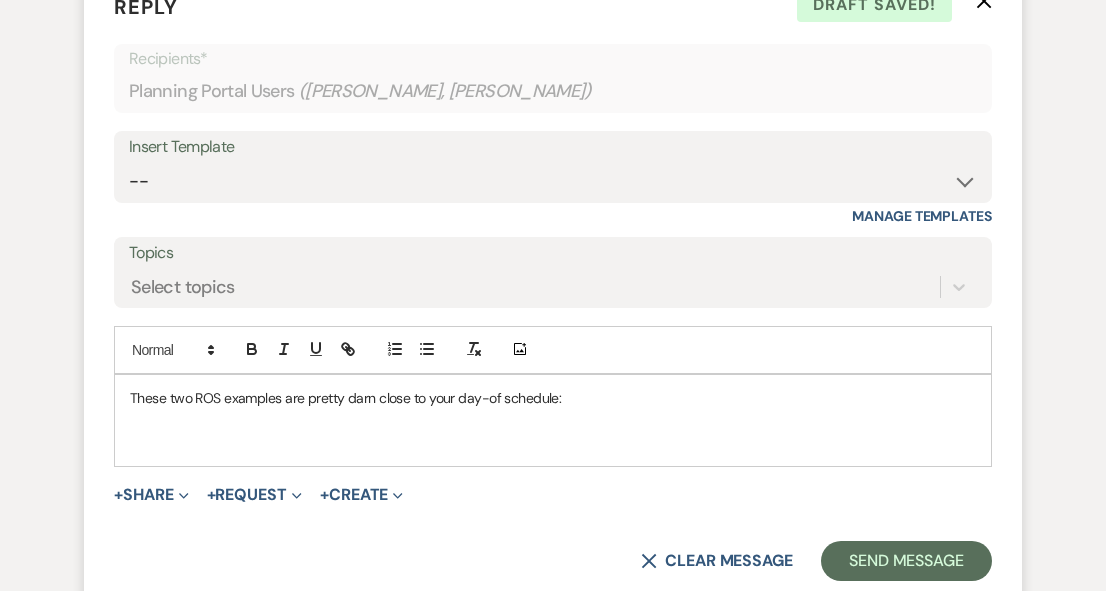click at bounding box center [553, 442] 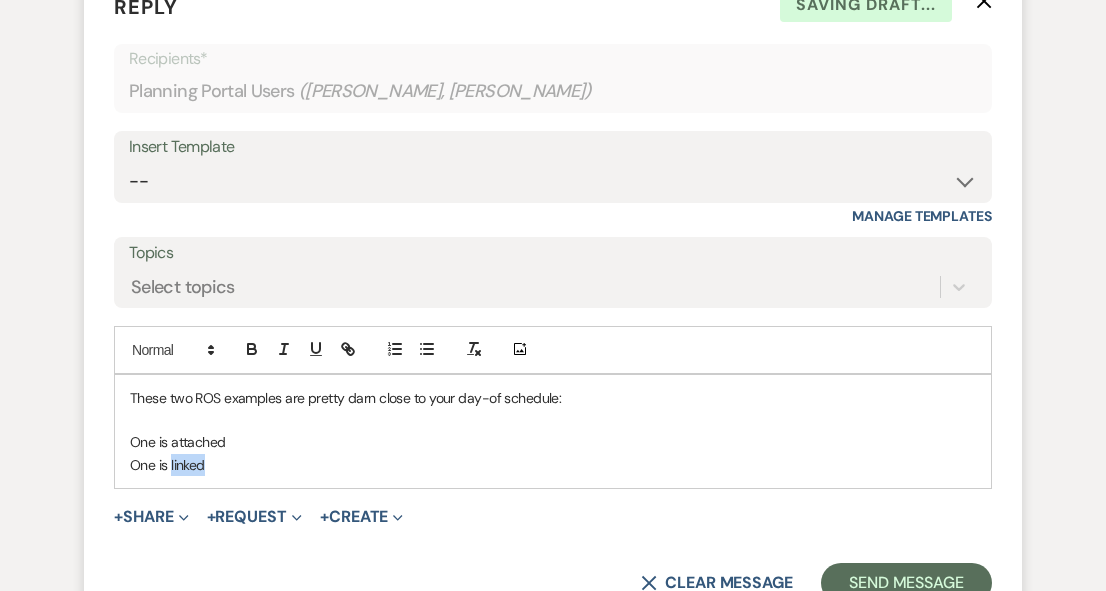 drag, startPoint x: 211, startPoint y: 421, endPoint x: 171, endPoint y: 421, distance: 40 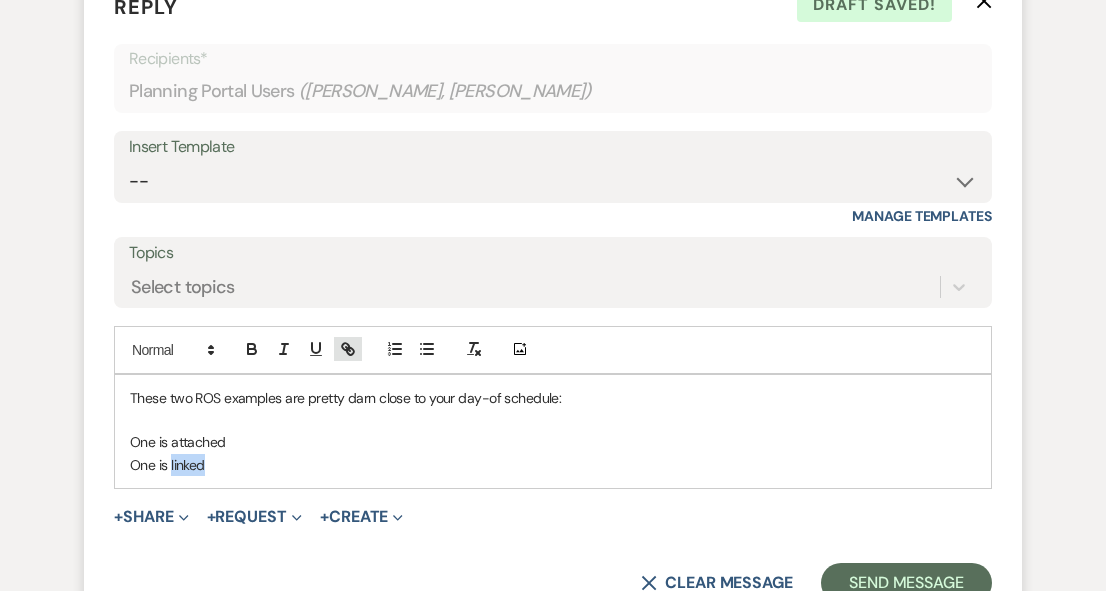 click 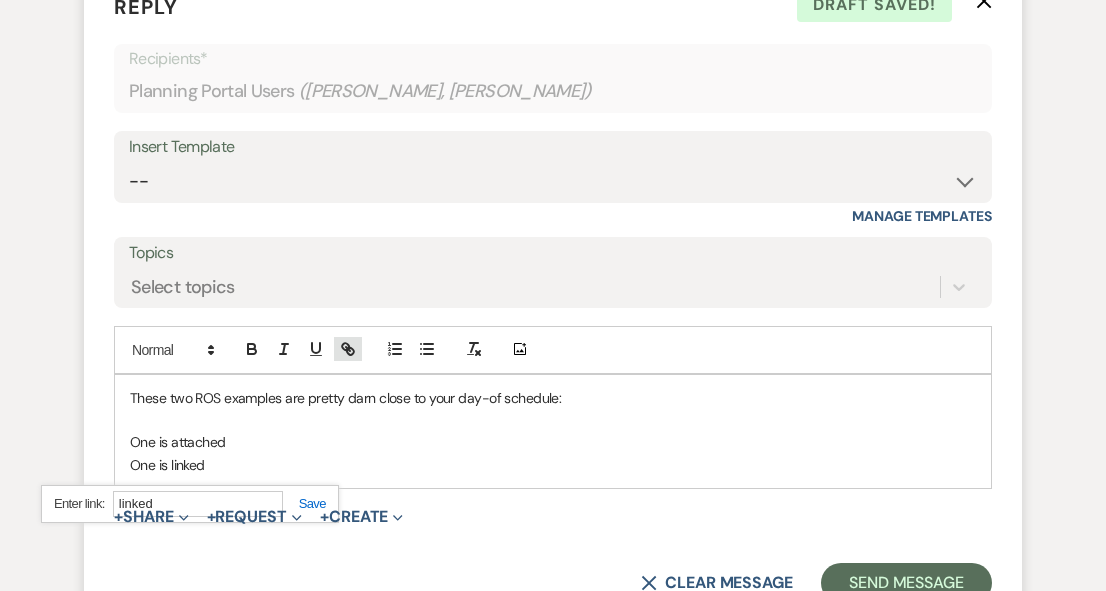 paste on "[URL][DOMAIN_NAME]" 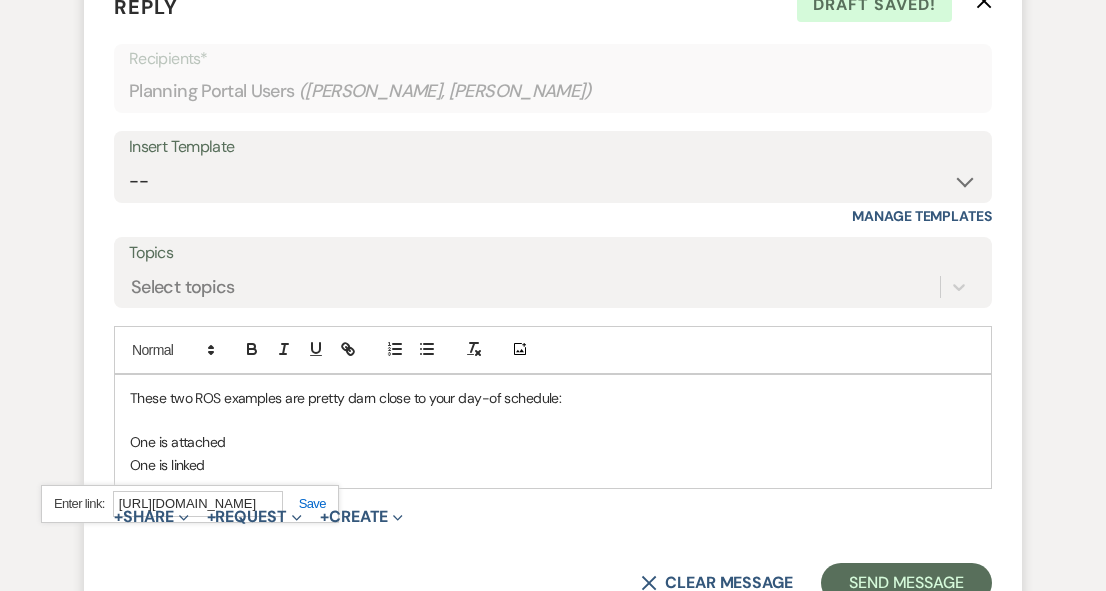 scroll, scrollTop: 0, scrollLeft: 785, axis: horizontal 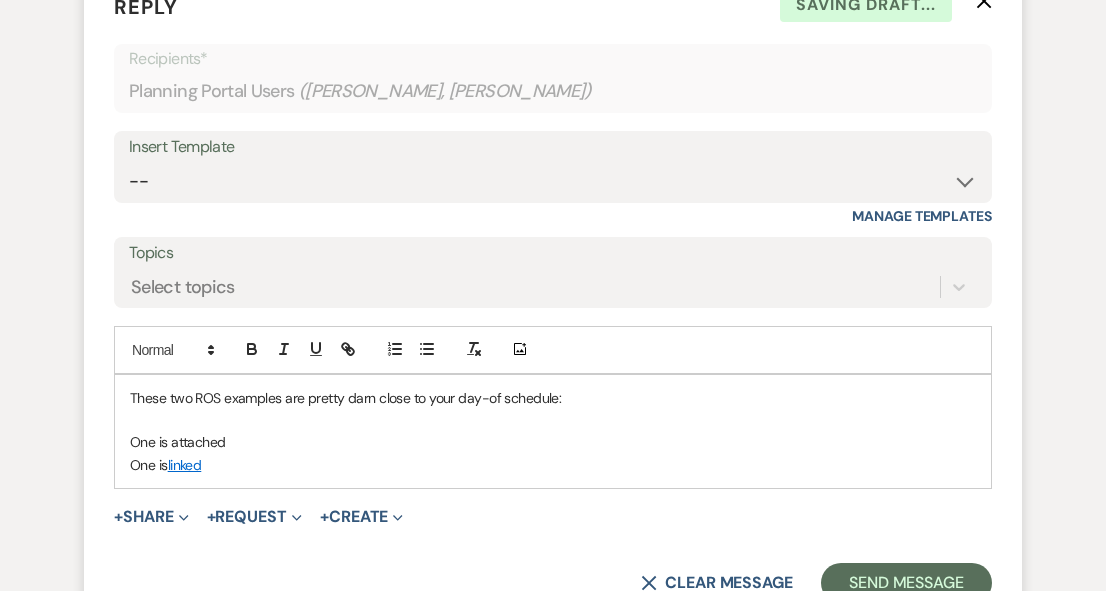 click on "One is attached" at bounding box center (553, 442) 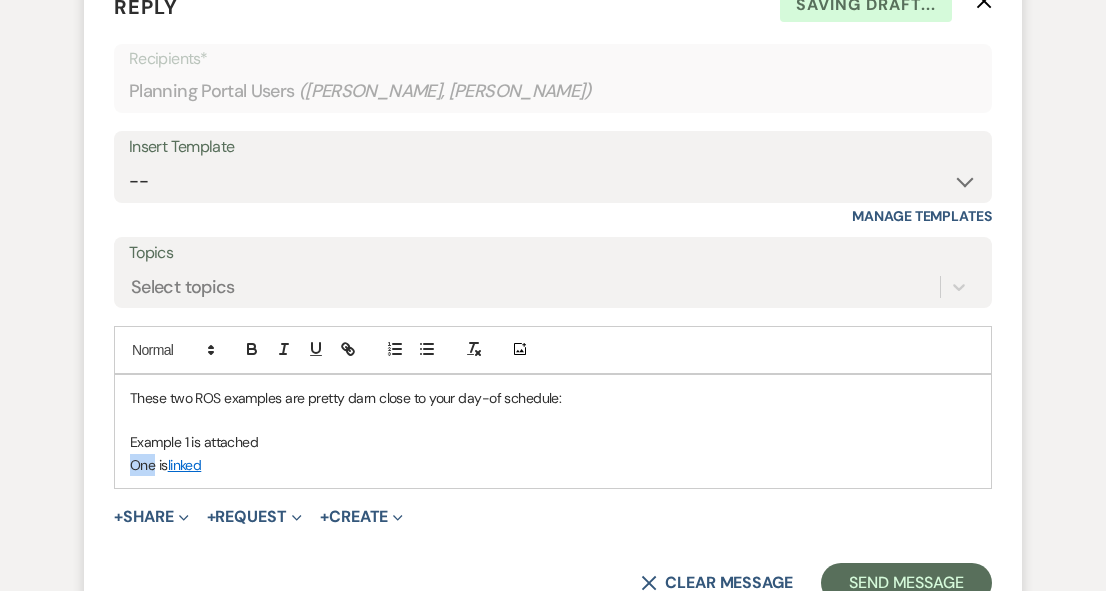 drag, startPoint x: 151, startPoint y: 417, endPoint x: 117, endPoint y: 417, distance: 34 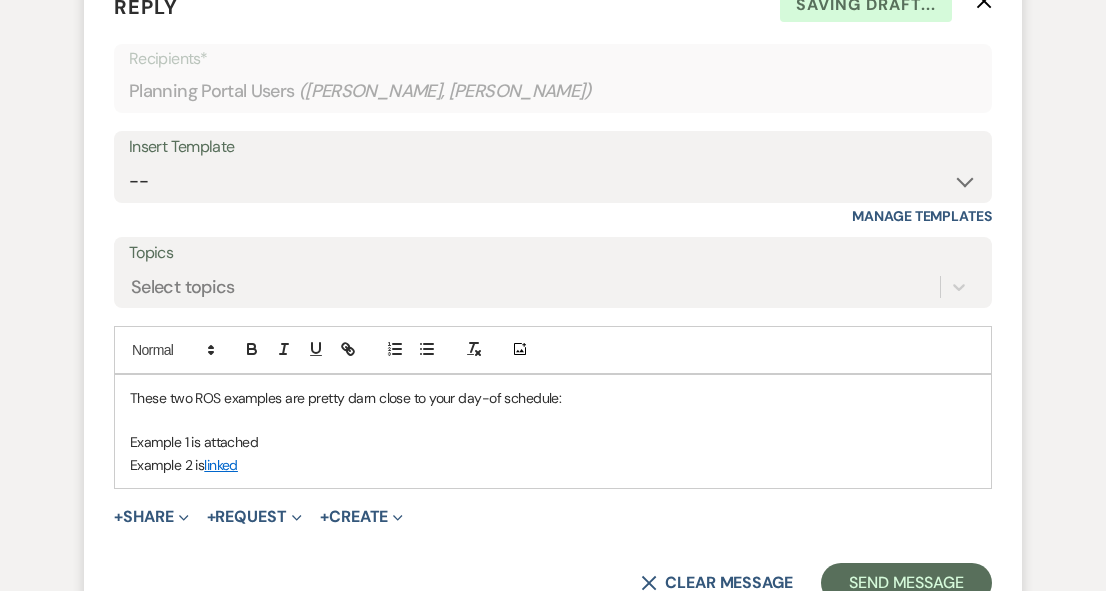 click on "Example 2 is  linked" at bounding box center [553, 465] 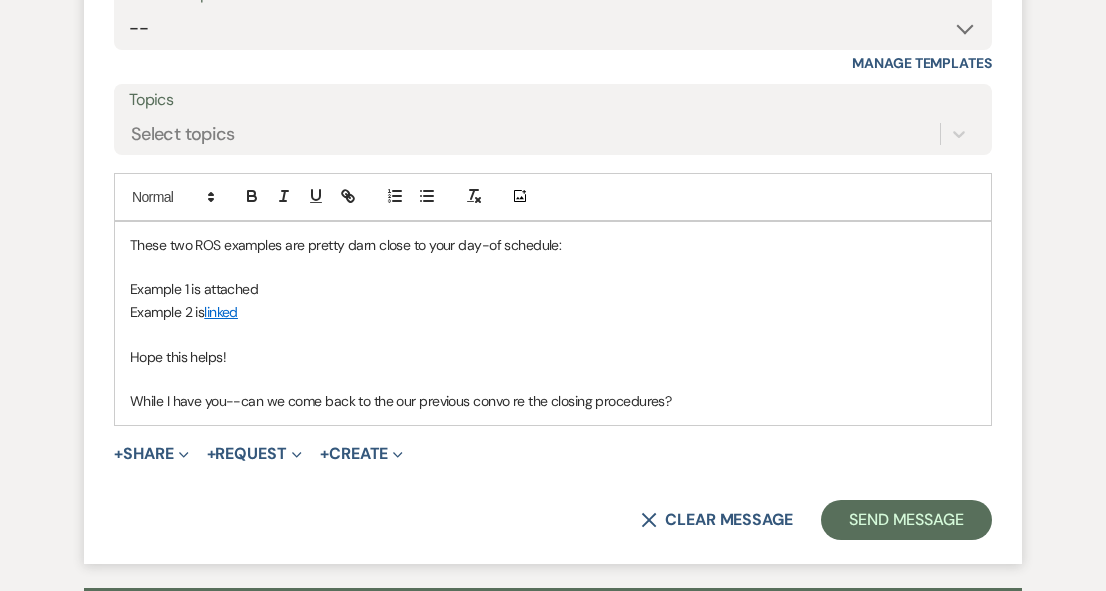 scroll, scrollTop: 1190, scrollLeft: 0, axis: vertical 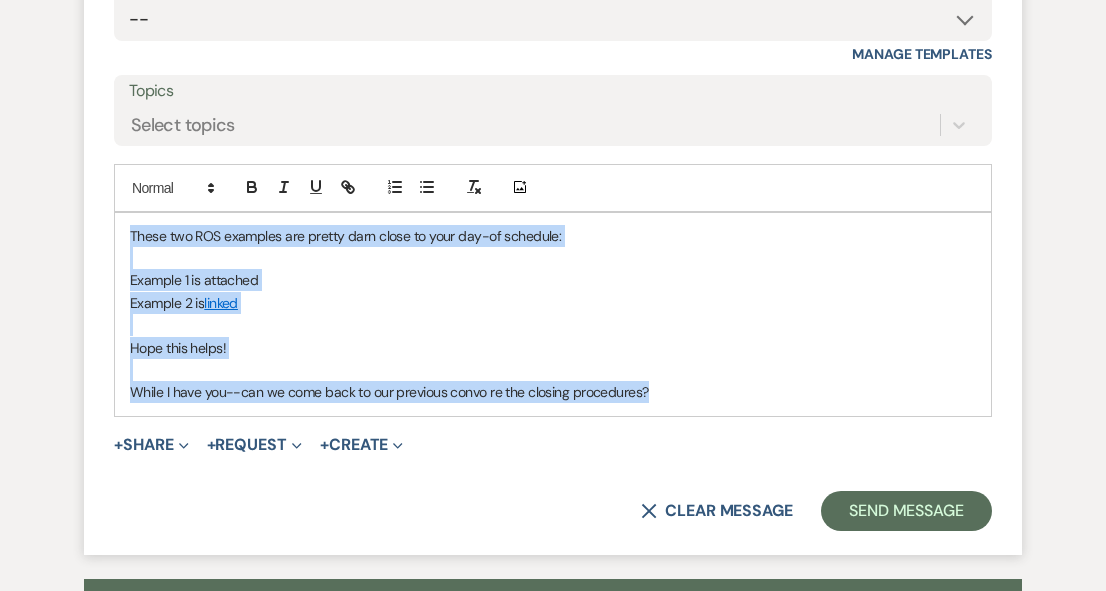drag, startPoint x: 679, startPoint y: 344, endPoint x: 7, endPoint y: 136, distance: 703.45435 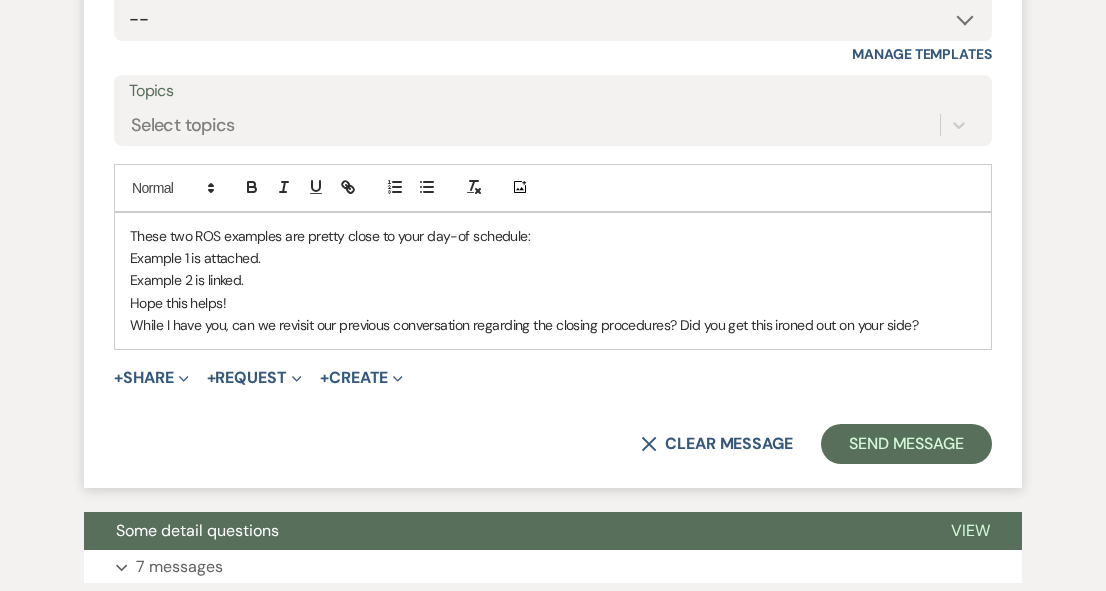 click on "Hope this helps!" at bounding box center [553, 303] 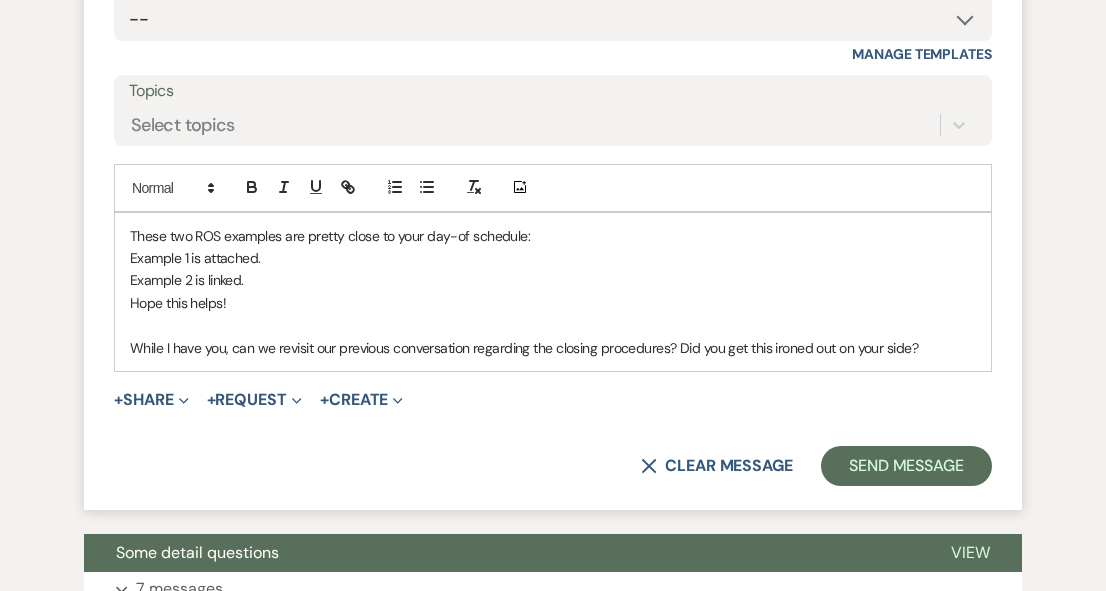 click on "These two ROS examples are pretty close to your day-of schedule: Example 1 is attached. Example 2 is linked. Hope this helps! While I have you, can we revisit our previous conversation regarding the closing procedures? Did you get this ironed out on your side?" at bounding box center (553, 292) 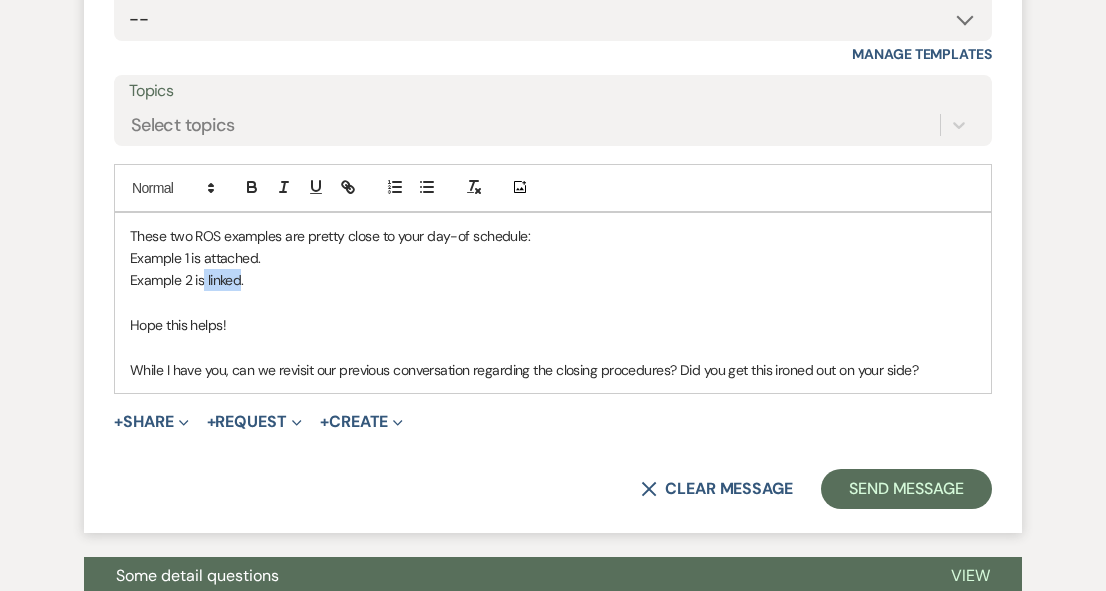 drag, startPoint x: 241, startPoint y: 232, endPoint x: 205, endPoint y: 233, distance: 36.013885 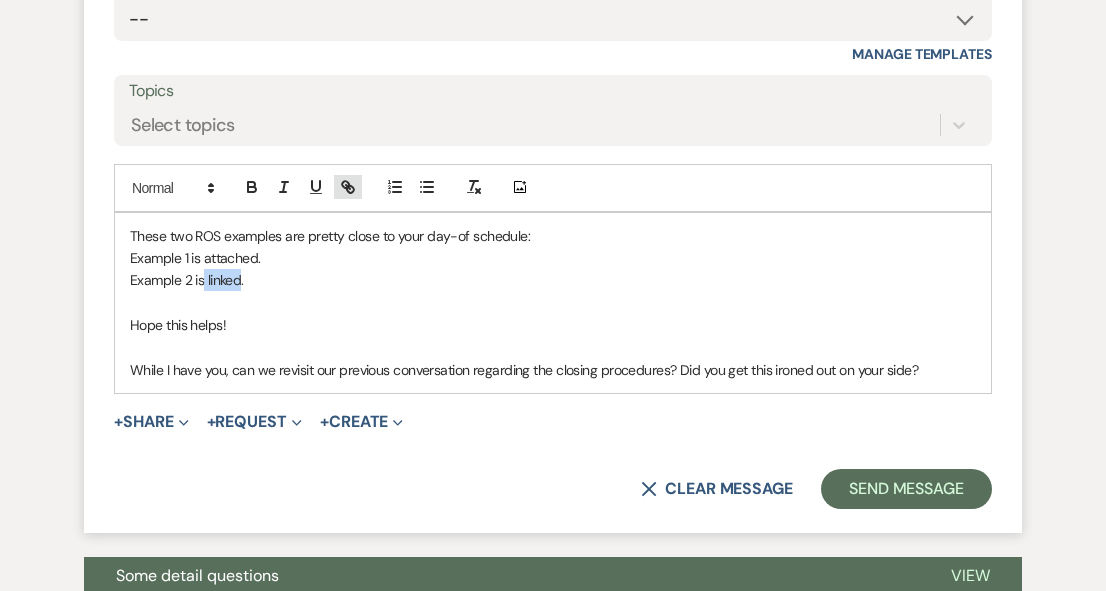 click 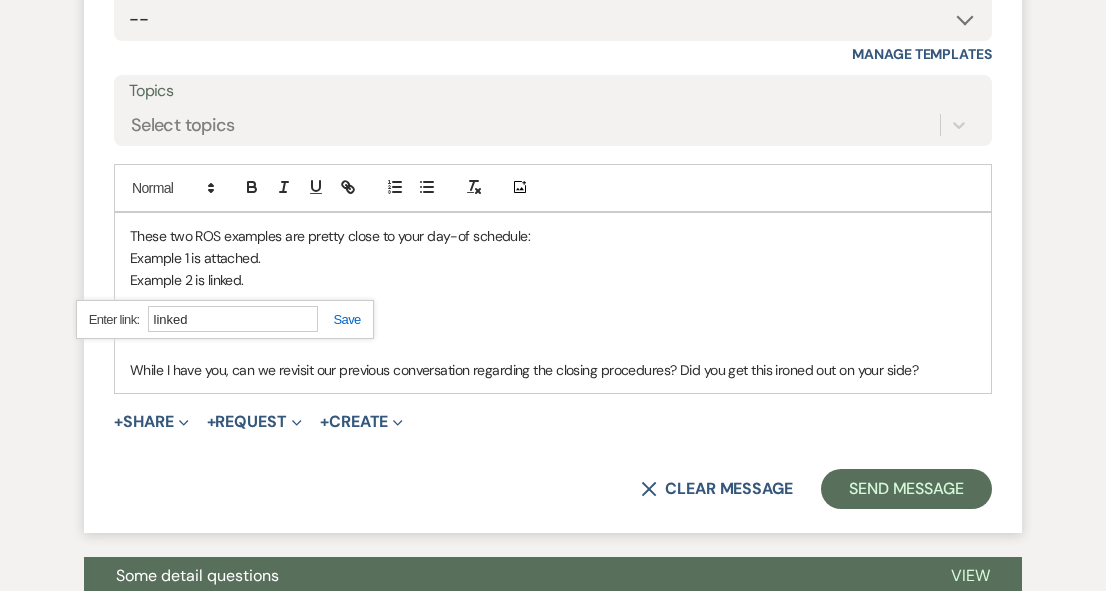 paste on "[URL][DOMAIN_NAME]" 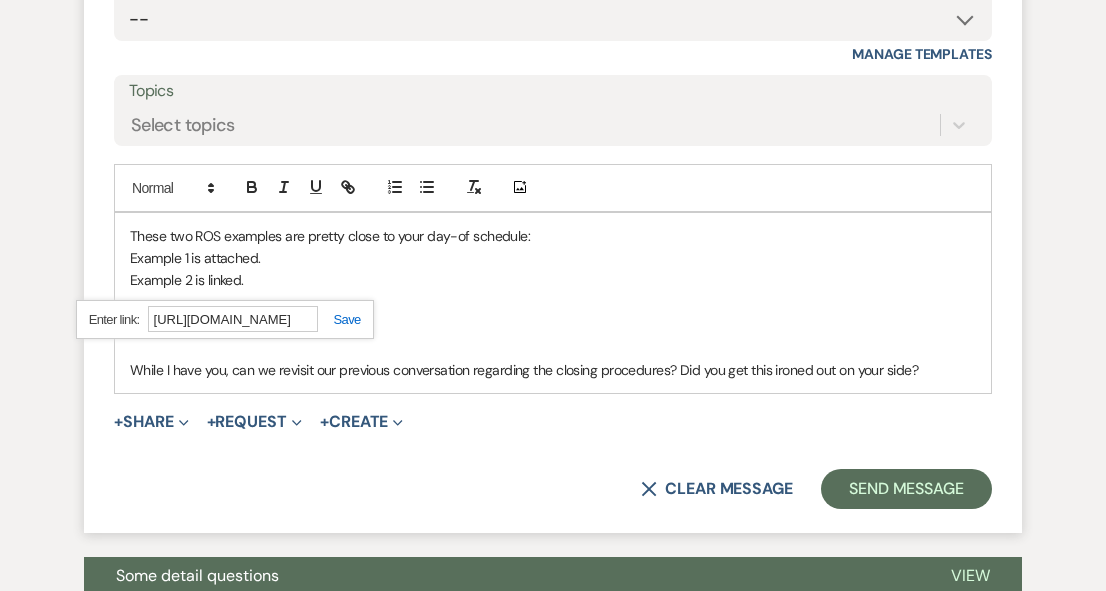scroll, scrollTop: 0, scrollLeft: 786, axis: horizontal 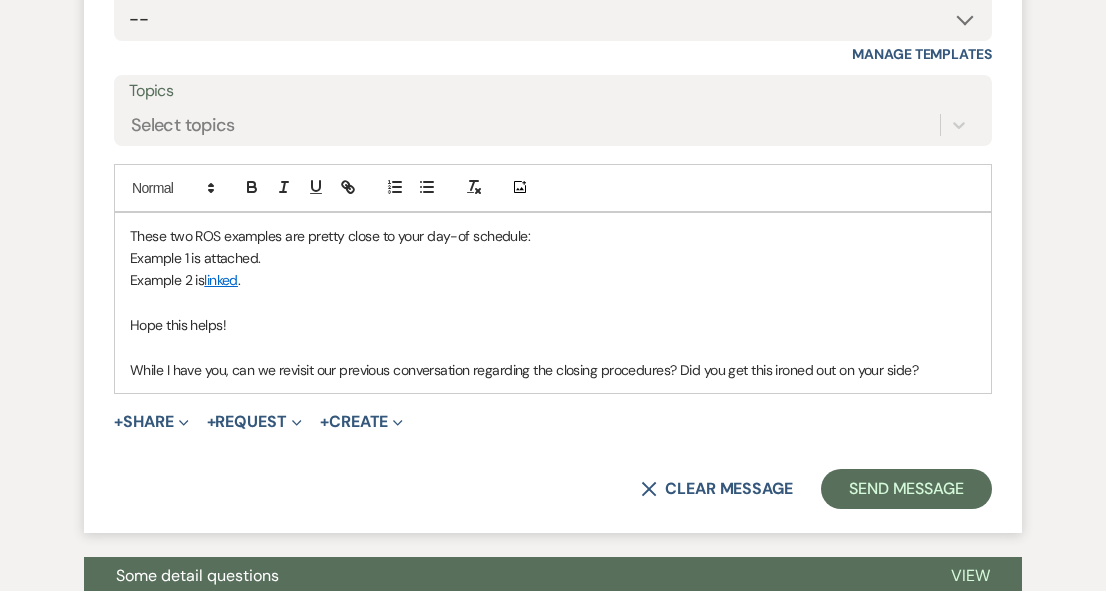 click on "Hope this helps!" at bounding box center (553, 325) 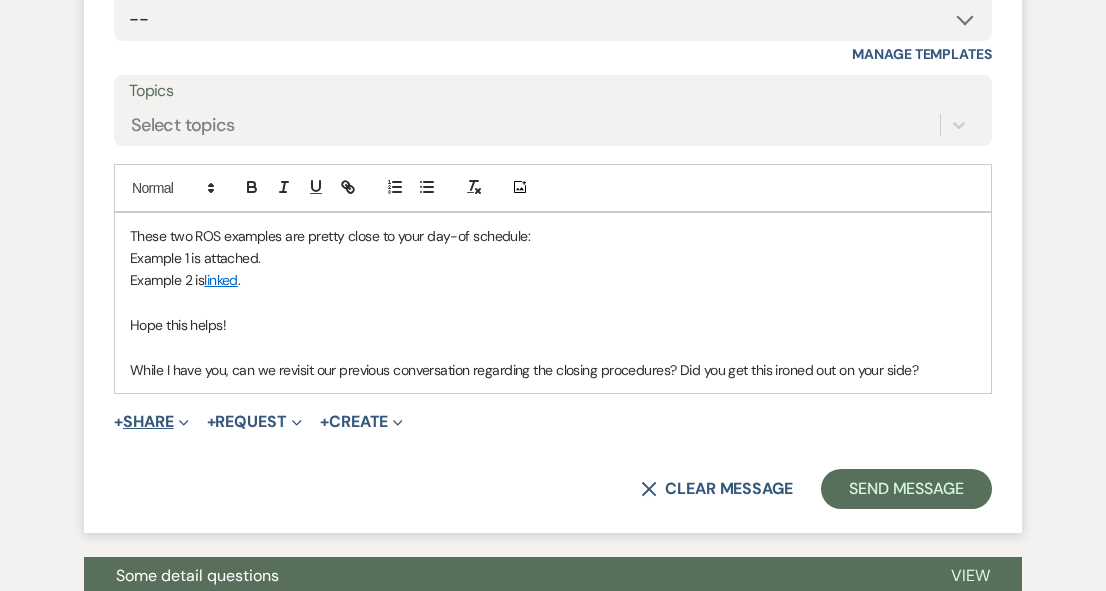 click on "+  Share Expand" at bounding box center (151, 422) 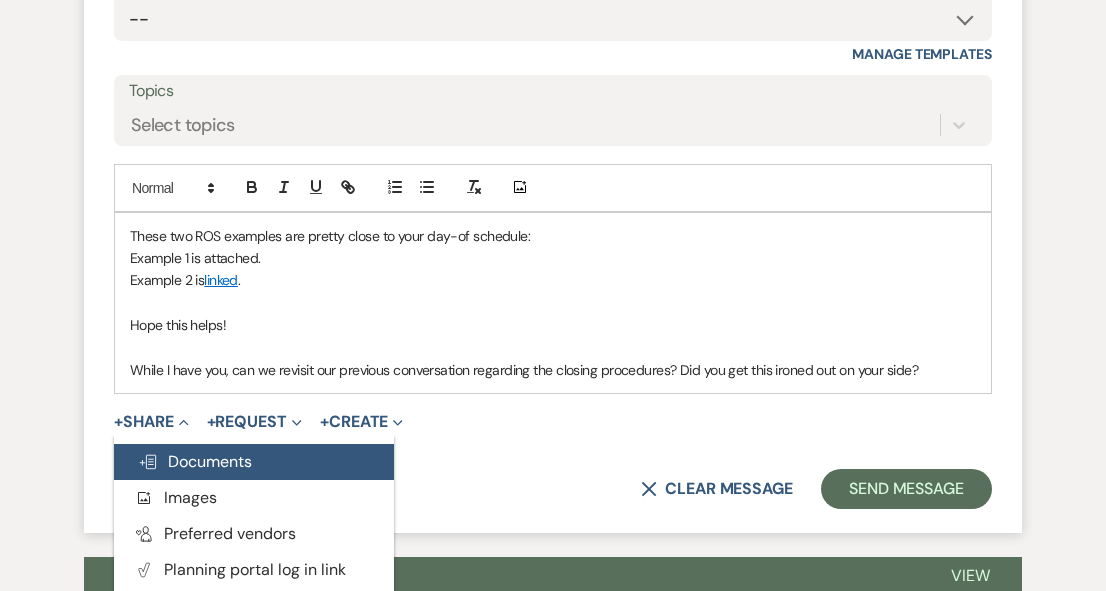 click on "Doc Upload Documents" at bounding box center [195, 461] 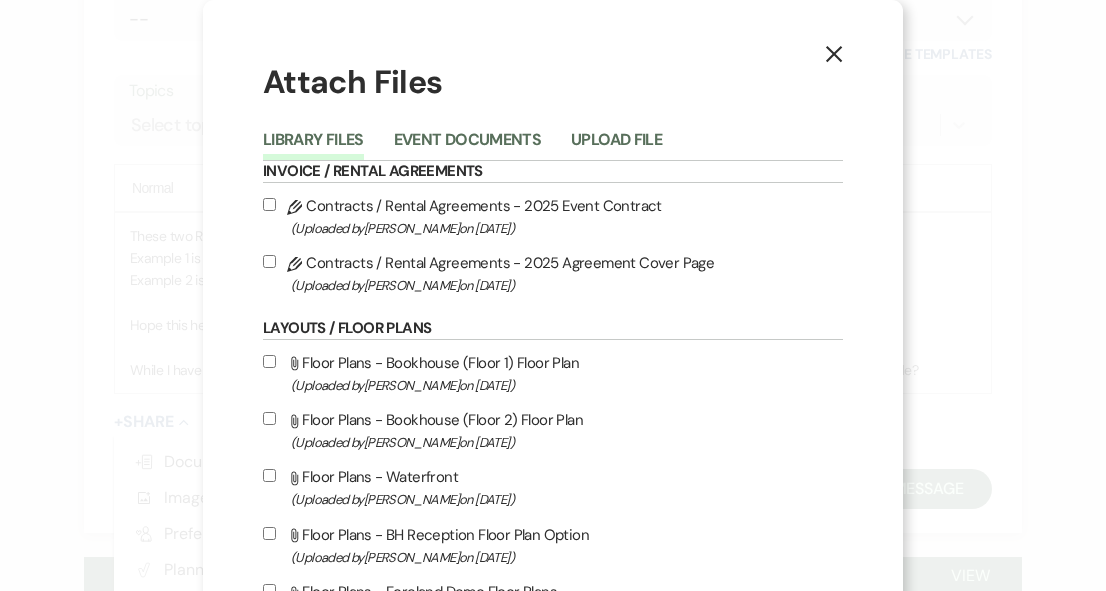 click on "Upload File" at bounding box center (631, 143) 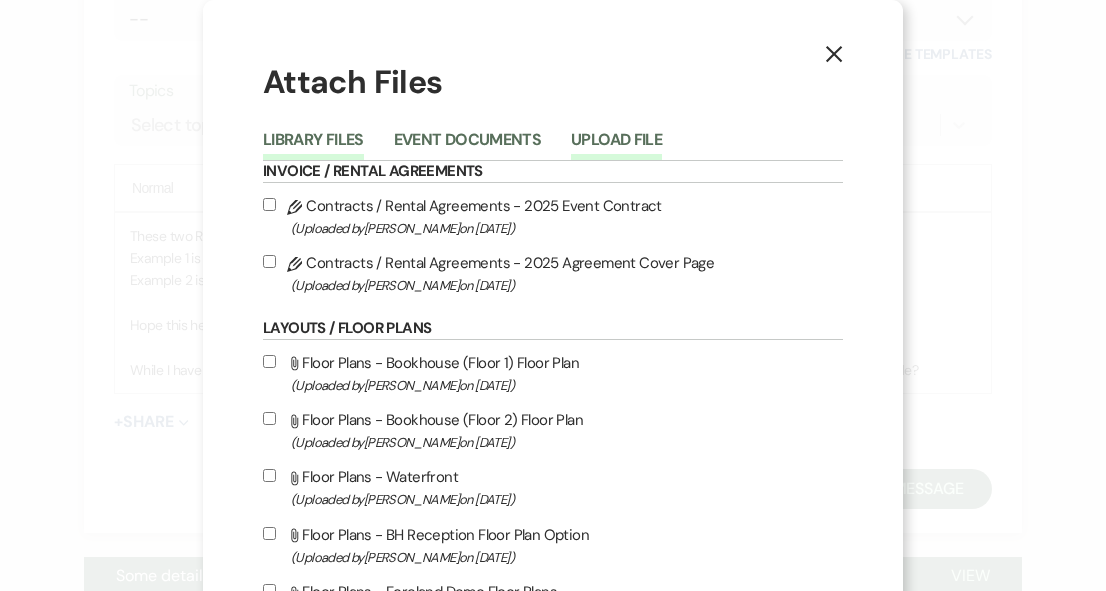 click on "Upload File" at bounding box center [616, 146] 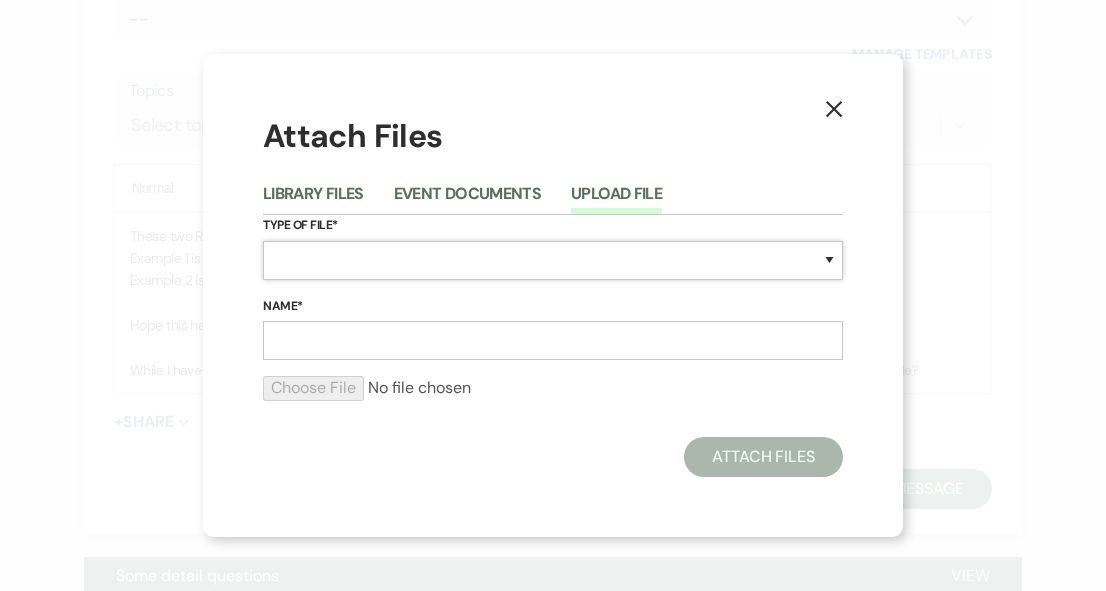click on "Special Event Insurance Vendor Certificate of Insurance Contracts / Rental Agreements Invoices Receipts Event Maps Floor Plans Rain Plan Seating Charts Venue Layout Catering / Alcohol Permit Event Permit Fire Permit Fuel Permit Generator Permit Tent Permit Venue Permit Other Permit Inventory  Promotional Sample Venue Beverage Ceremony Event Finalize + Share Guests Lodging Menu Vendors Venue Beverage Brochure Menu Packages Product Specifications Quotes Beverage Event and Ceremony Details Finalize & Share Guests Lodging Menu Vendors Venue Event Timeline Family / Wedding Party Timeline Food and Beverage Timeline MC / DJ / Band Timeline Master Timeline Photography Timeline Set-Up / Clean-Up Vendor Timeline Bartender Safe Serve / TiPS Certification Vendor Certification Vendor License Other" at bounding box center [553, 260] 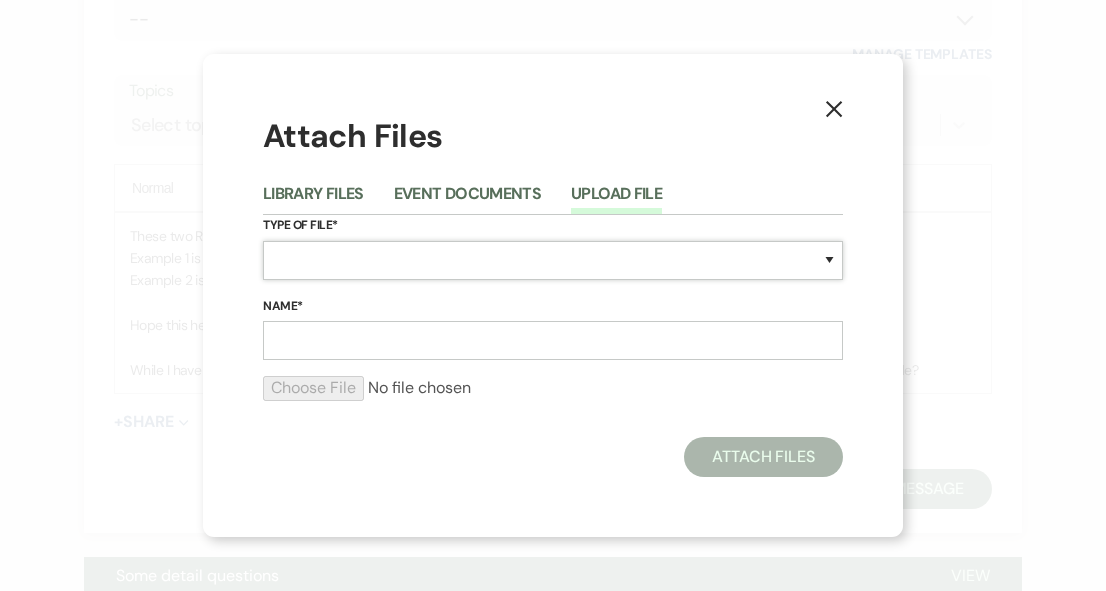 select on "30" 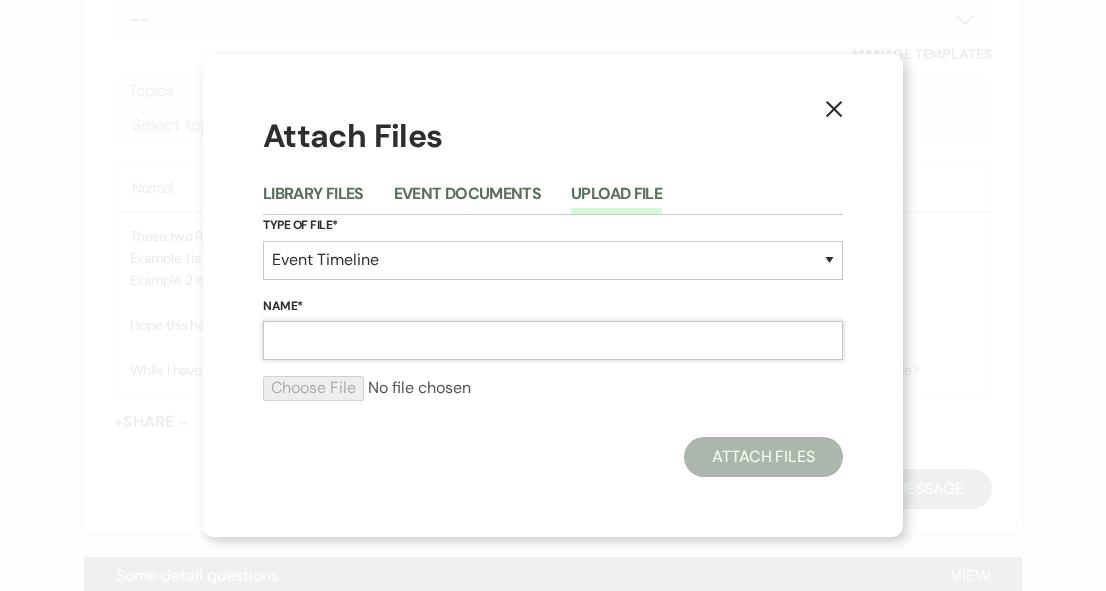 click on "Name*" at bounding box center [553, 340] 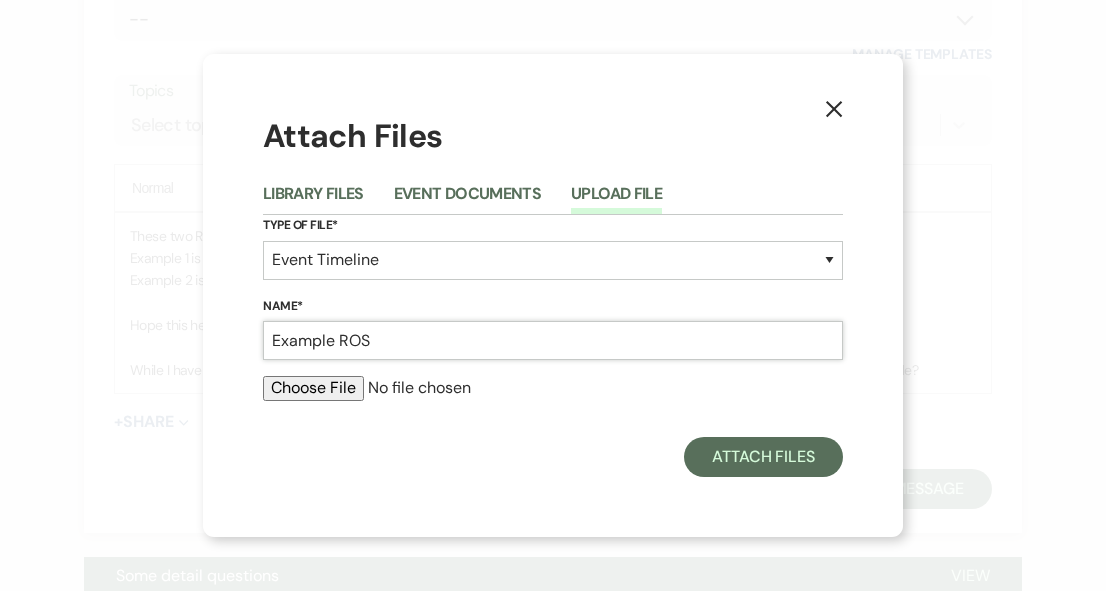 click on "Example ROS" at bounding box center (553, 340) 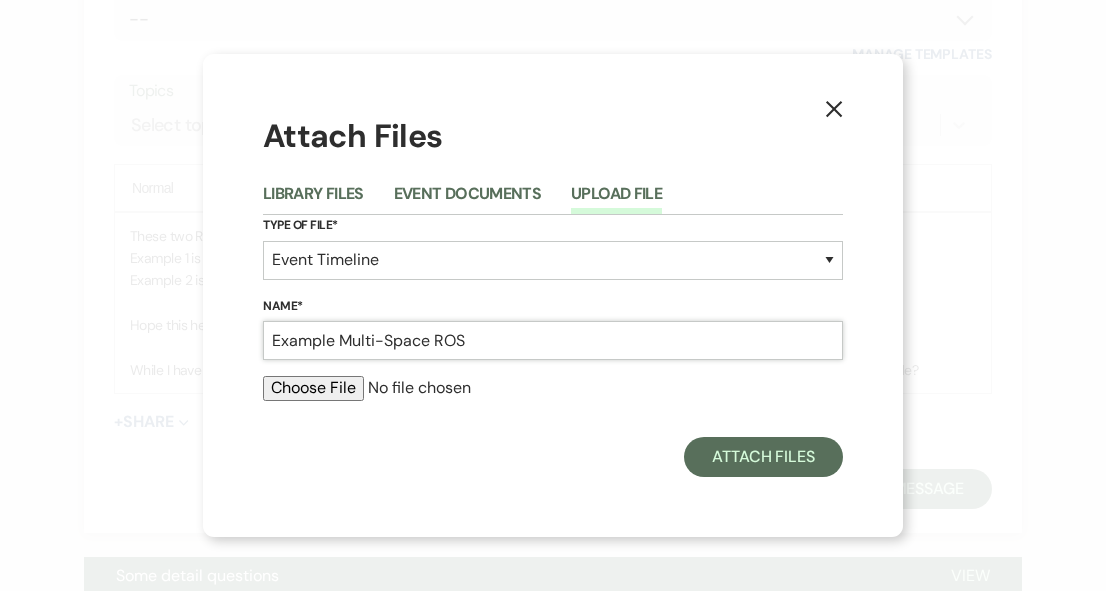 type on "Example Multi-Space ROS" 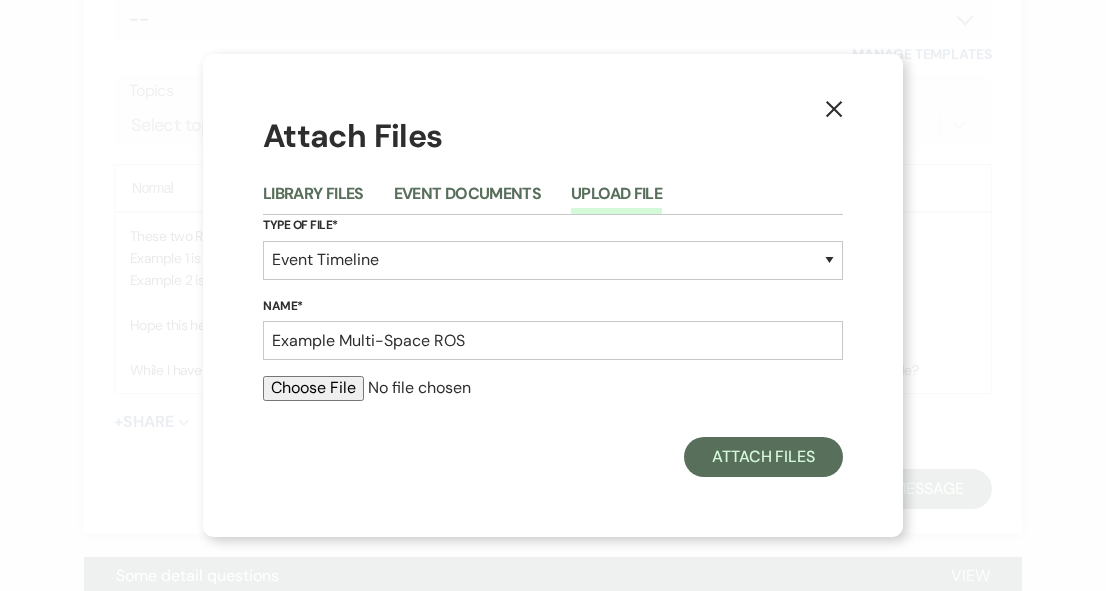 click at bounding box center [553, 388] 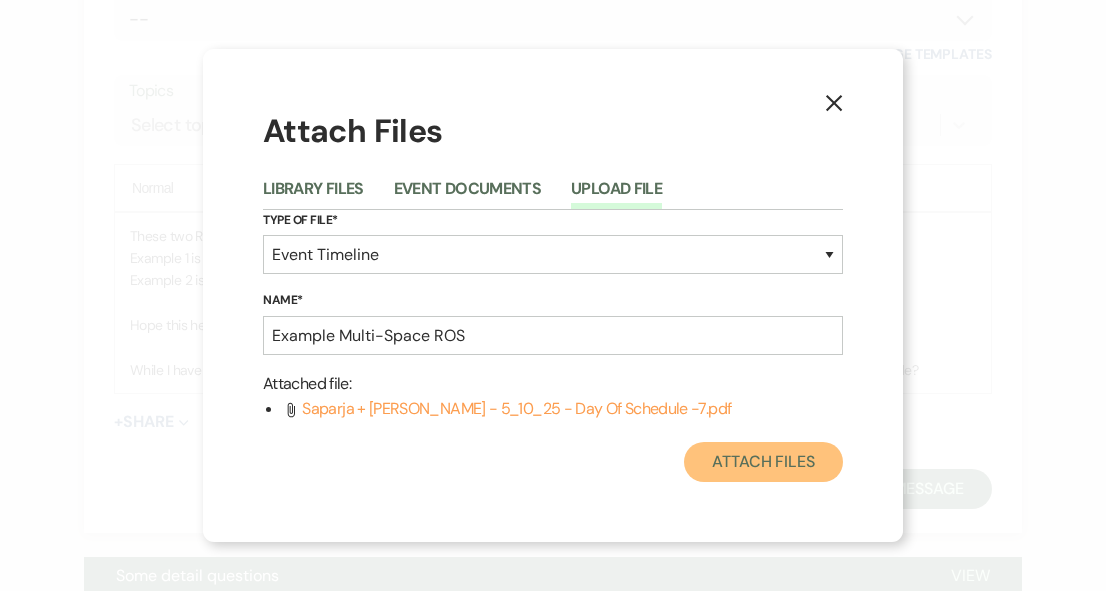 click on "Attach Files" at bounding box center [763, 462] 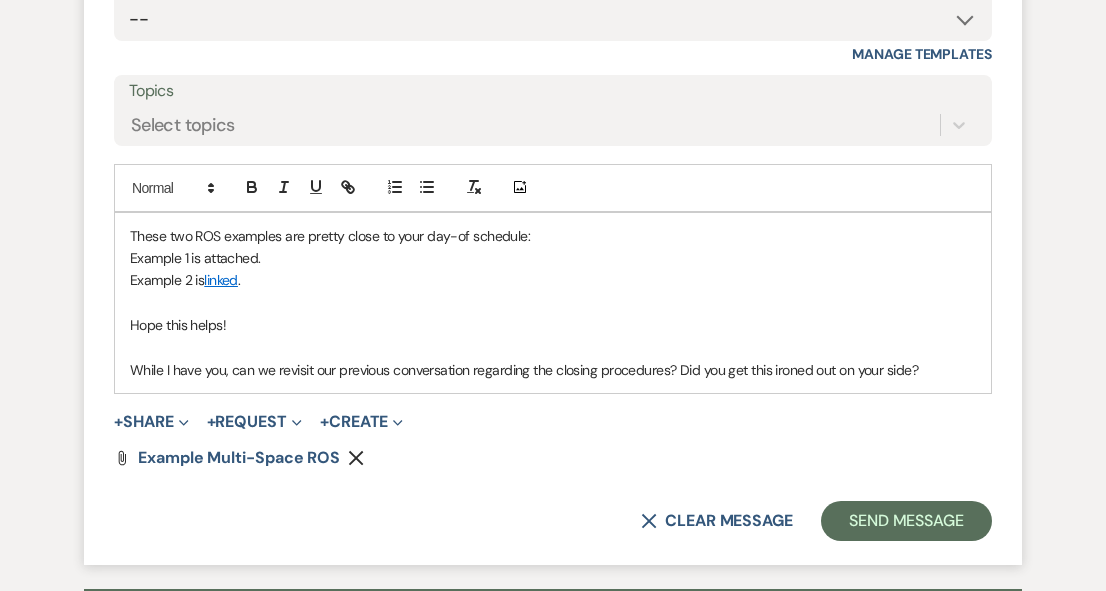 click on "These two ROS examples are pretty close to your day-of schedule: Example 1 is attached. Example 2 is  linked . Hope this helps! While I have you, can we revisit our previous conversation regarding the closing procedures? Did you get this ironed out on your side?" at bounding box center (553, 303) 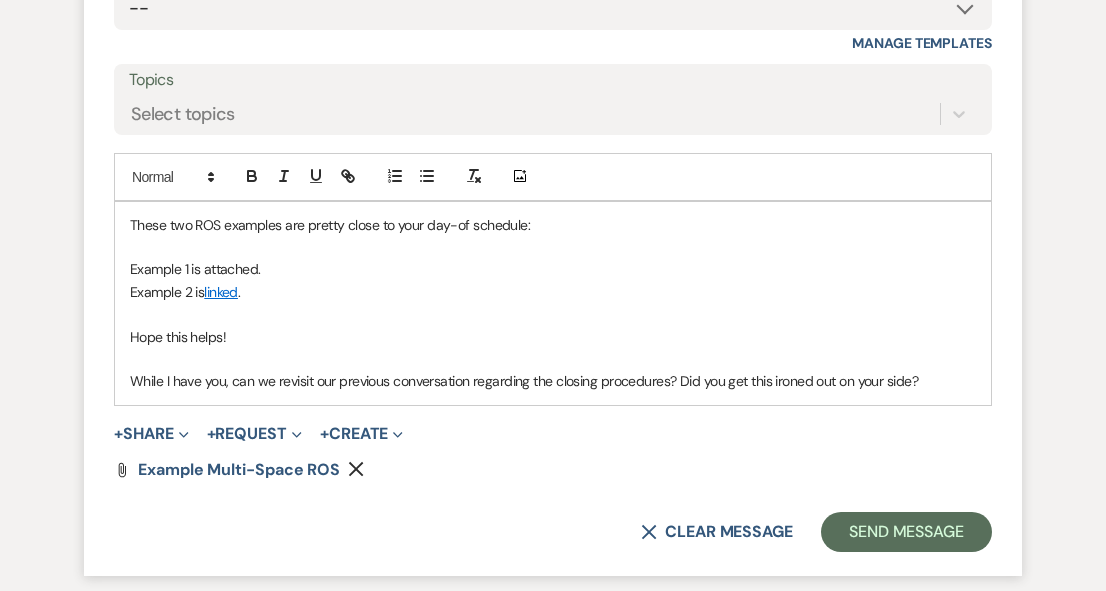 scroll, scrollTop: 1202, scrollLeft: 0, axis: vertical 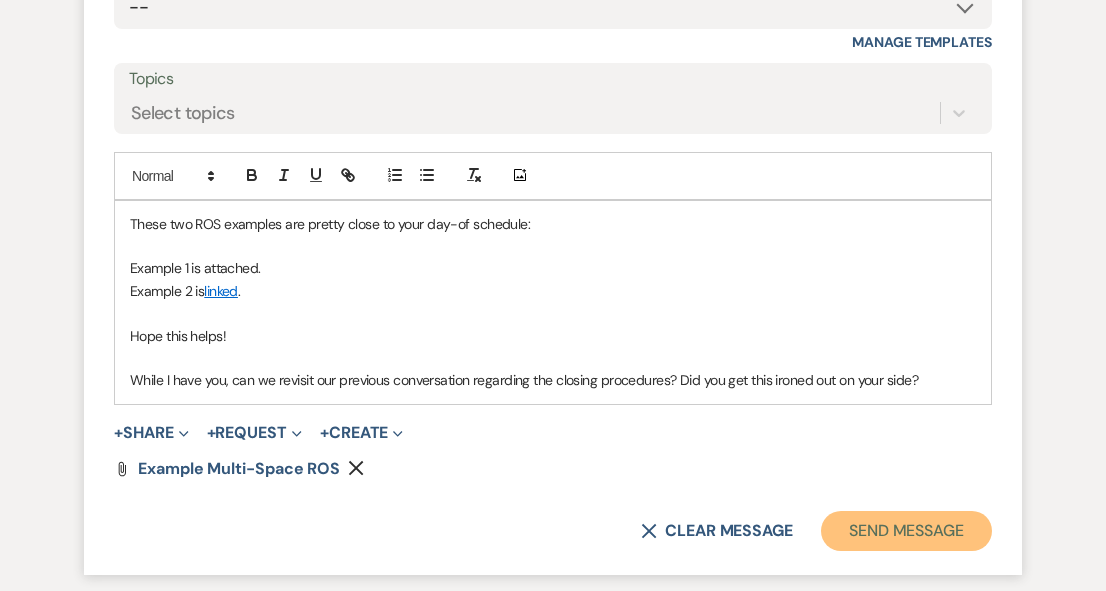 click on "Send Message" at bounding box center (906, 531) 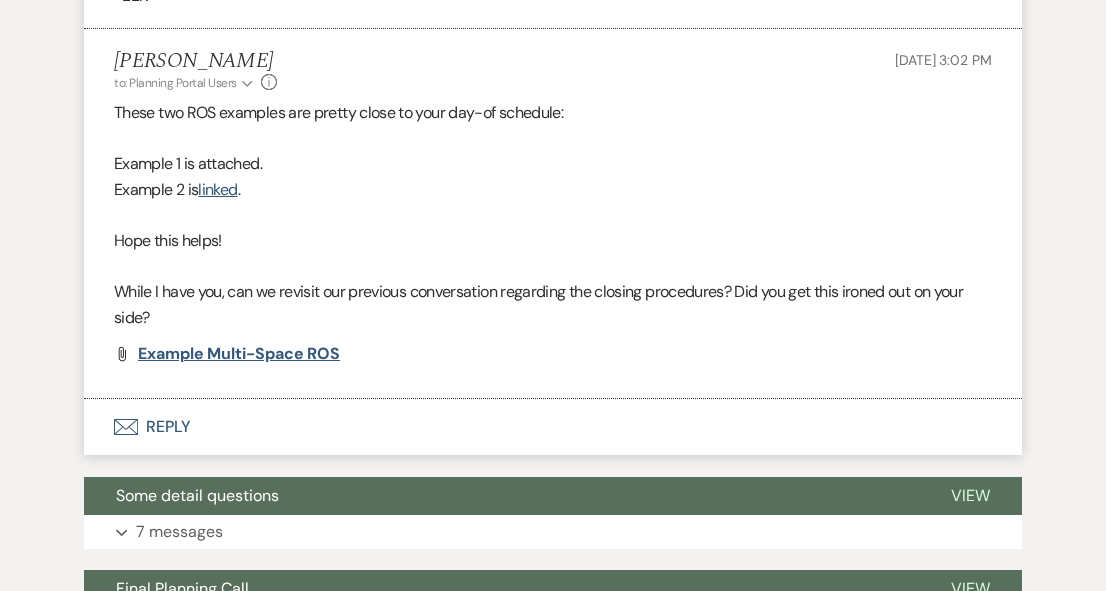 scroll, scrollTop: 945, scrollLeft: 0, axis: vertical 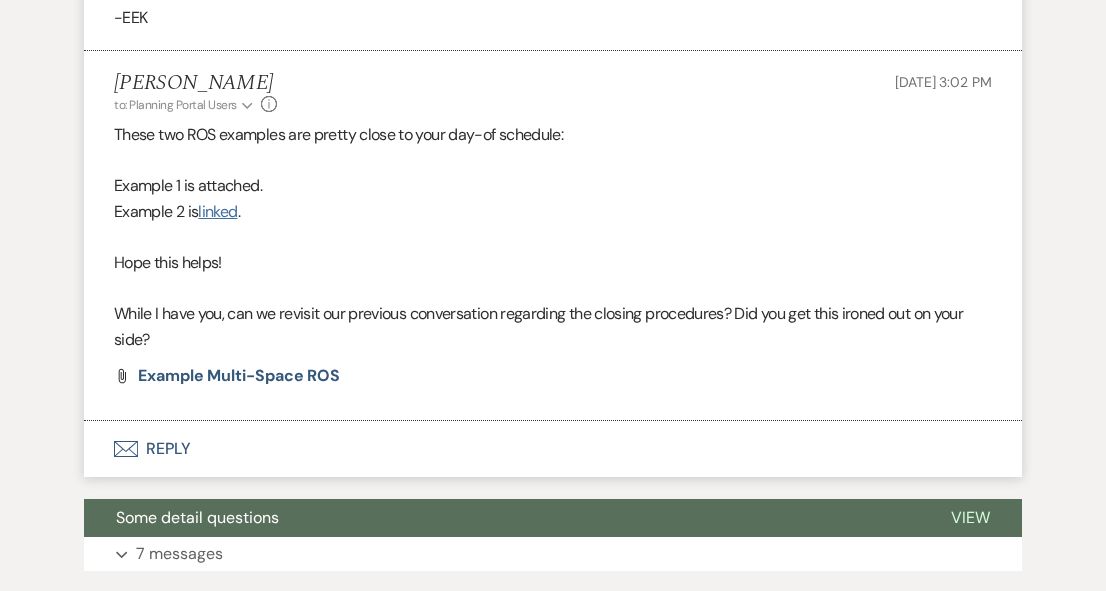 click on "linked" at bounding box center (217, 211) 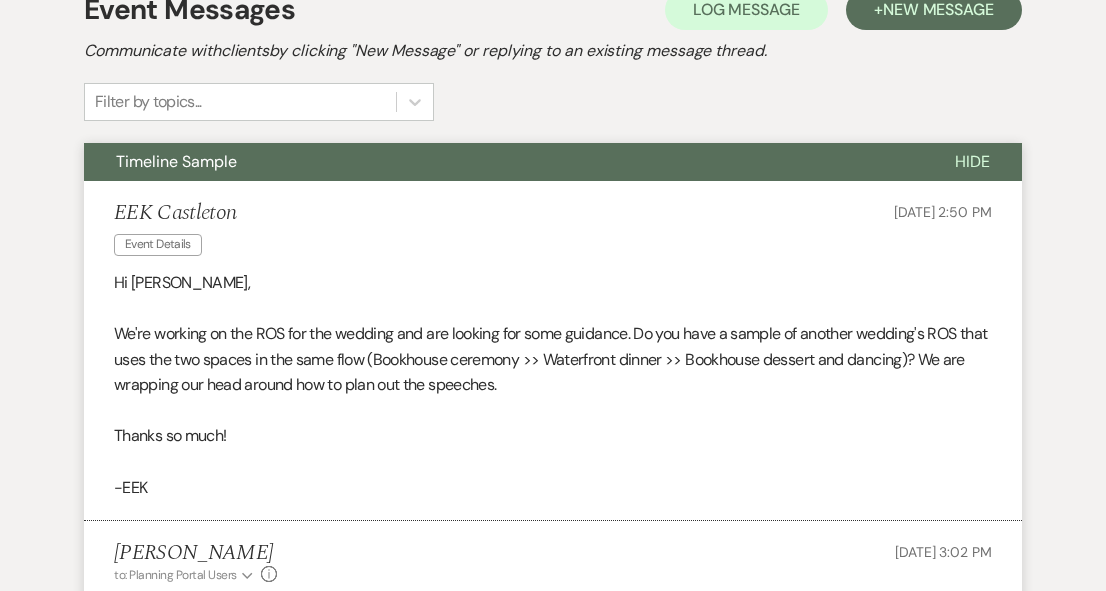 scroll, scrollTop: 0, scrollLeft: 0, axis: both 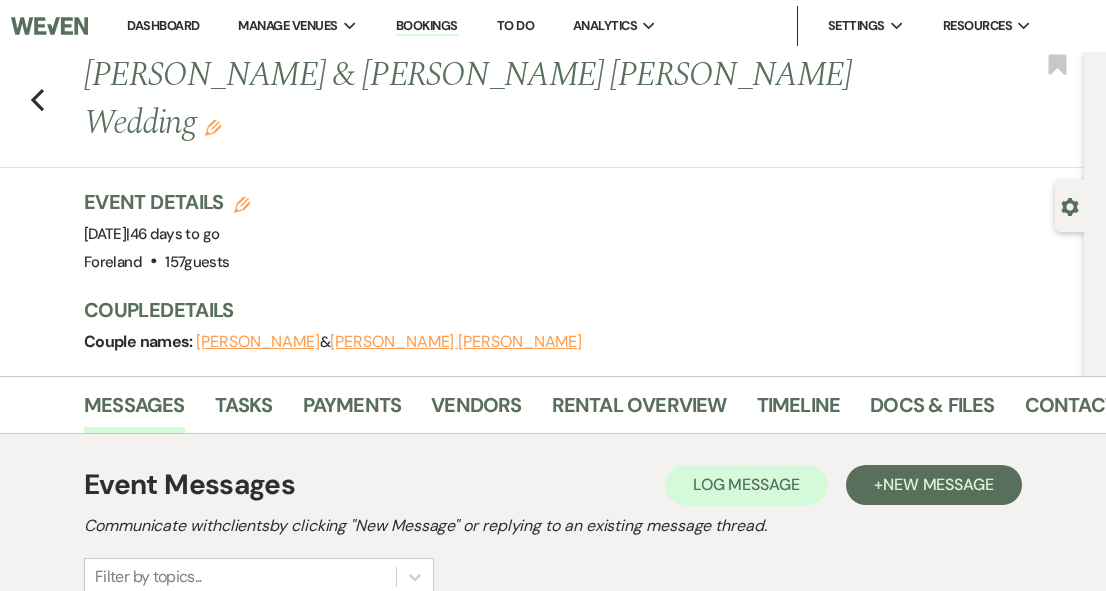 click on "Dashboard" at bounding box center (163, 25) 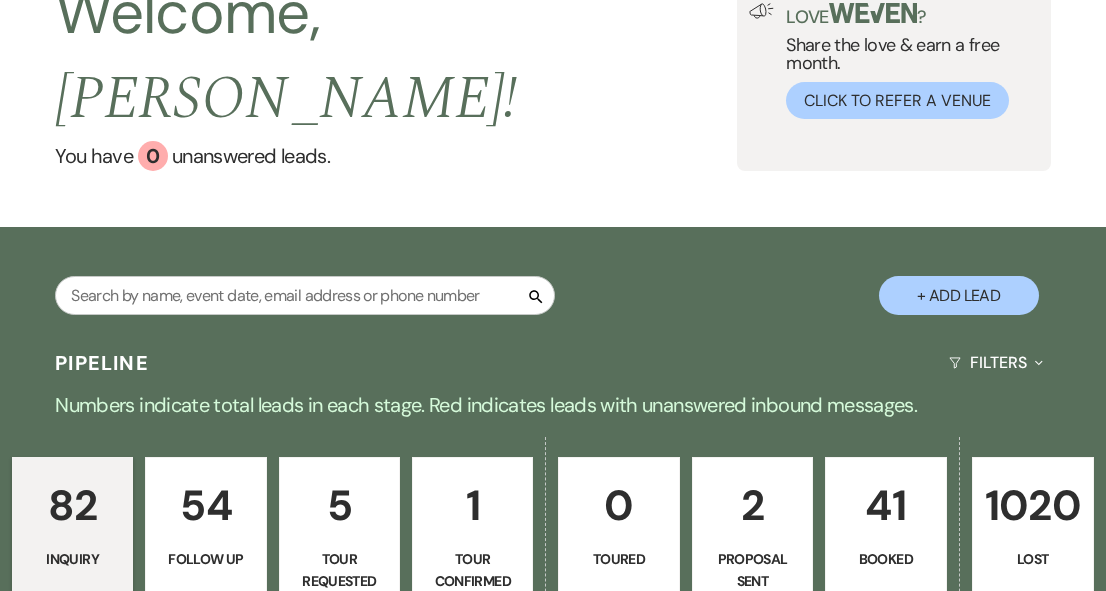 scroll, scrollTop: 0, scrollLeft: 0, axis: both 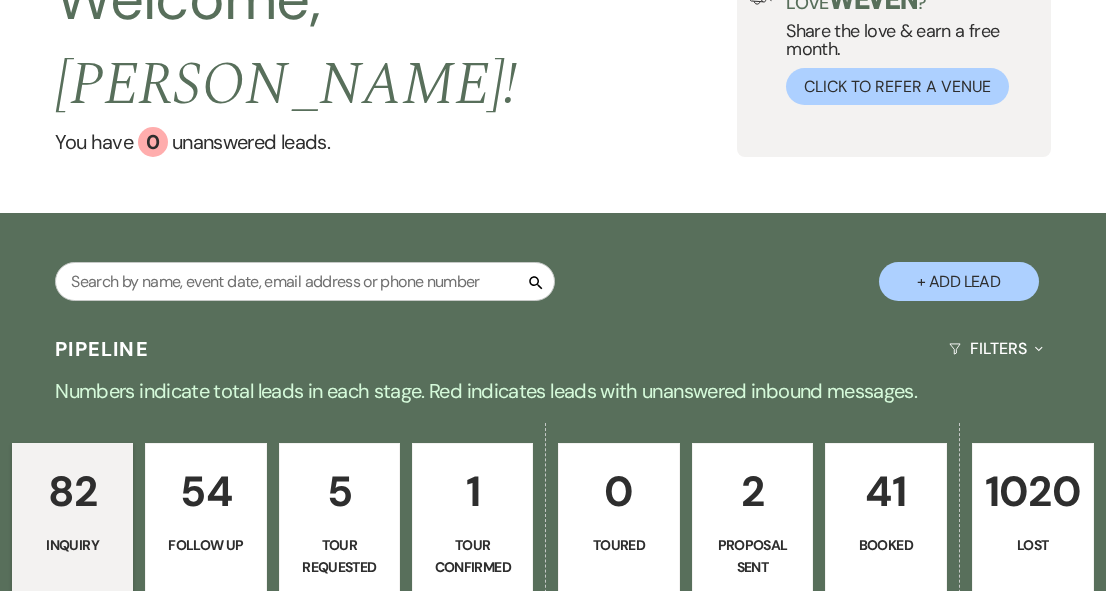 click on "Proposal Sent" at bounding box center (752, 556) 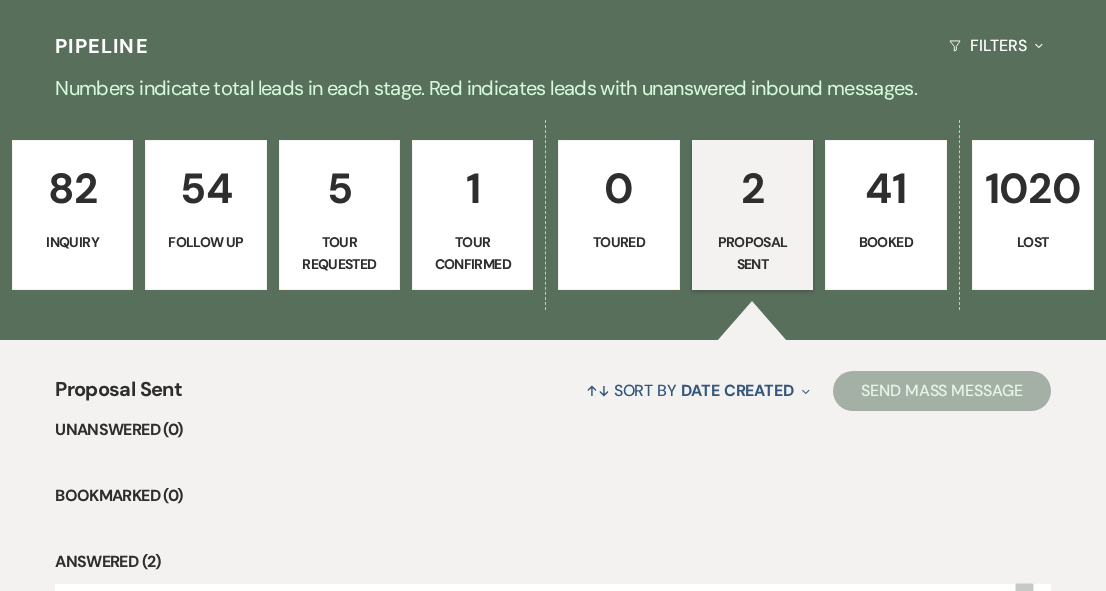scroll, scrollTop: 752, scrollLeft: 0, axis: vertical 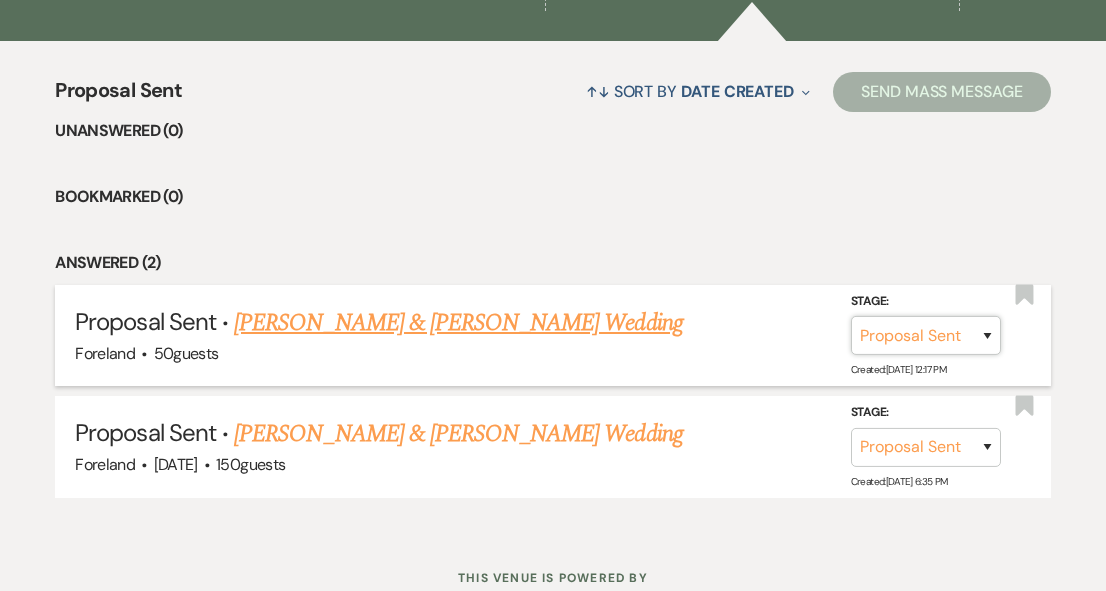 click on "Inquiry Follow Up Tour Requested Tour Confirmed Toured Proposal Sent Booked Lost" at bounding box center (926, 335) 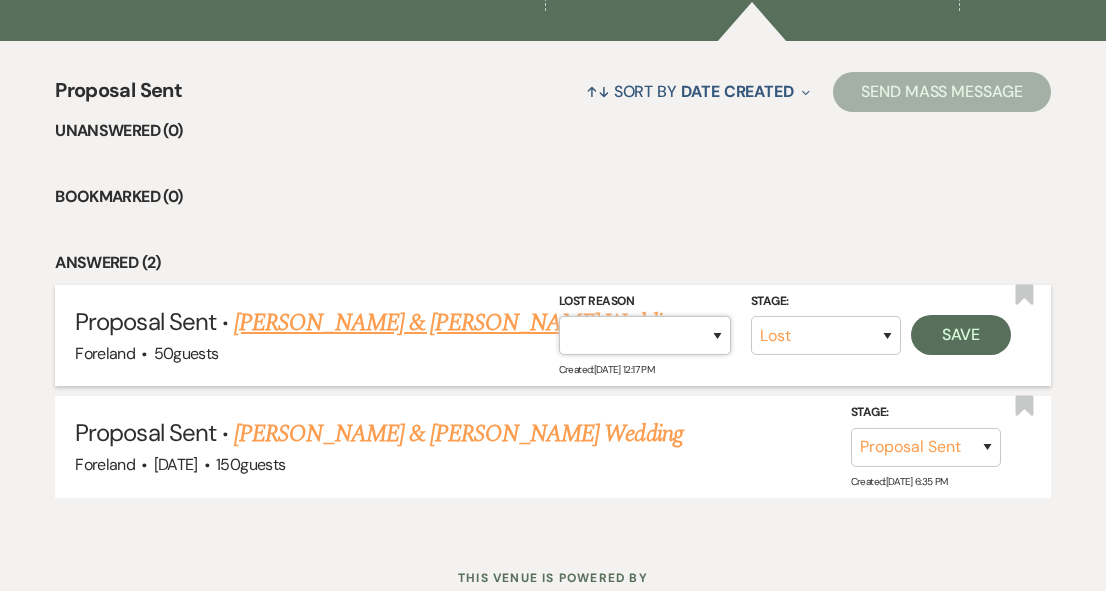 click on "Booked Elsewhere Budget Date Unavailable No Response Not a Good Match Capacity Cancelled Duplicate (hidden) Spam (hidden) Other (hidden) Other" at bounding box center (645, 335) 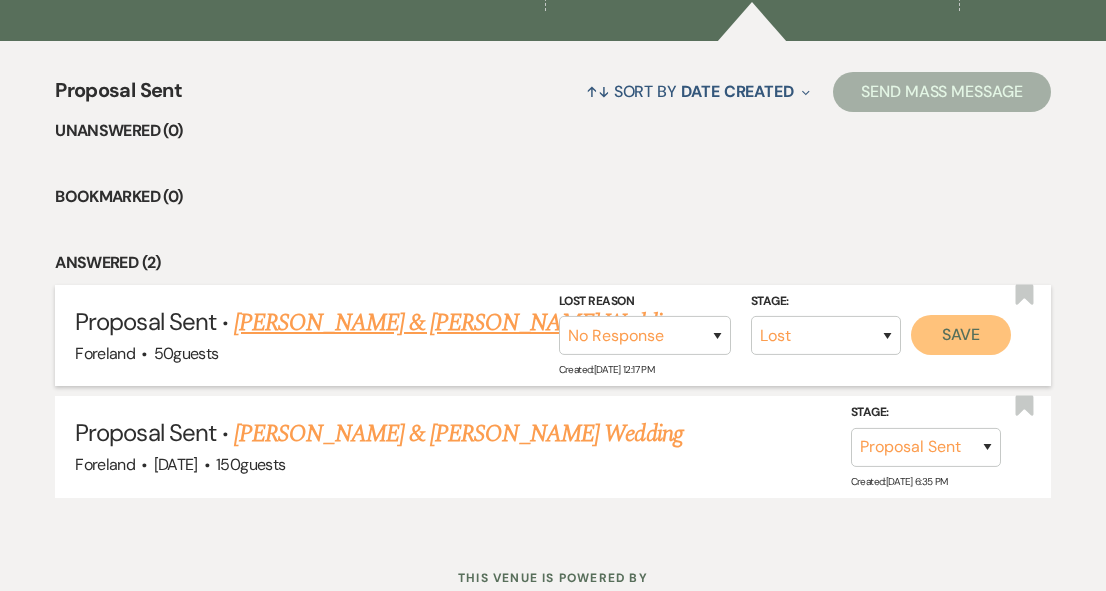 click on "Save" at bounding box center (961, 335) 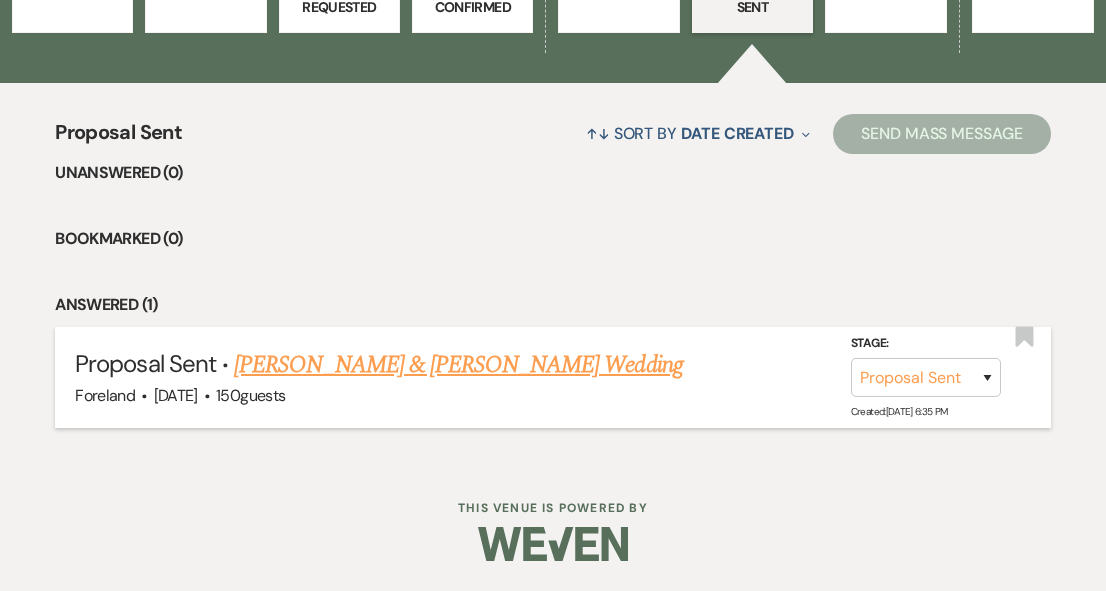scroll, scrollTop: 663, scrollLeft: 0, axis: vertical 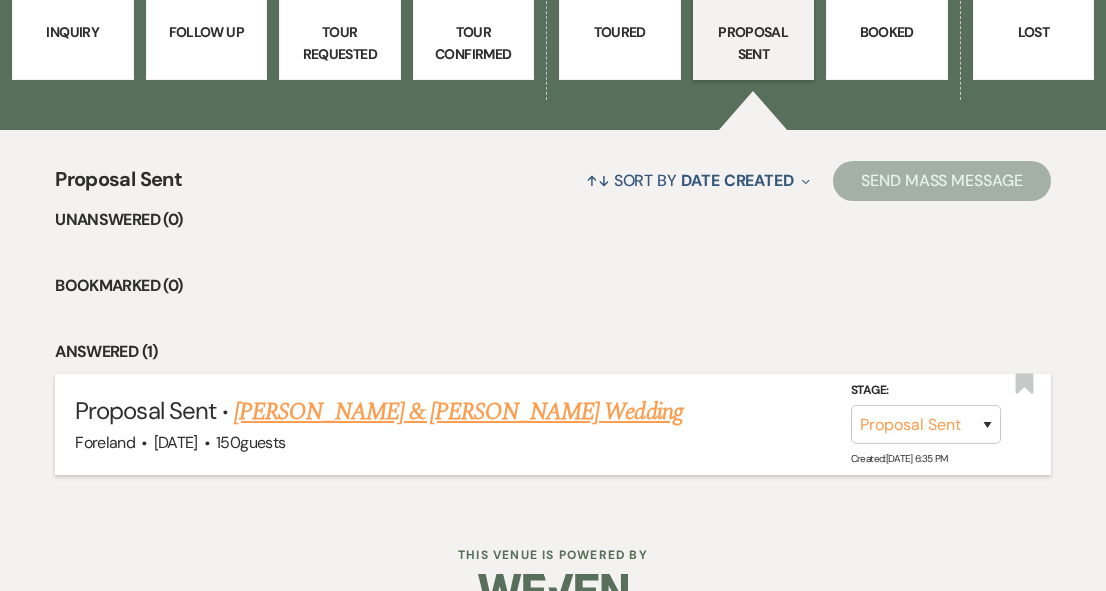 click on "[PERSON_NAME] & [PERSON_NAME] Wedding" at bounding box center (458, 412) 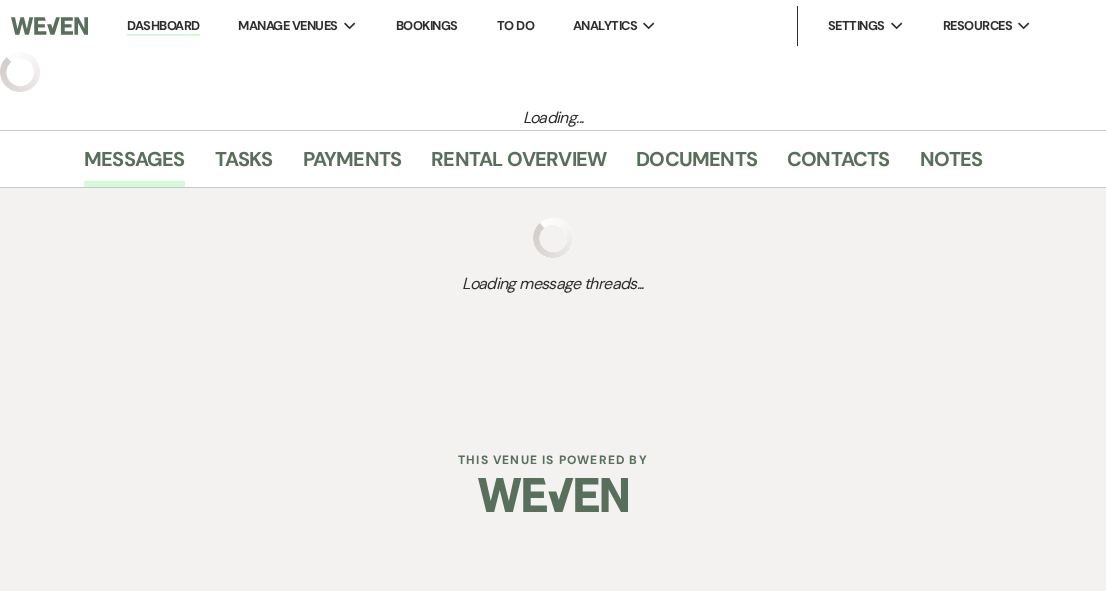 select on "6" 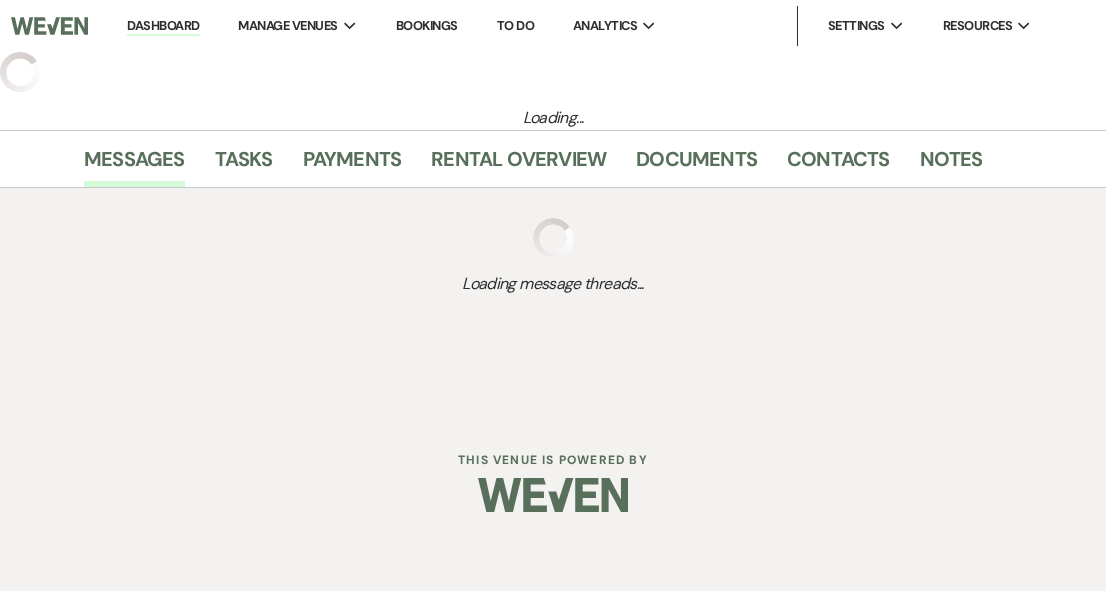 select on "5" 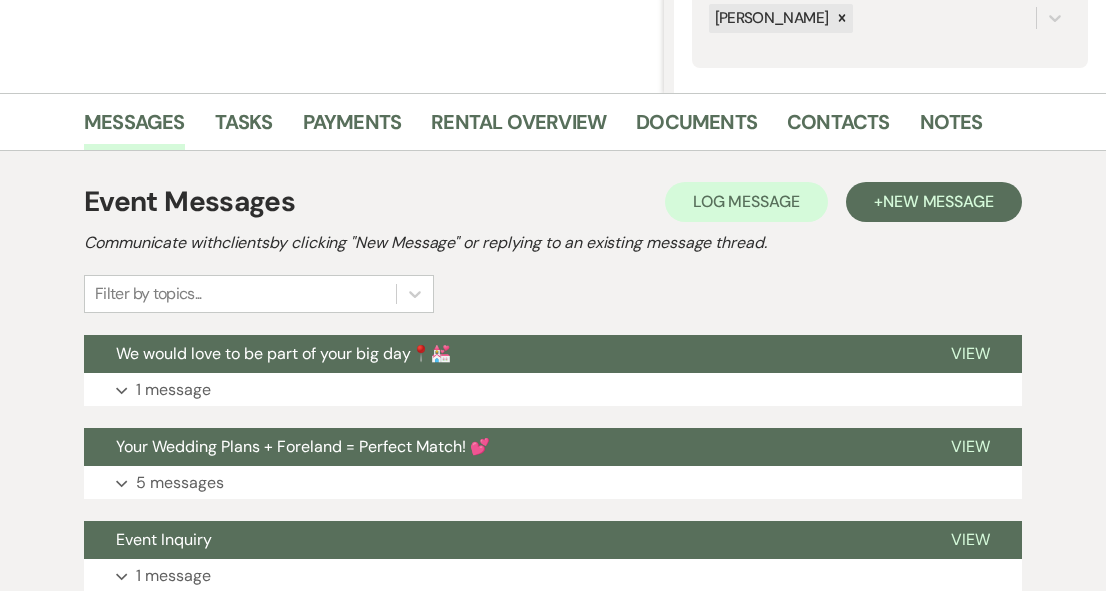 scroll, scrollTop: 569, scrollLeft: 0, axis: vertical 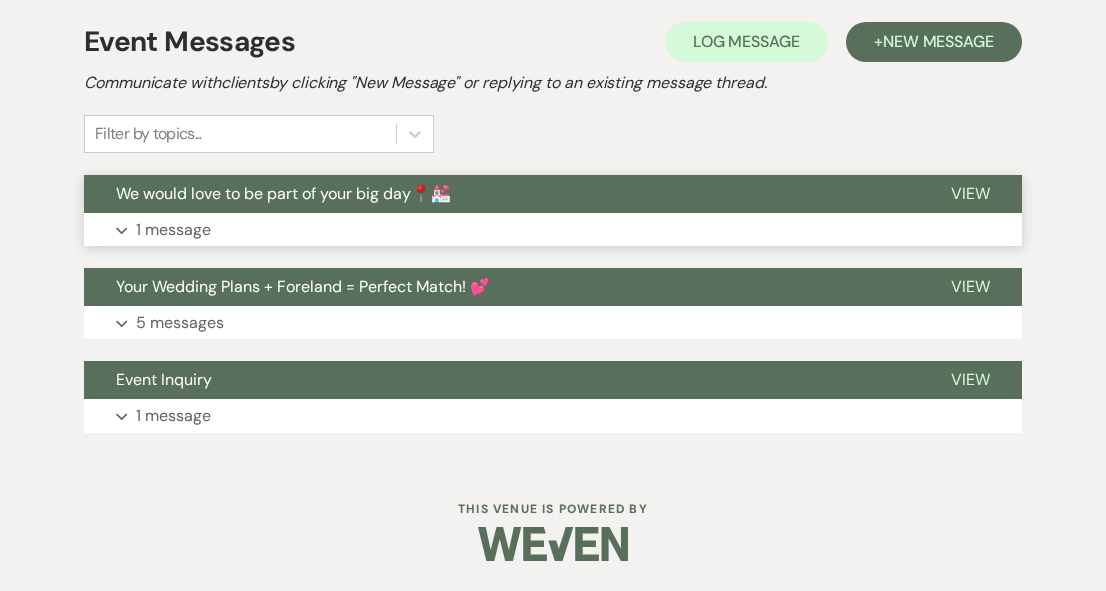 click on "1 message" at bounding box center [173, 230] 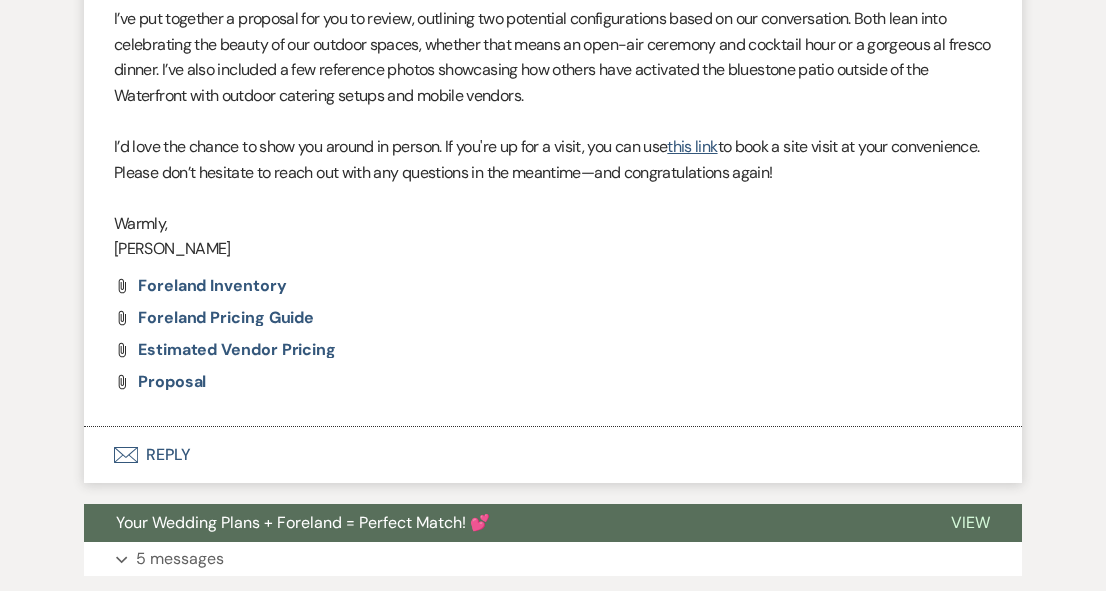scroll, scrollTop: 942, scrollLeft: 0, axis: vertical 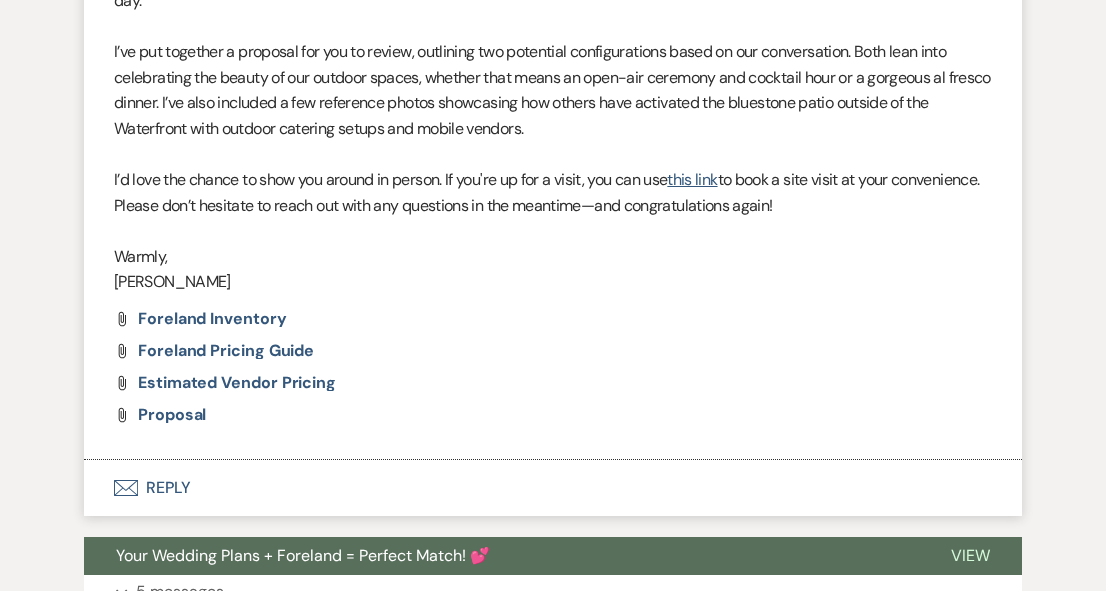 click on "Envelope Reply" at bounding box center (553, 488) 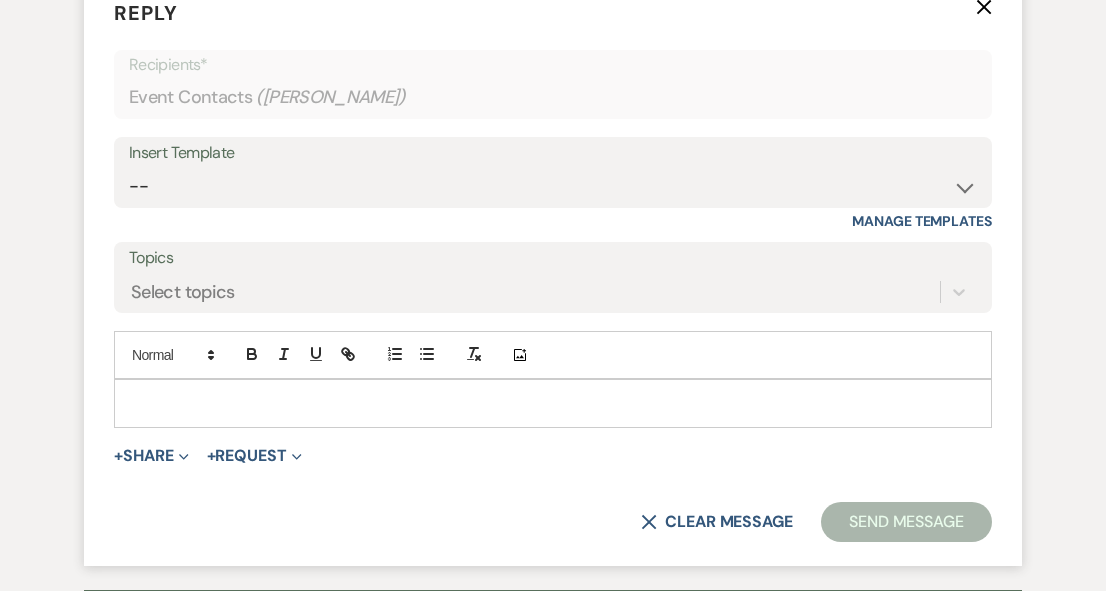 scroll, scrollTop: 1429, scrollLeft: 0, axis: vertical 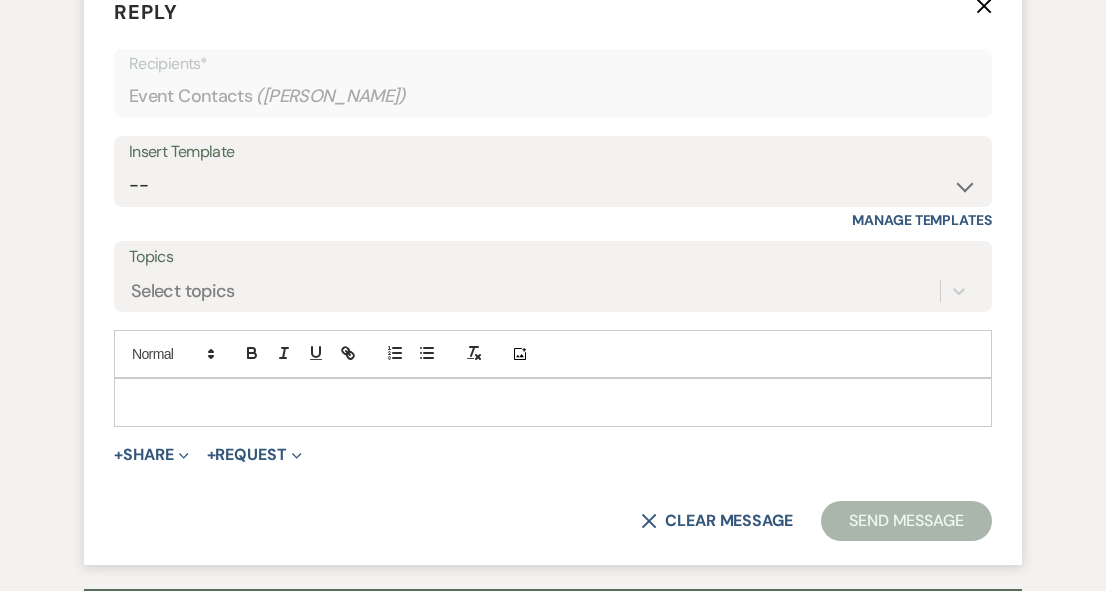 click at bounding box center [553, 402] 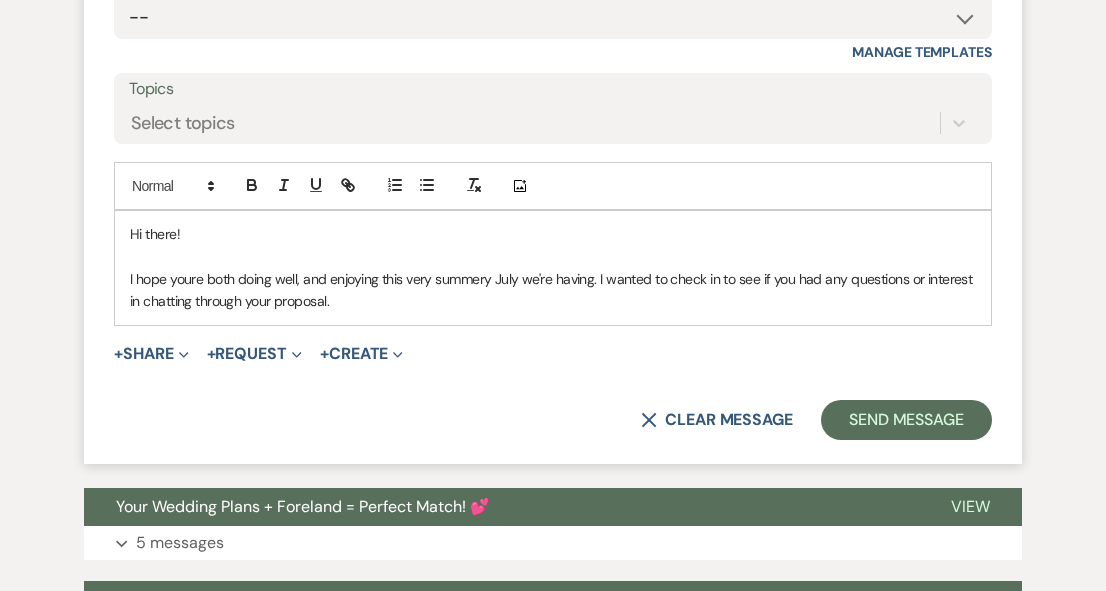 scroll, scrollTop: 1630, scrollLeft: 0, axis: vertical 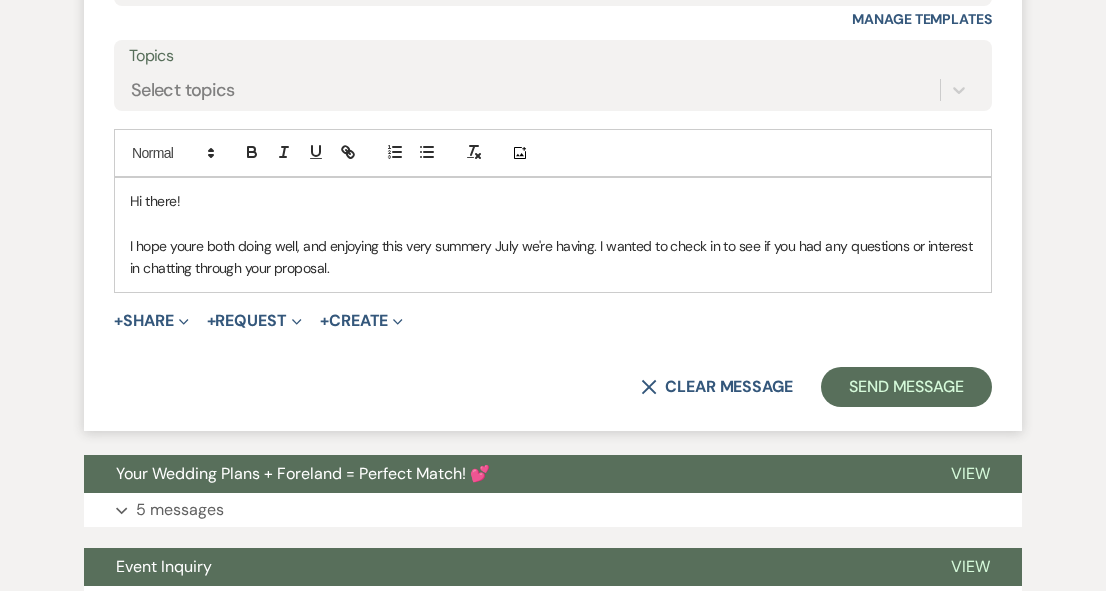 drag, startPoint x: 344, startPoint y: 305, endPoint x: 117, endPoint y: 233, distance: 238.14491 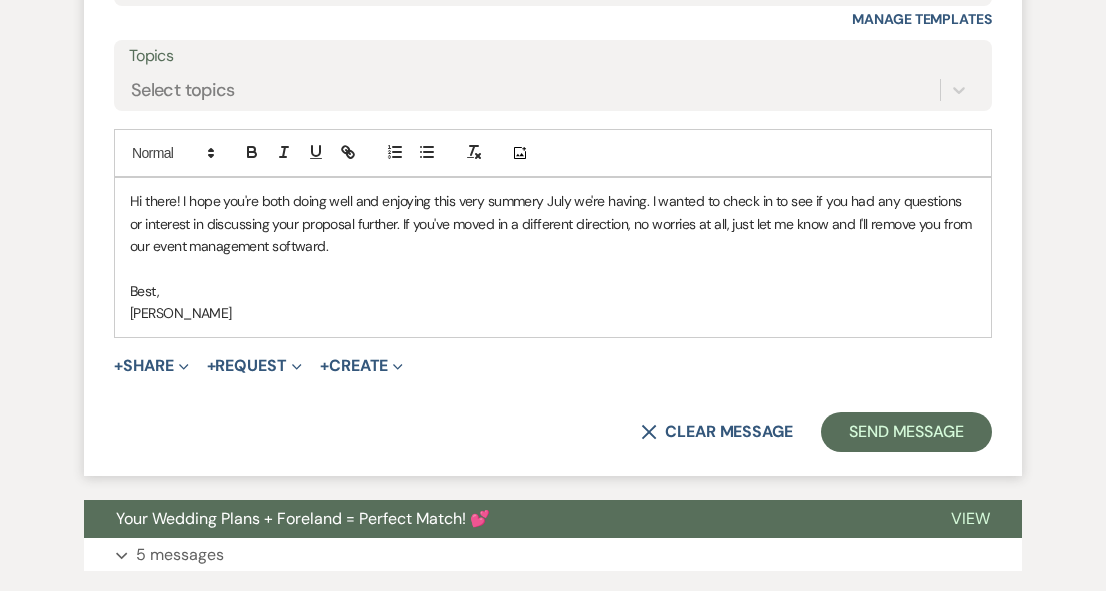 click on "Hi there! I hope you're both doing well and enjoying this very summery July we're having. I wanted to check in to see if you had any questions or interest in discussing your proposal further. If you've moved in a different direction, no worries at all, just let me know and I'll remove you from our event management softward." at bounding box center [553, 223] 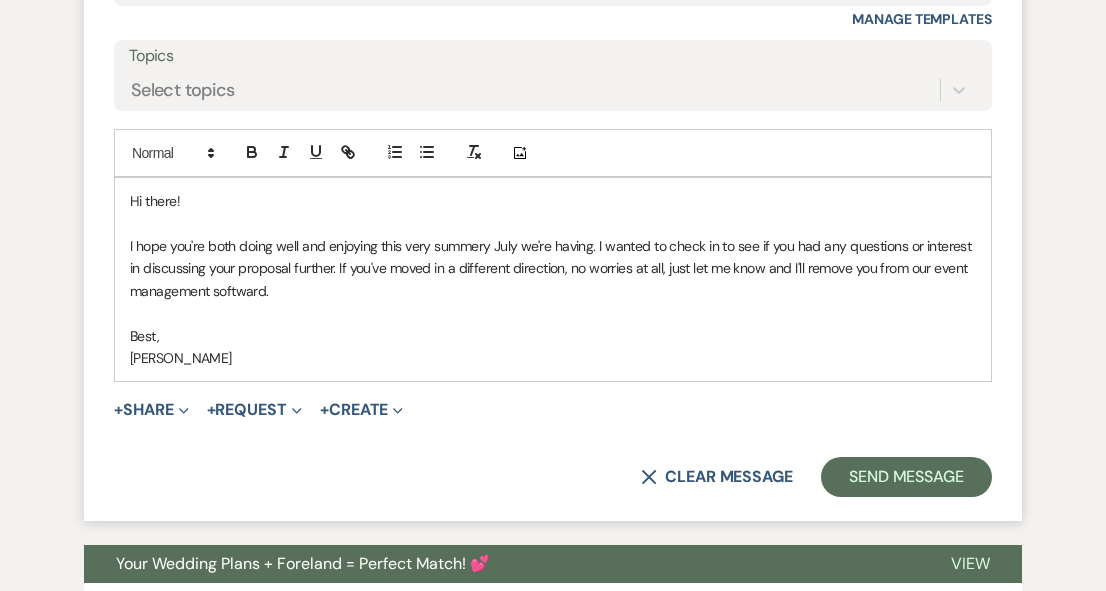 drag, startPoint x: 308, startPoint y: 314, endPoint x: 844, endPoint y: 294, distance: 536.373 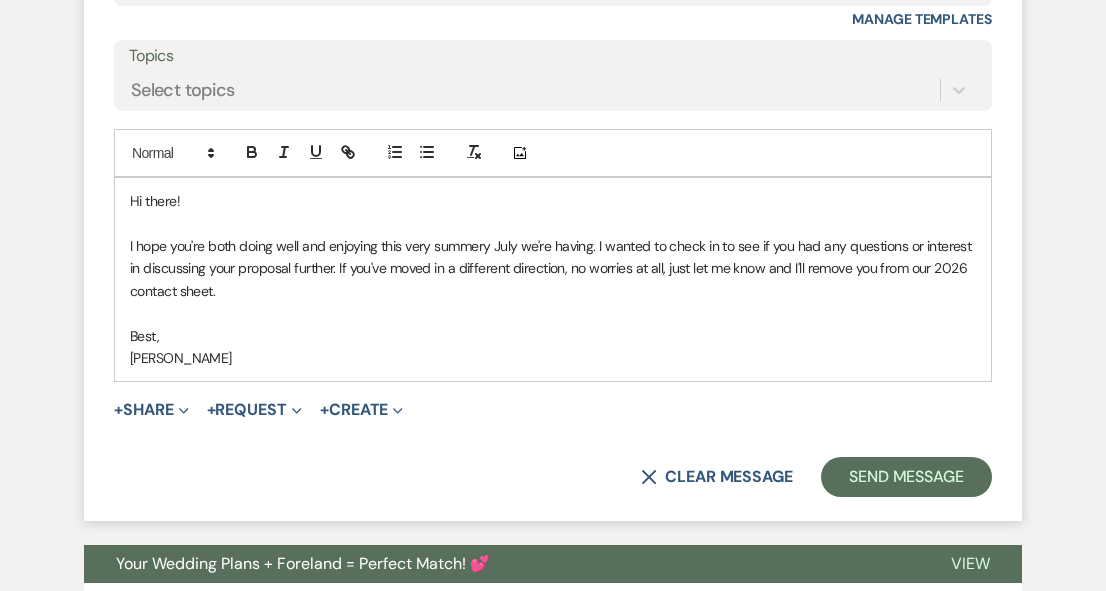 click on "Hi there!  I hope you're both doing well and enjoying this very summery July we're having. I wanted to check in to see if you had any questions or interest in discussing your proposal further. If you've moved in a different direction, no worries at all, just let me know and I'll remove you from our 2026 contact sheet. [PERSON_NAME]" at bounding box center [553, 279] 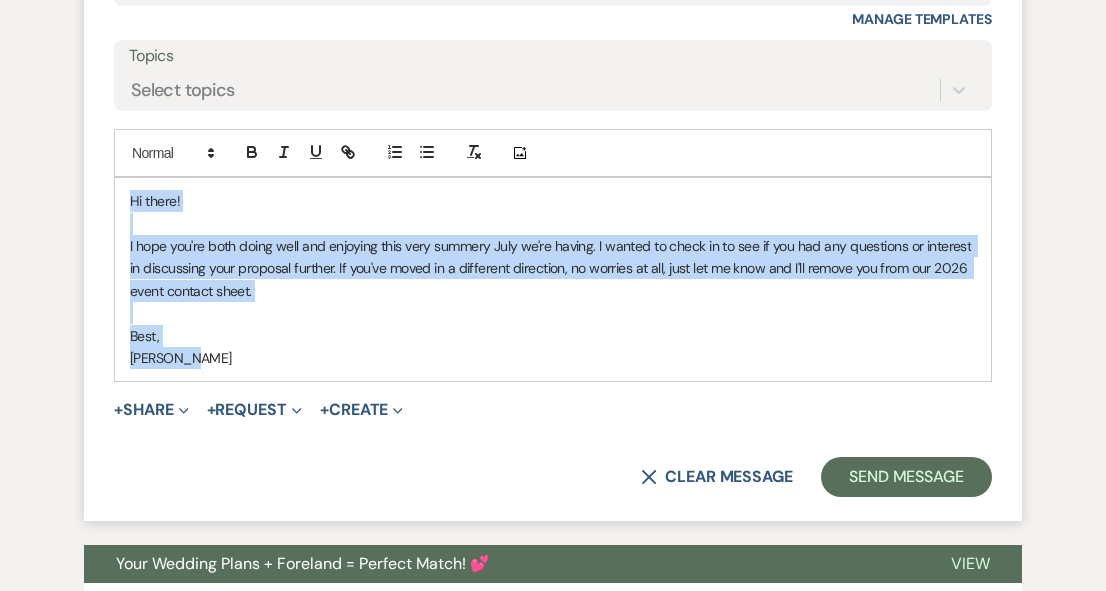 drag, startPoint x: 208, startPoint y: 387, endPoint x: 77, endPoint y: 222, distance: 210.67986 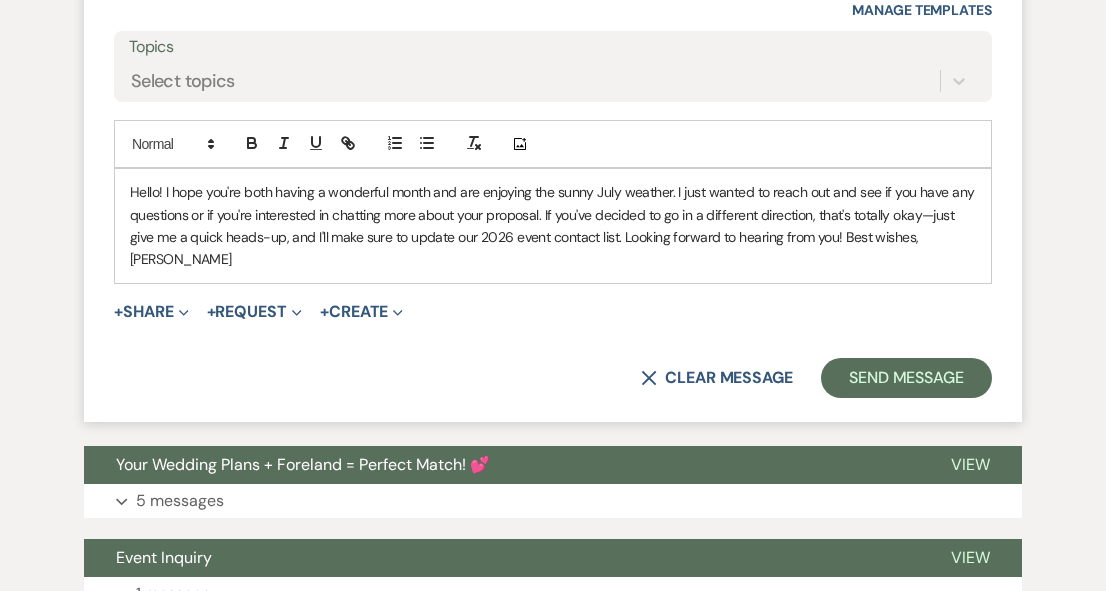 scroll, scrollTop: 1612, scrollLeft: 0, axis: vertical 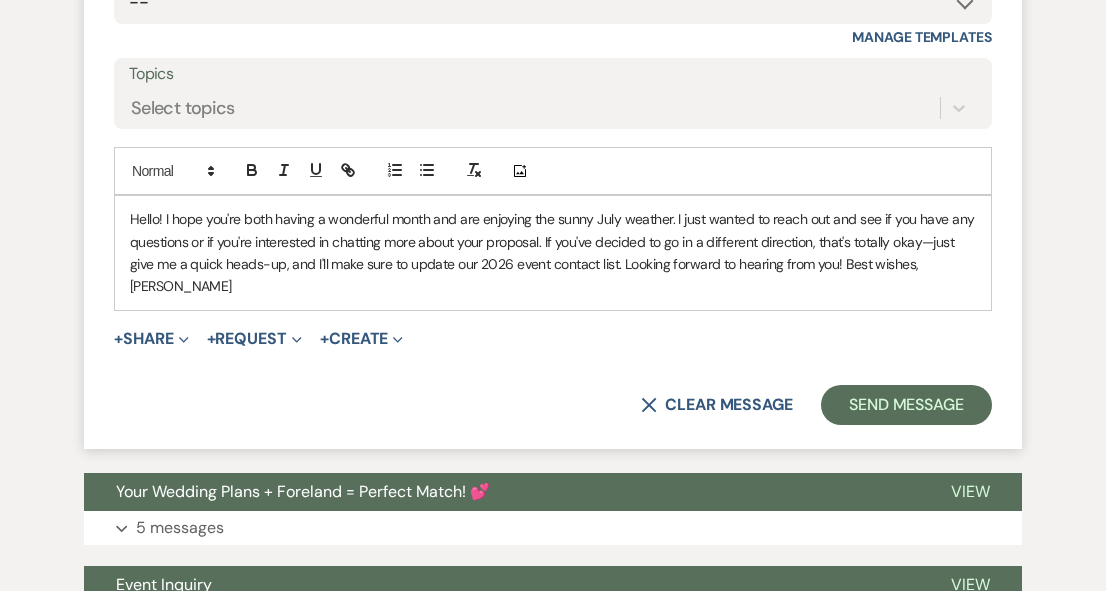 click on "Hello! I hope you're both having a wonderful month and are enjoying the sunny July weather. I just wanted to reach out and see if you have any questions or if you're interested in chatting more about your proposal. If you've decided to go in a different direction, that's totally okay—just give me a quick heads-up, and I'll make sure to update our 2026 event contact list. Looking forward to hearing from you! Best wishes, [PERSON_NAME]" at bounding box center (553, 253) 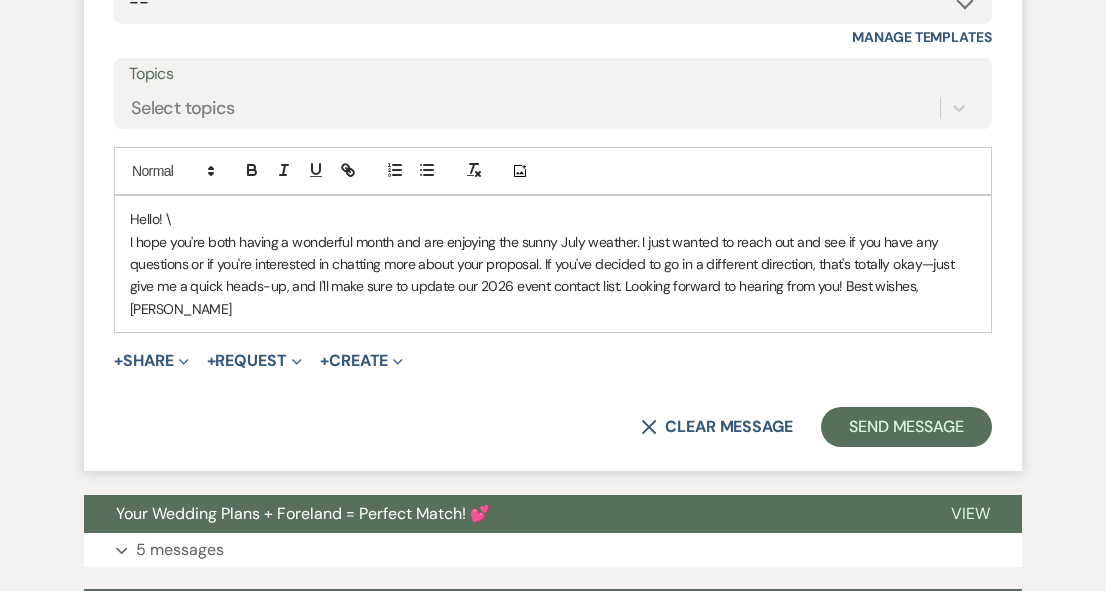 click on "Hello! \" at bounding box center [553, 219] 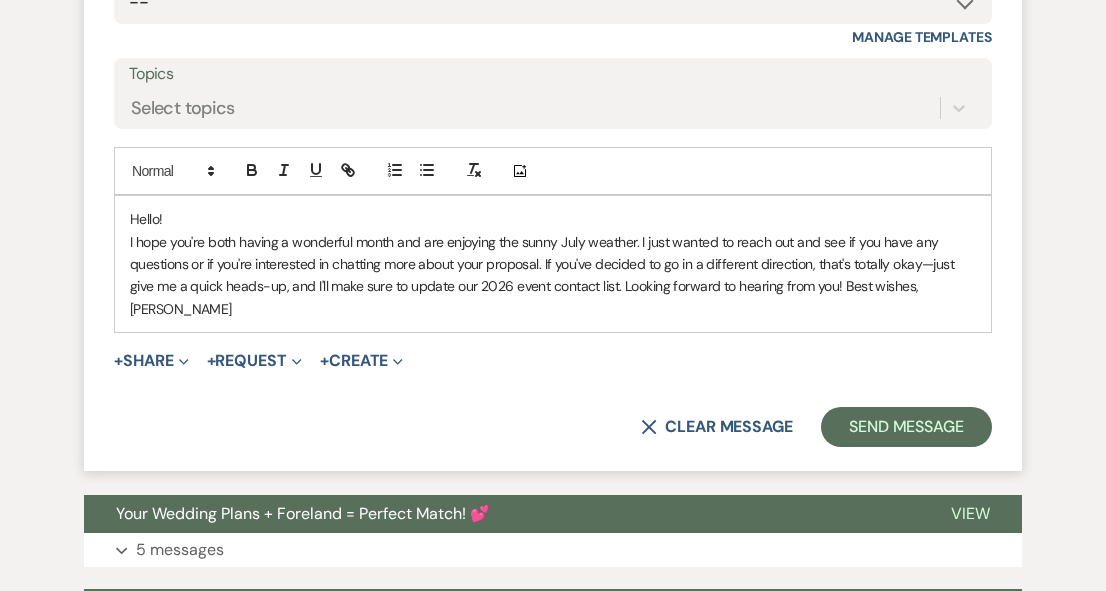 scroll, scrollTop: 1622, scrollLeft: 0, axis: vertical 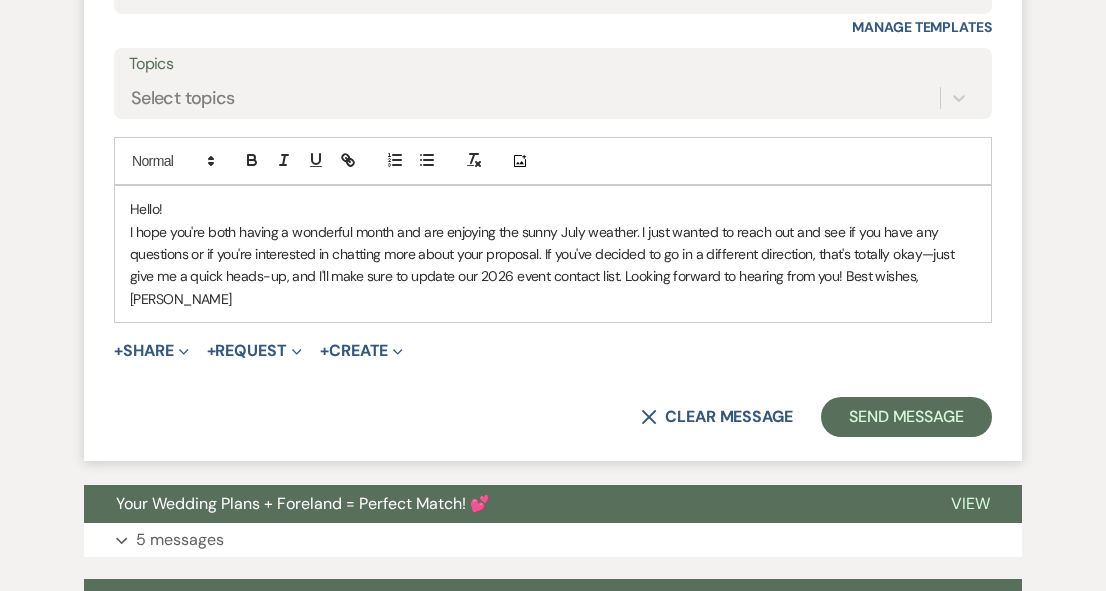 click on "I hope you're both having a wonderful month and are enjoying the sunny July weather. I just wanted to reach out and see if you have any questions or if you're interested in chatting more about your proposal. If you've decided to go in a different direction, that's totally okay—just give me a quick heads-up, and I'll make sure to update our 2026 event contact list. Looking forward to hearing from you! Best wishes, [PERSON_NAME]" at bounding box center (553, 266) 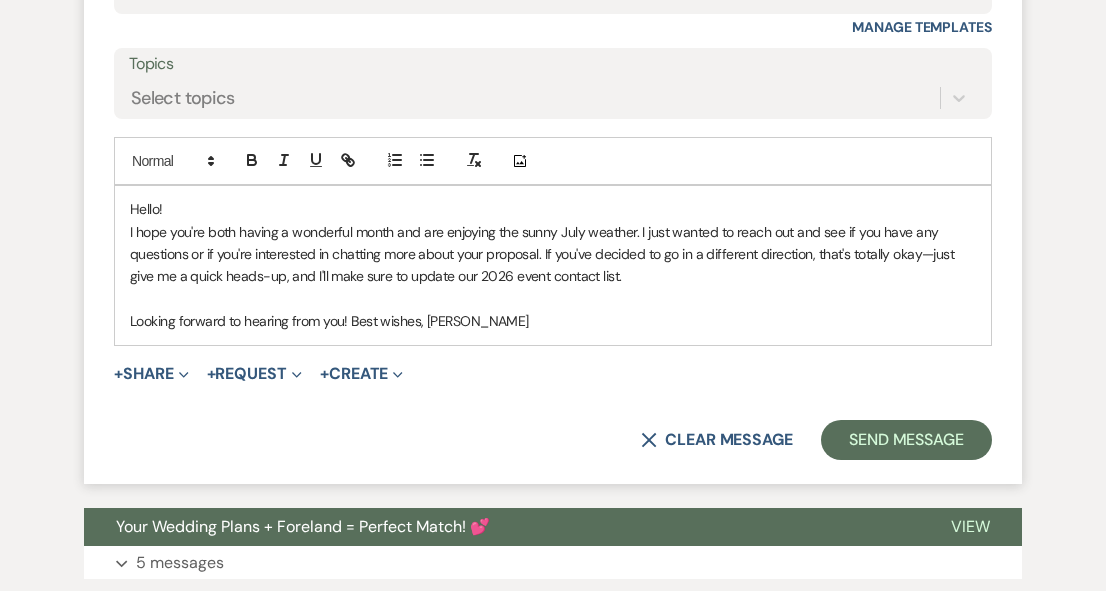click on "Looking forward to hearing from you! Best wishes, [PERSON_NAME]" at bounding box center [553, 321] 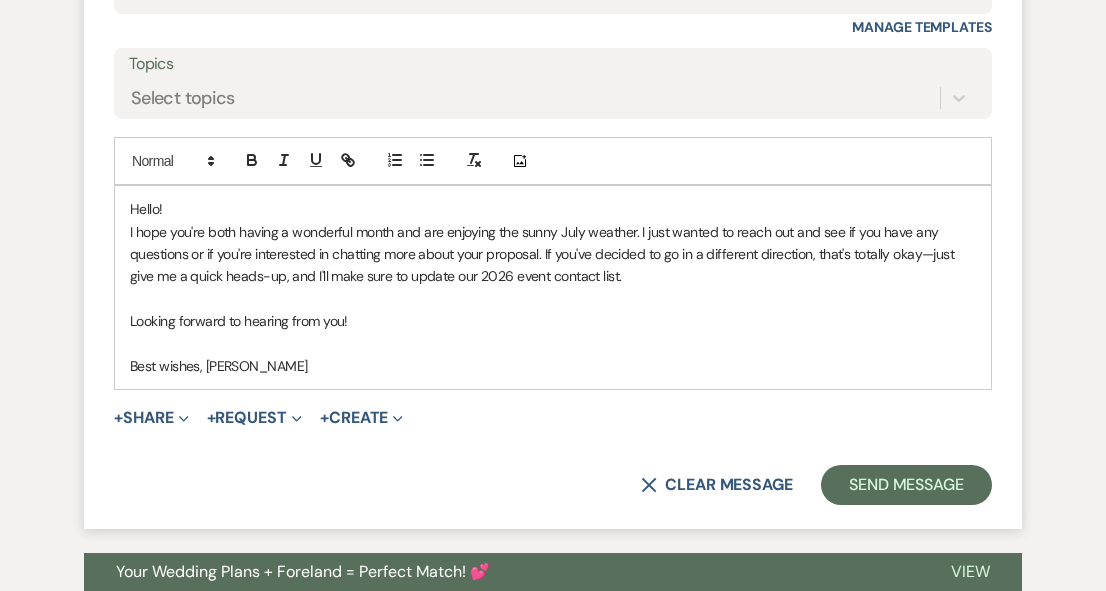 click on "Best wishes, [PERSON_NAME]" at bounding box center (553, 366) 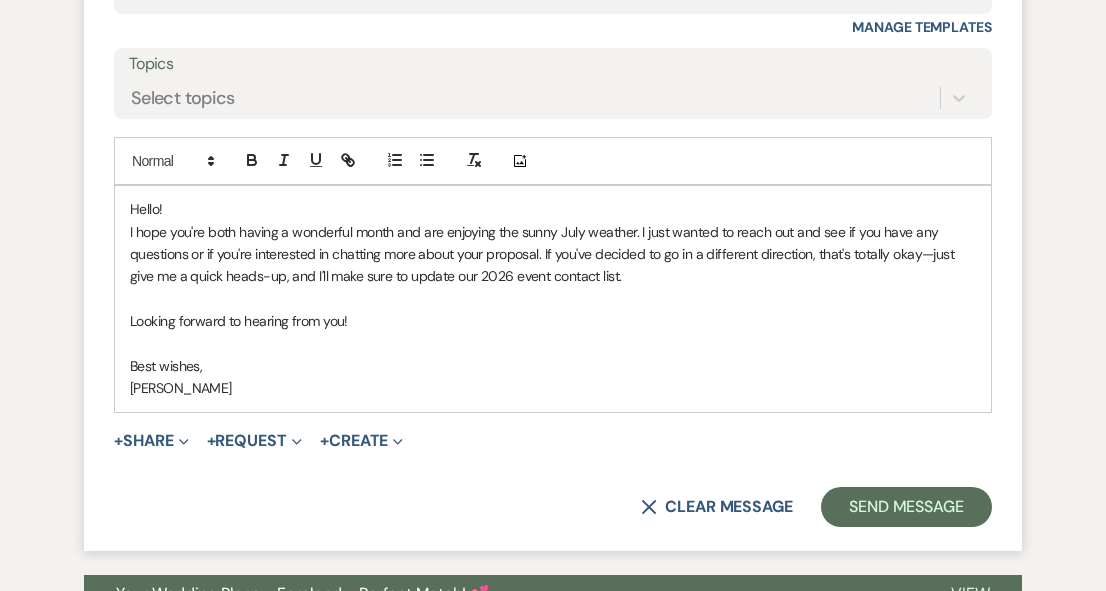 click on "Hello!" at bounding box center [553, 209] 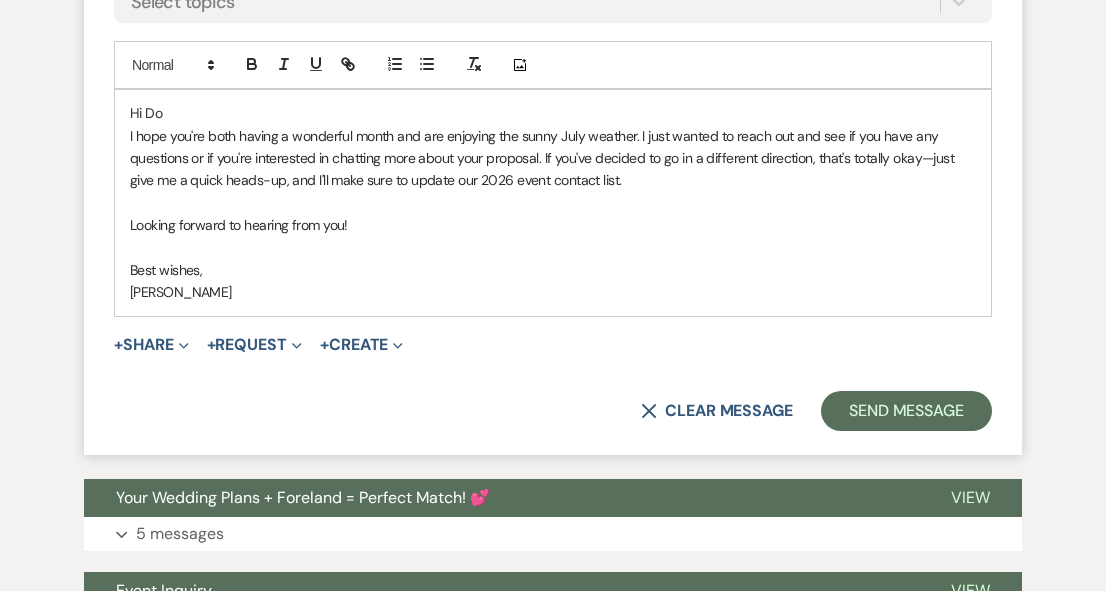 scroll, scrollTop: 1721, scrollLeft: 0, axis: vertical 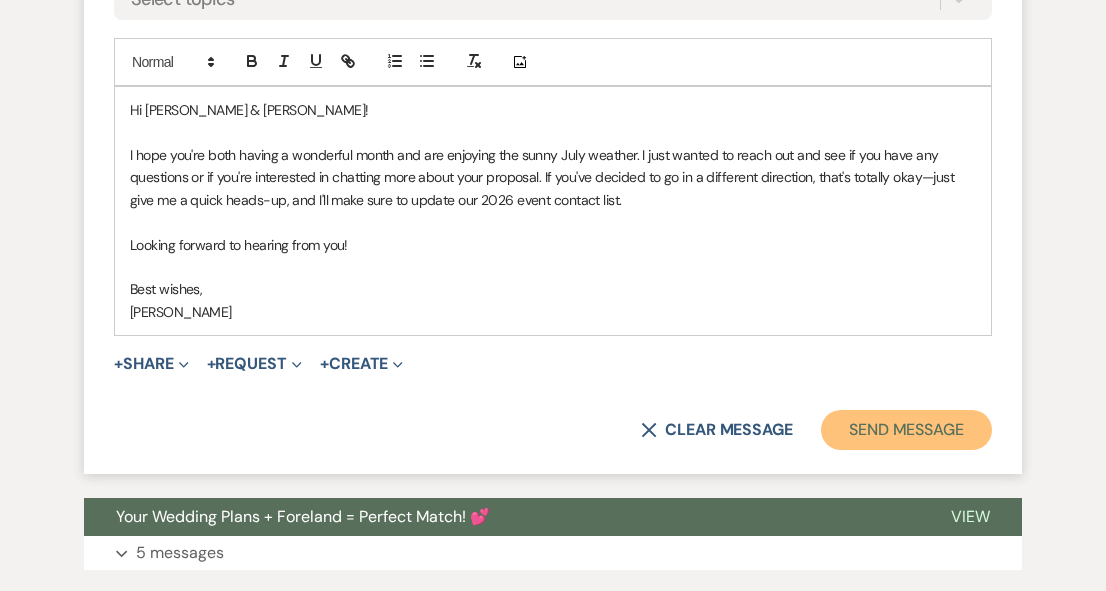 click on "Send Message" at bounding box center (906, 430) 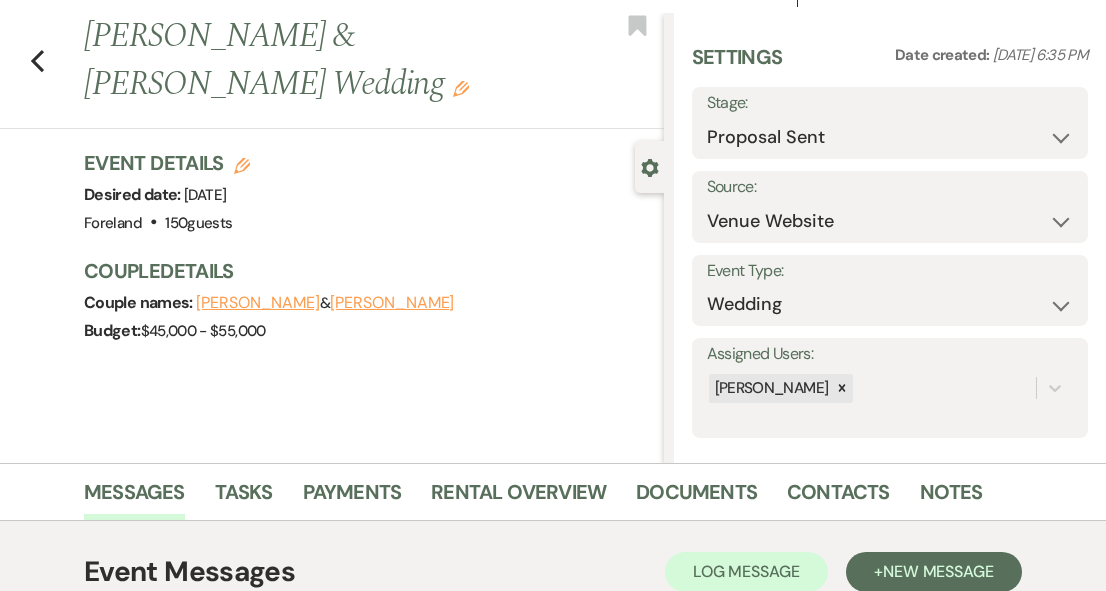 scroll, scrollTop: 0, scrollLeft: 0, axis: both 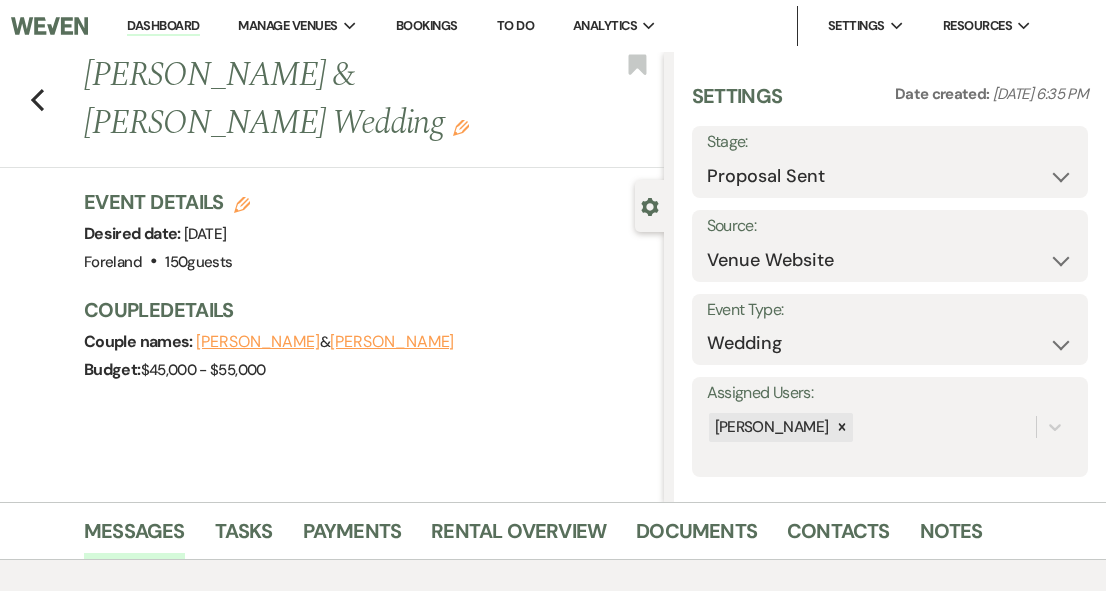 click on "Dashboard" at bounding box center (163, 26) 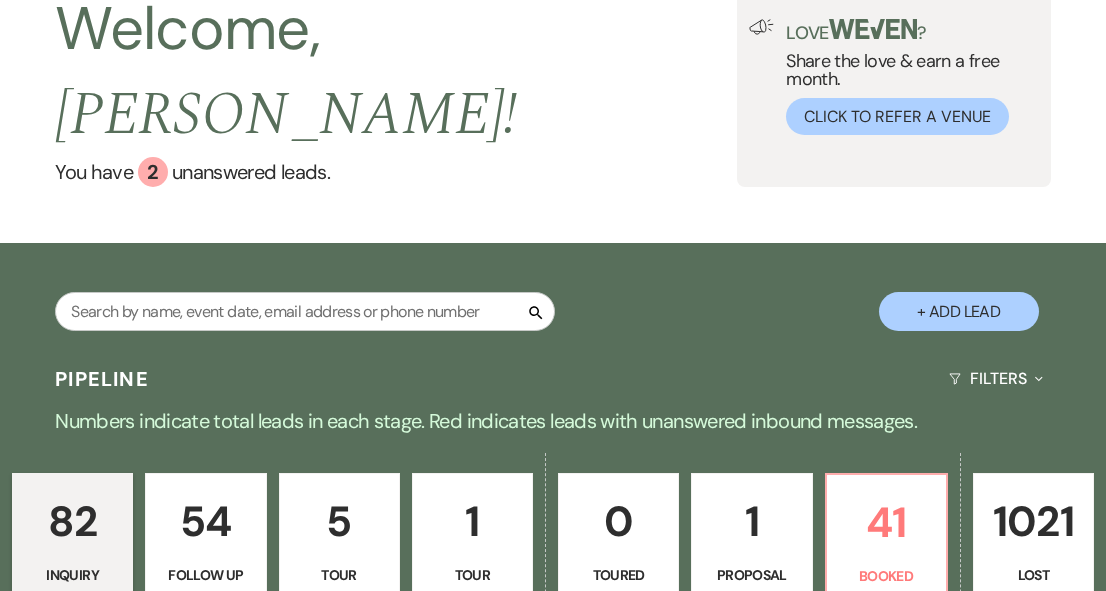 scroll, scrollTop: 154, scrollLeft: 0, axis: vertical 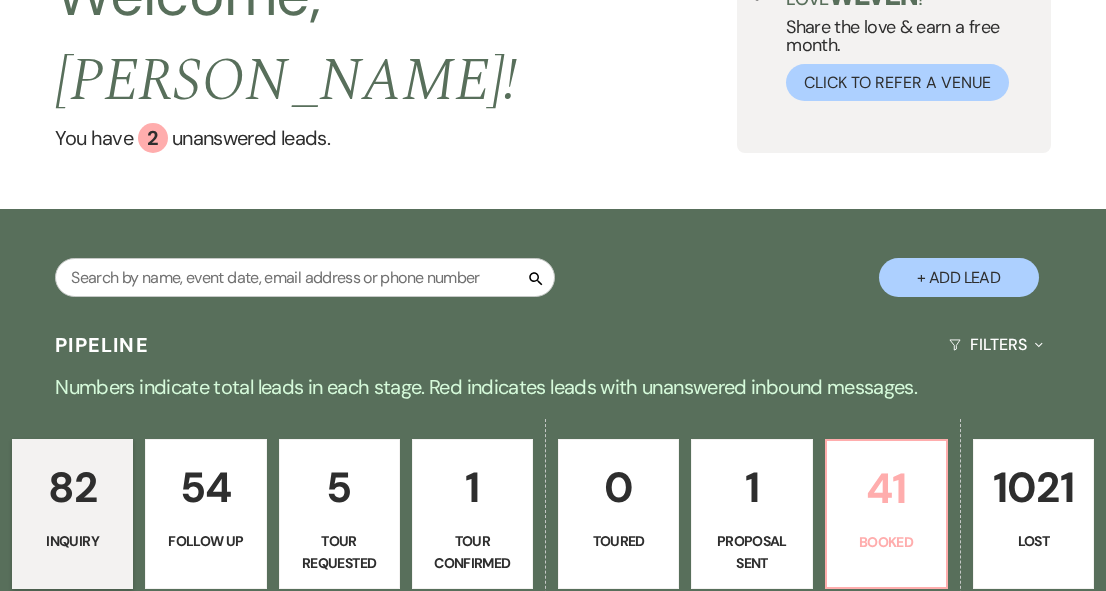 click on "41" at bounding box center [886, 488] 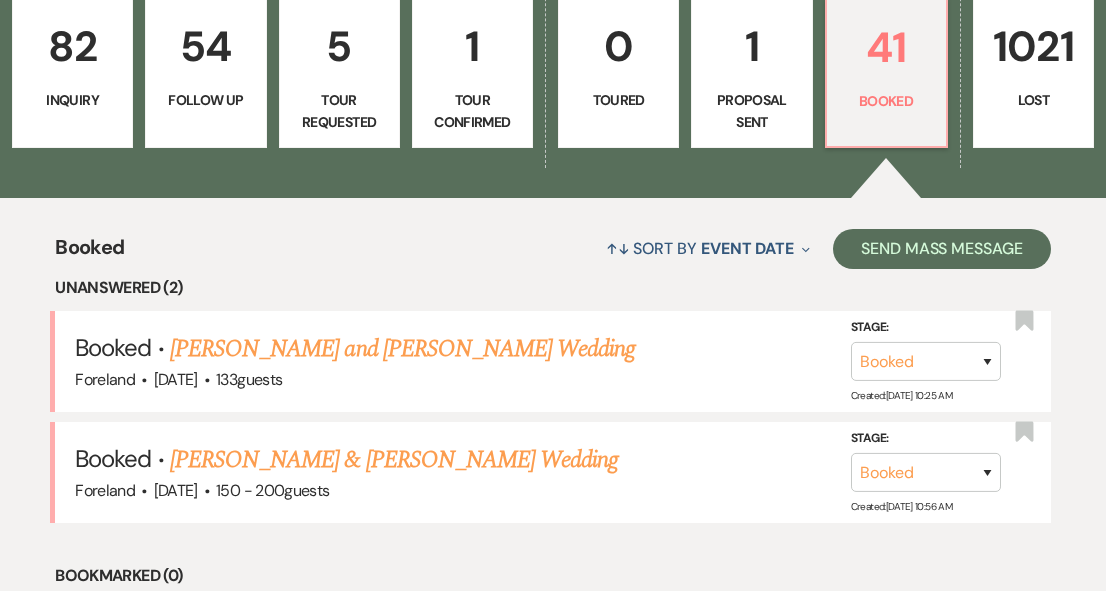 scroll, scrollTop: 615, scrollLeft: 0, axis: vertical 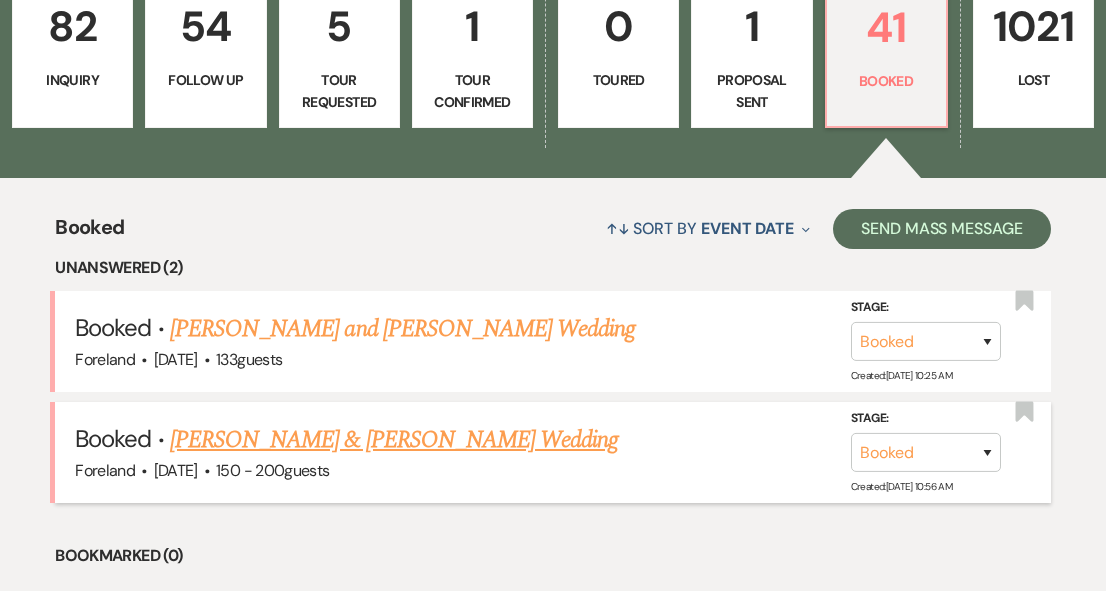 click on "[PERSON_NAME] & [PERSON_NAME] Wedding" at bounding box center [394, 440] 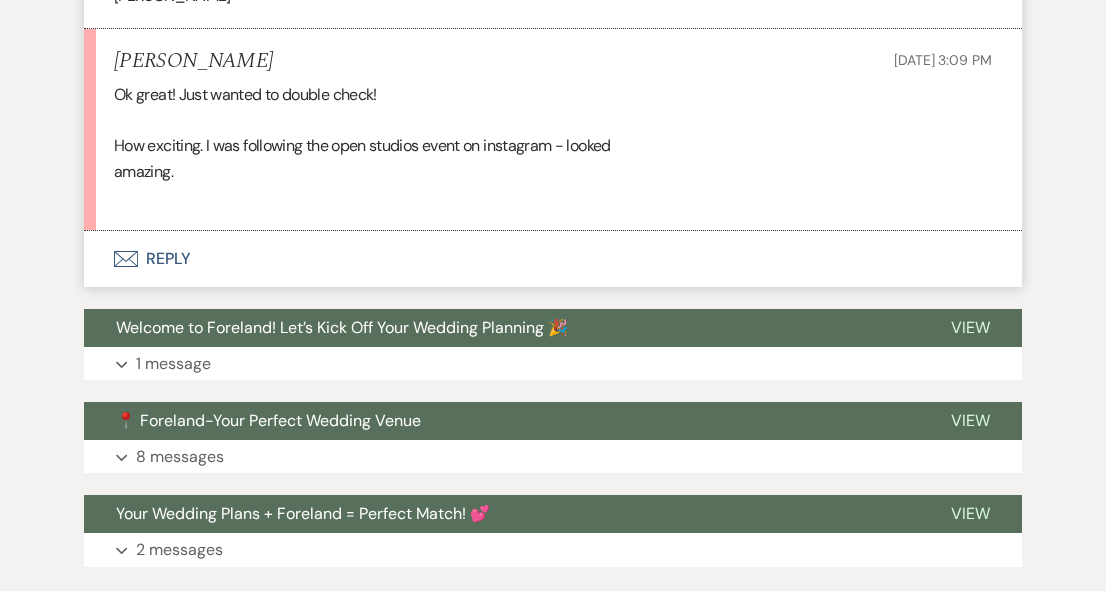 scroll, scrollTop: 3774, scrollLeft: 0, axis: vertical 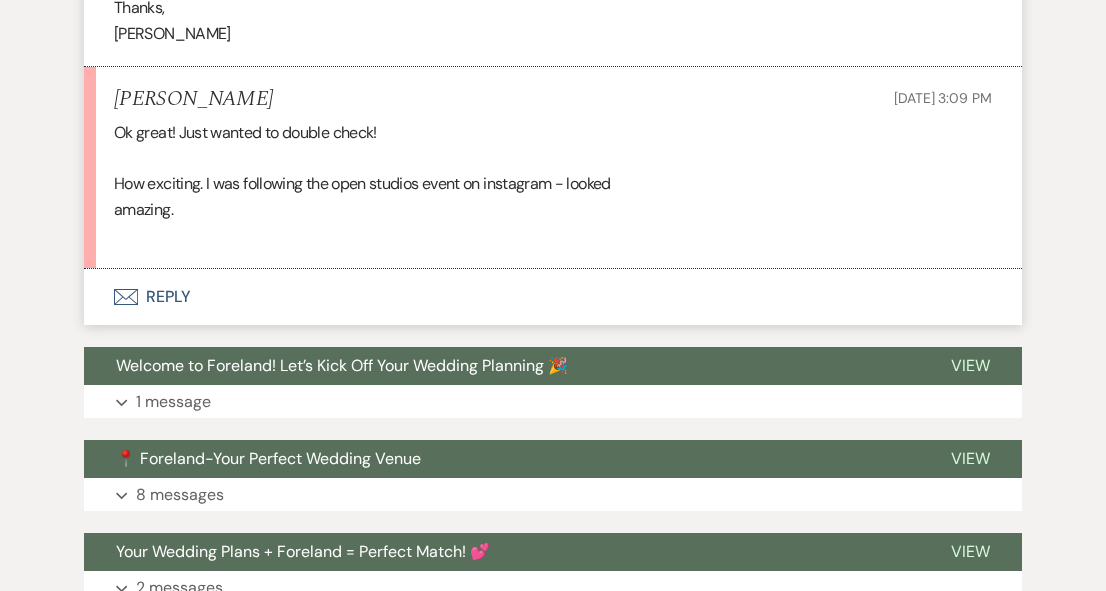 click on "Envelope Reply" at bounding box center (553, 297) 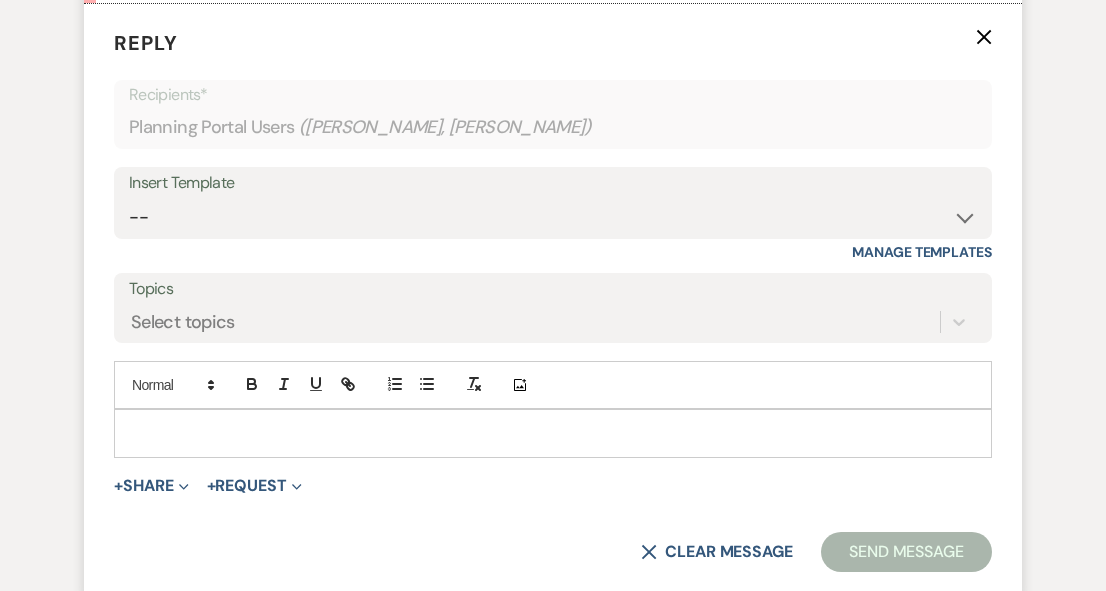 scroll, scrollTop: 4044, scrollLeft: 0, axis: vertical 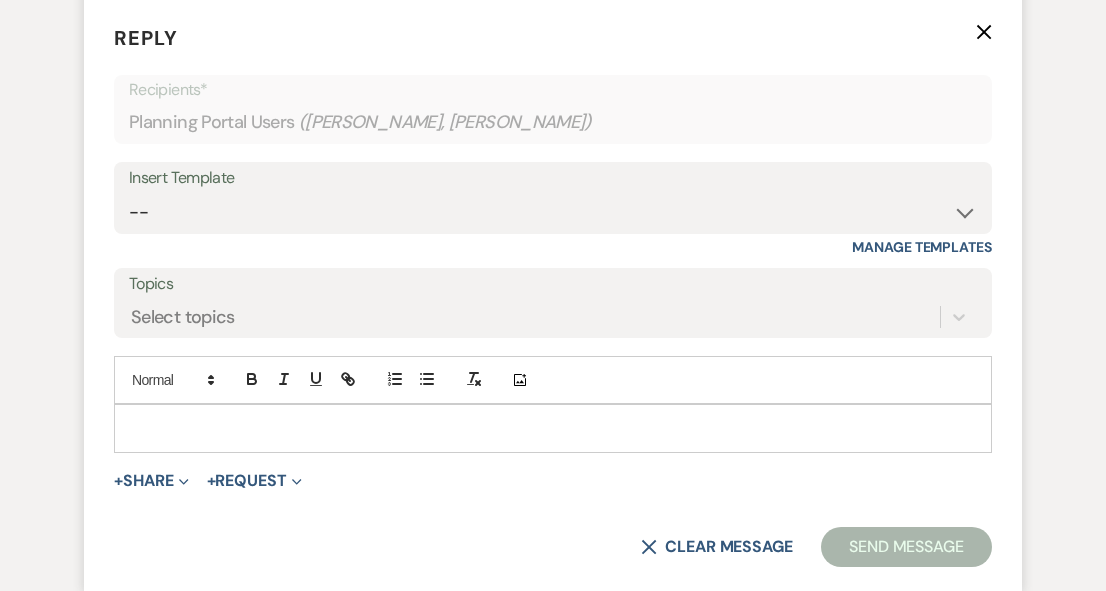 click at bounding box center (553, 428) 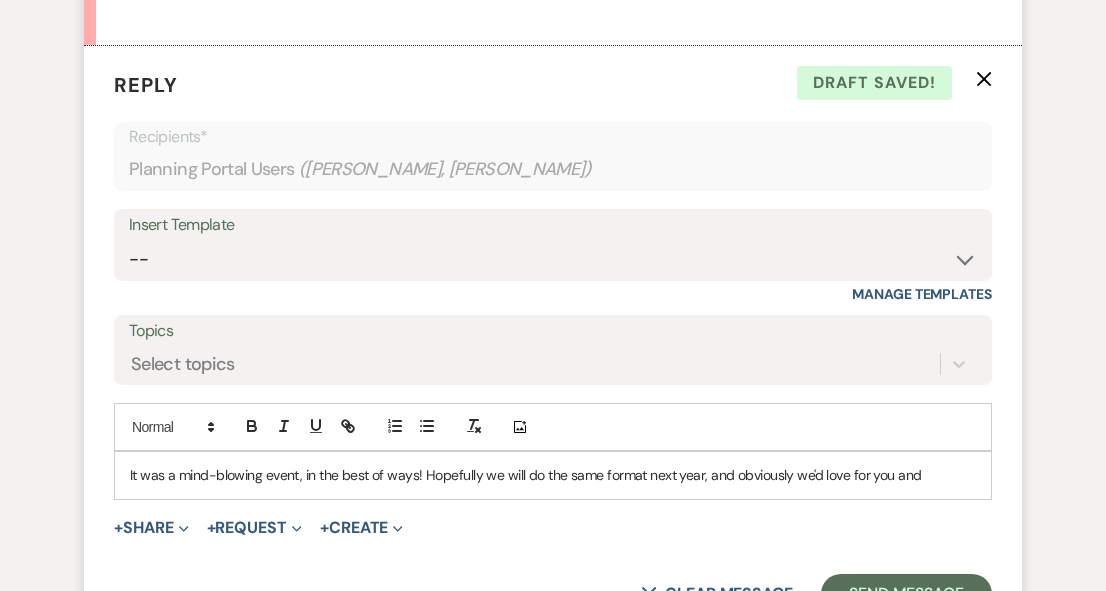 scroll, scrollTop: 4000, scrollLeft: 0, axis: vertical 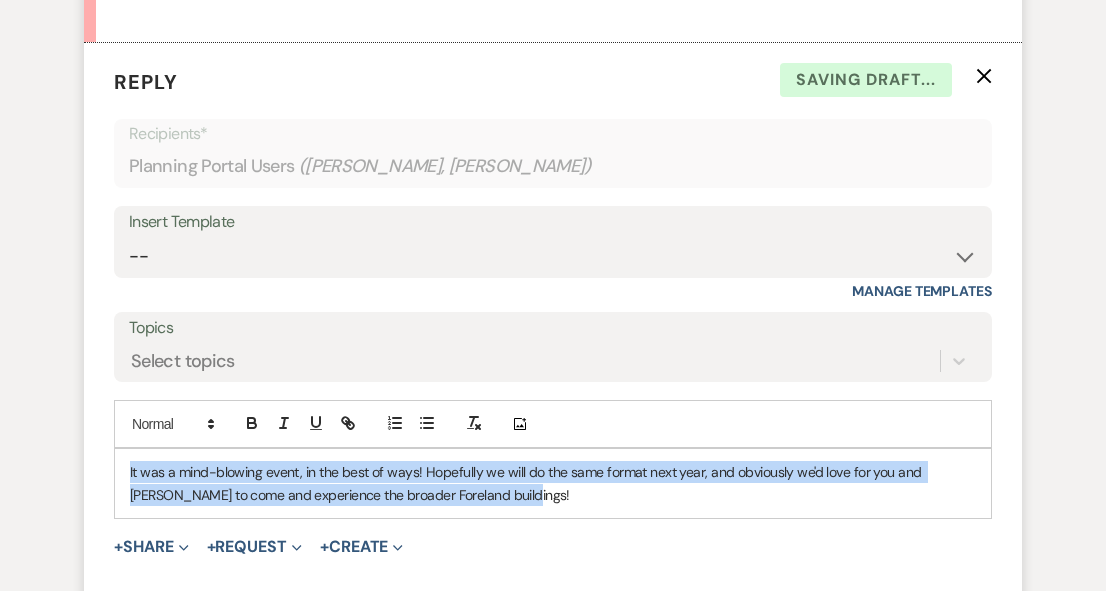 drag, startPoint x: 504, startPoint y: 494, endPoint x: 65, endPoint y: 436, distance: 442.81485 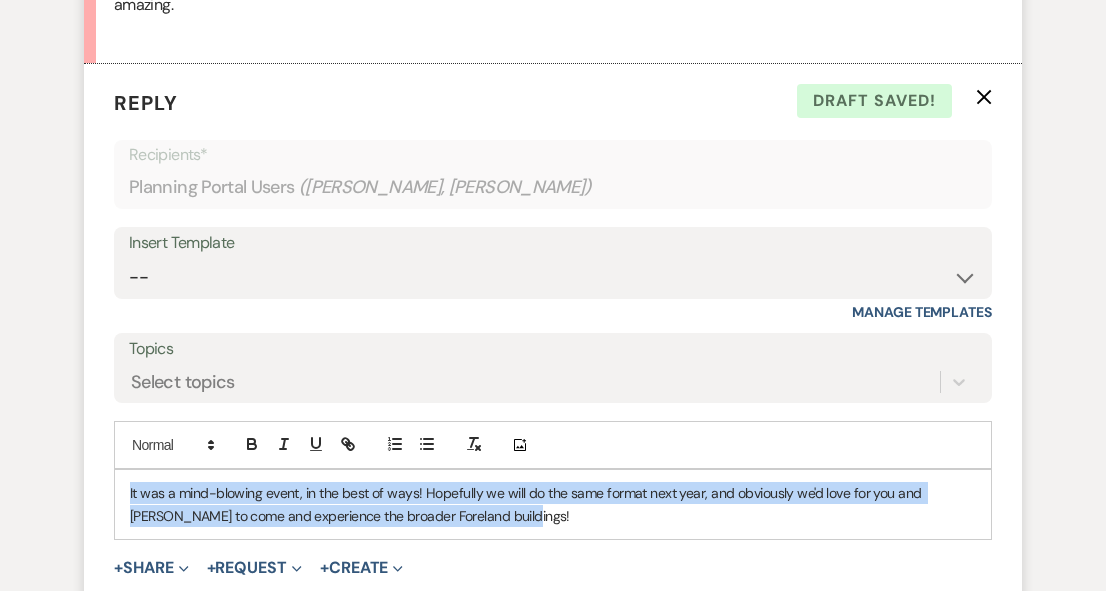 scroll, scrollTop: 3987, scrollLeft: 0, axis: vertical 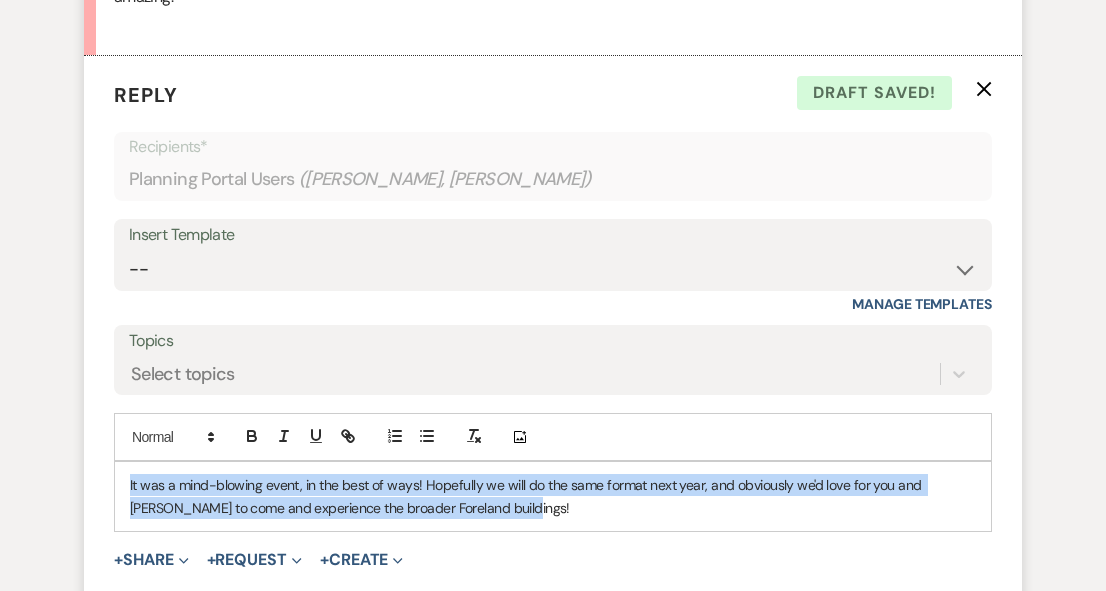 click on "It was a mind-blowing event, in the best of ways! Hopefully we will do the same format next year, and obviously we'd love for you and [PERSON_NAME] to come and experience the broader Foreland buildings!" at bounding box center (553, 496) 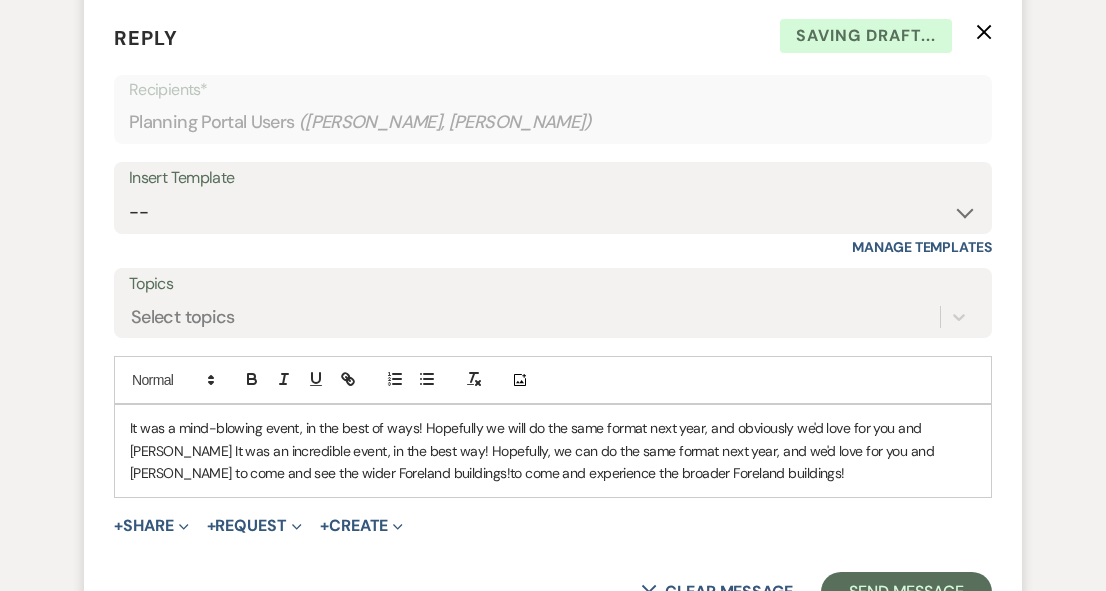 scroll, scrollTop: 4048, scrollLeft: 0, axis: vertical 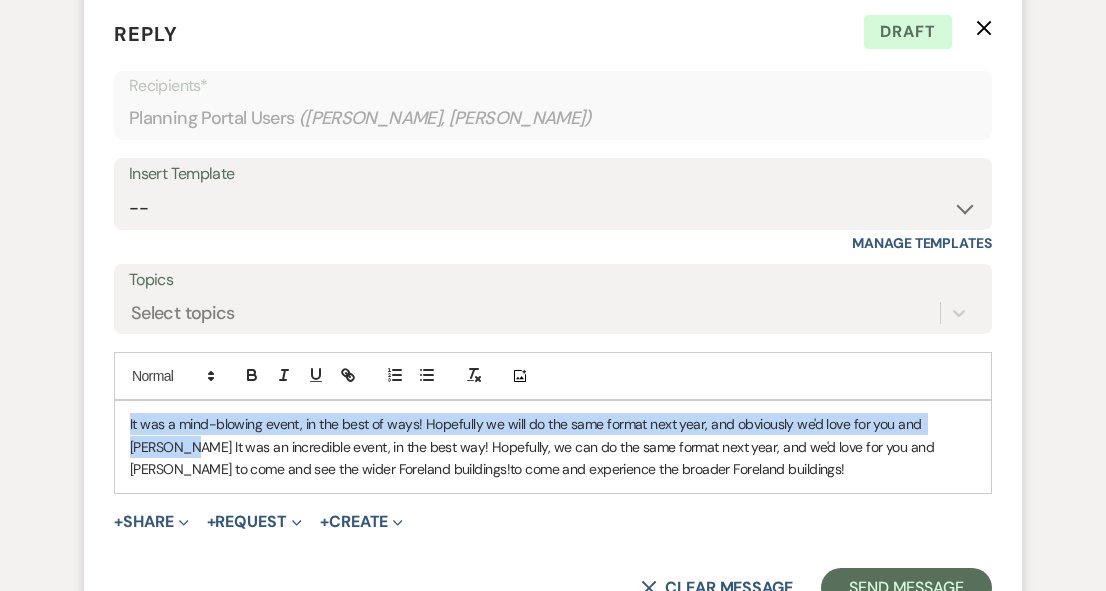 drag, startPoint x: 963, startPoint y: 424, endPoint x: 147, endPoint y: 397, distance: 816.4466 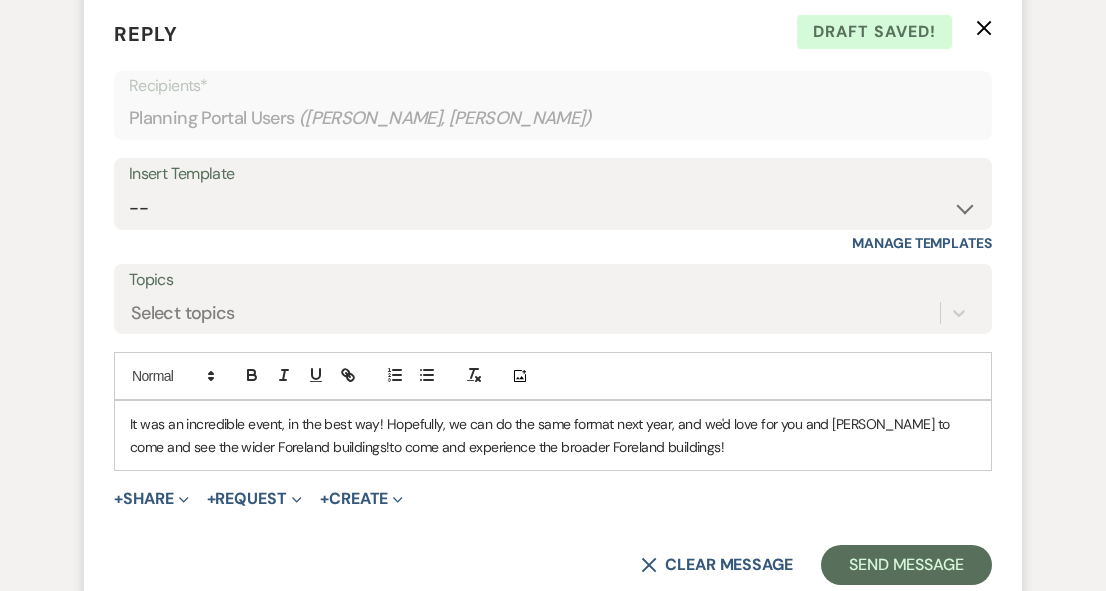 click on "It was an incredible event, in the best way! Hopefully, we can do the same format next year, and we'd love for you and [PERSON_NAME] to come and see the wider Foreland buildings!to come and experience the broader Foreland buildings!" at bounding box center [553, 435] 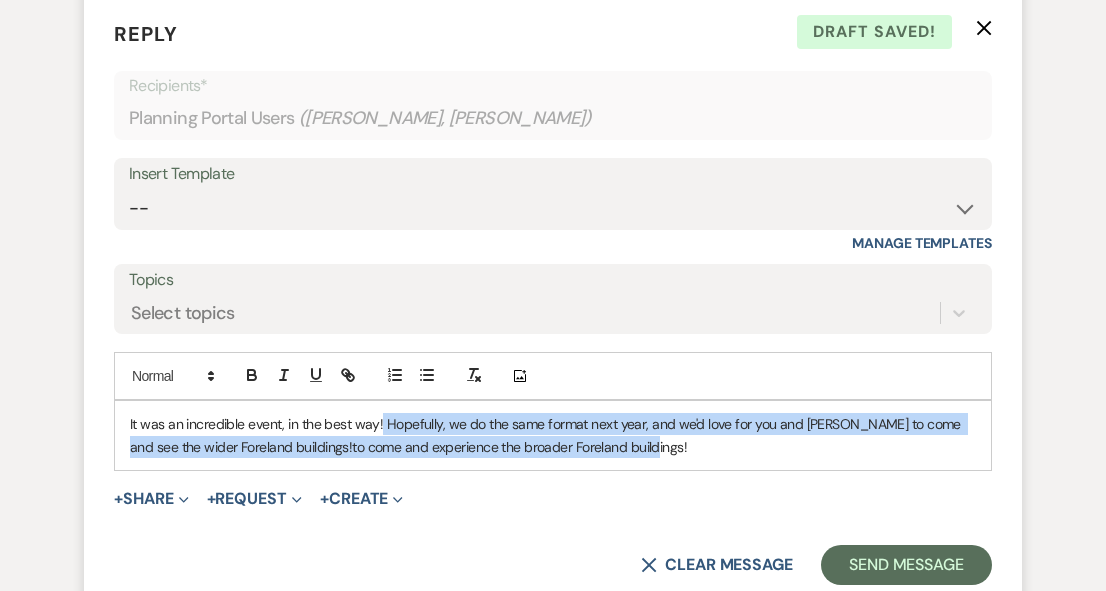 drag, startPoint x: 628, startPoint y: 446, endPoint x: 381, endPoint y: 425, distance: 247.8911 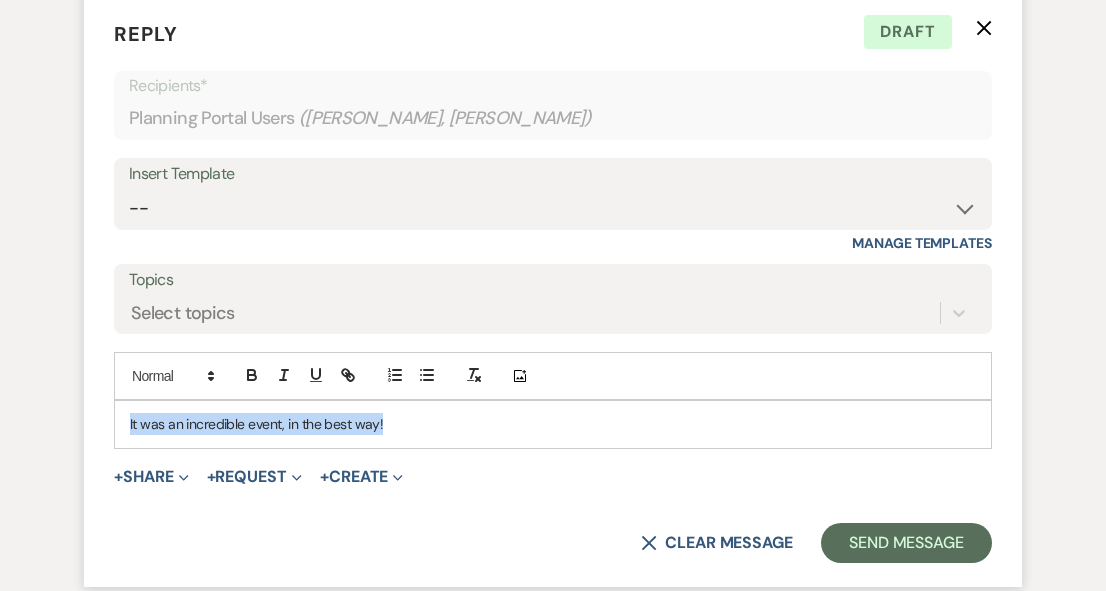 drag, startPoint x: 388, startPoint y: 421, endPoint x: 79, endPoint y: 421, distance: 309 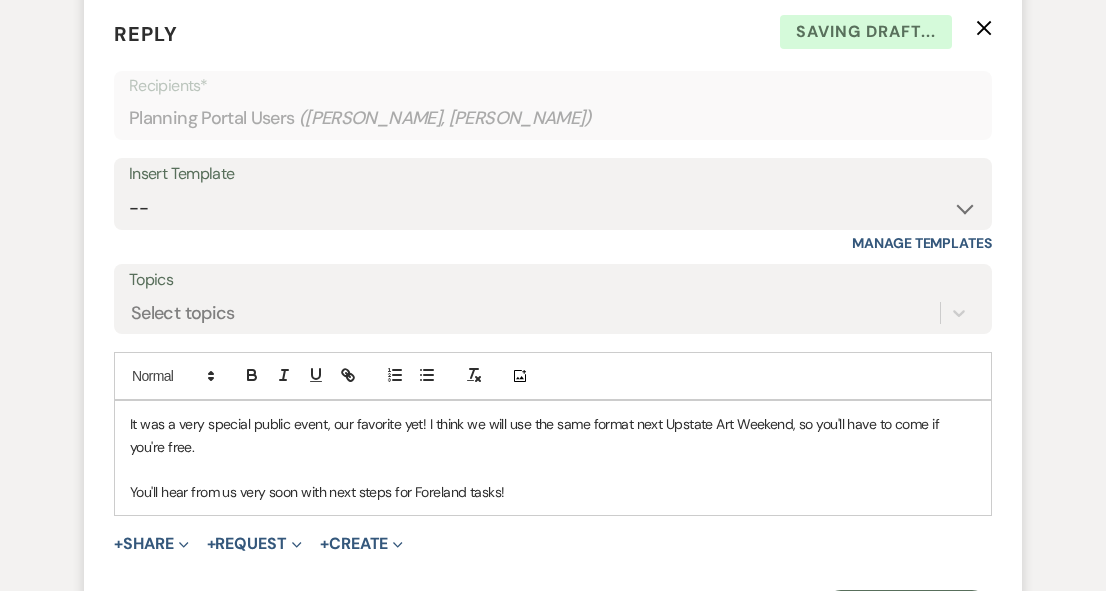 click on "You'll hear from us very soon with next steps for Foreland tasks!" at bounding box center (553, 492) 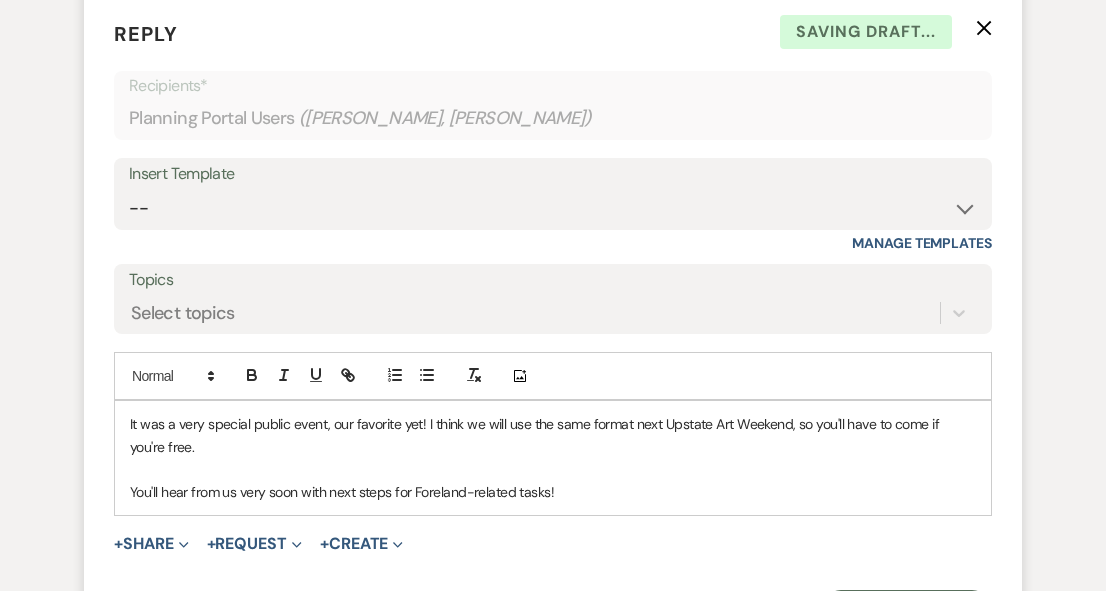 click on "You'll hear from us very soon with next steps for Foreland-related tasks!" at bounding box center (553, 492) 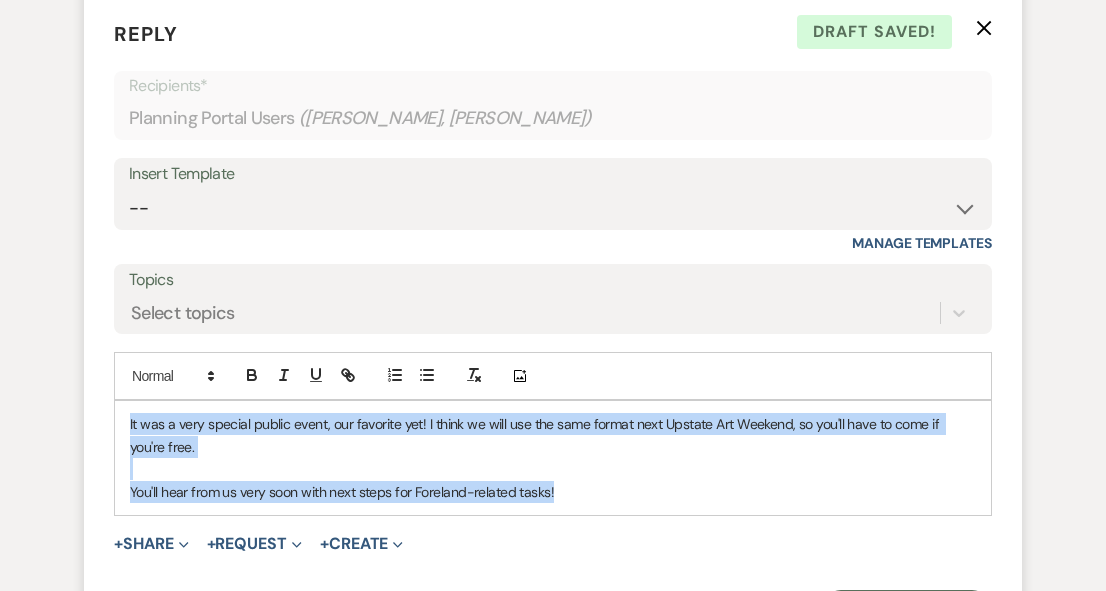 drag, startPoint x: 578, startPoint y: 490, endPoint x: 121, endPoint y: 396, distance: 466.56726 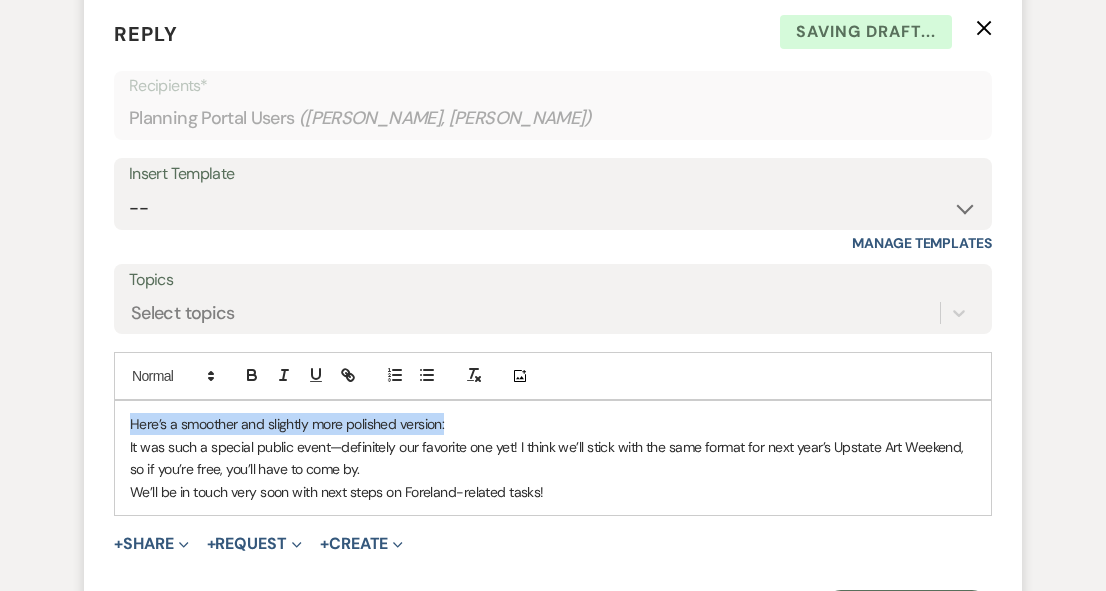 drag, startPoint x: 465, startPoint y: 414, endPoint x: 1, endPoint y: 413, distance: 464.00107 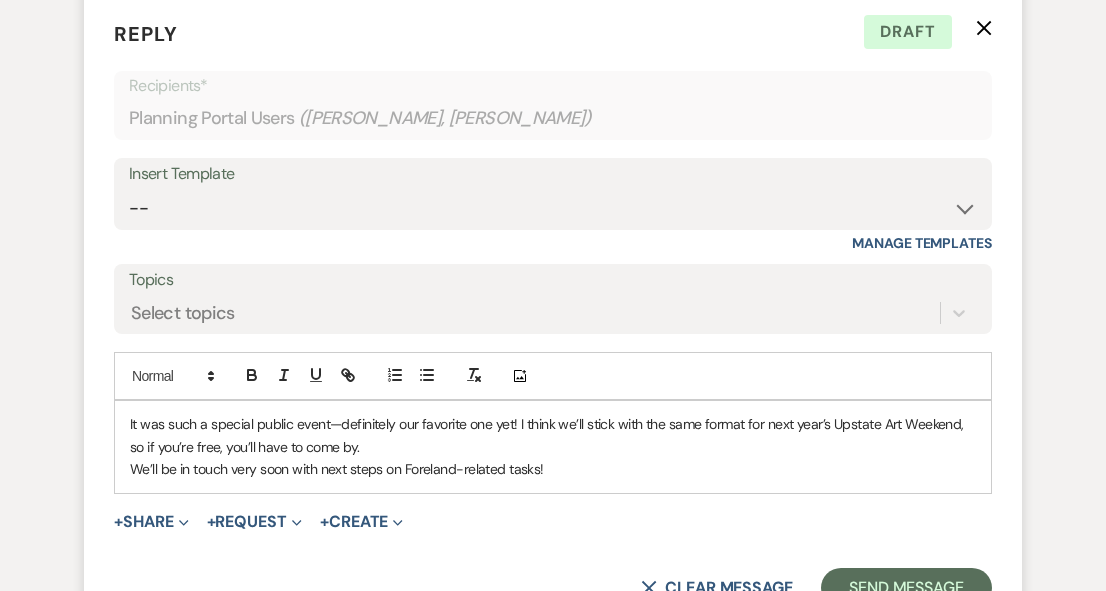 click on "It was such a special public event—definitely our favorite one yet! I think we’ll stick with the same format for next year’s Upstate Art Weekend, so if you’re free, you’ll have to come by. We’ll be in touch very soon with next steps on Foreland-related tasks!" at bounding box center (553, 446) 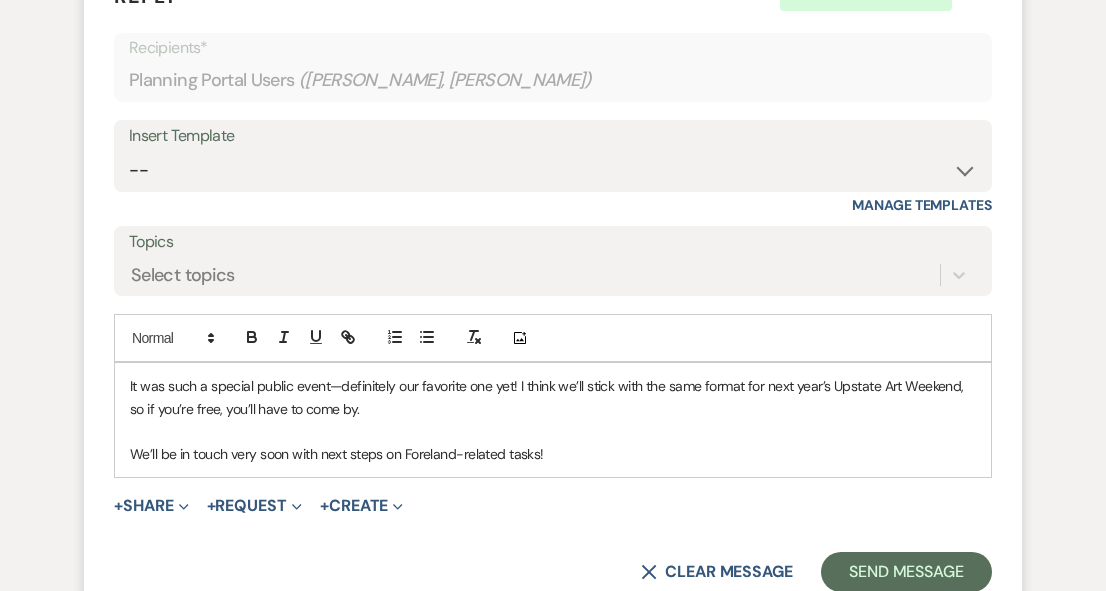scroll, scrollTop: 4110, scrollLeft: 0, axis: vertical 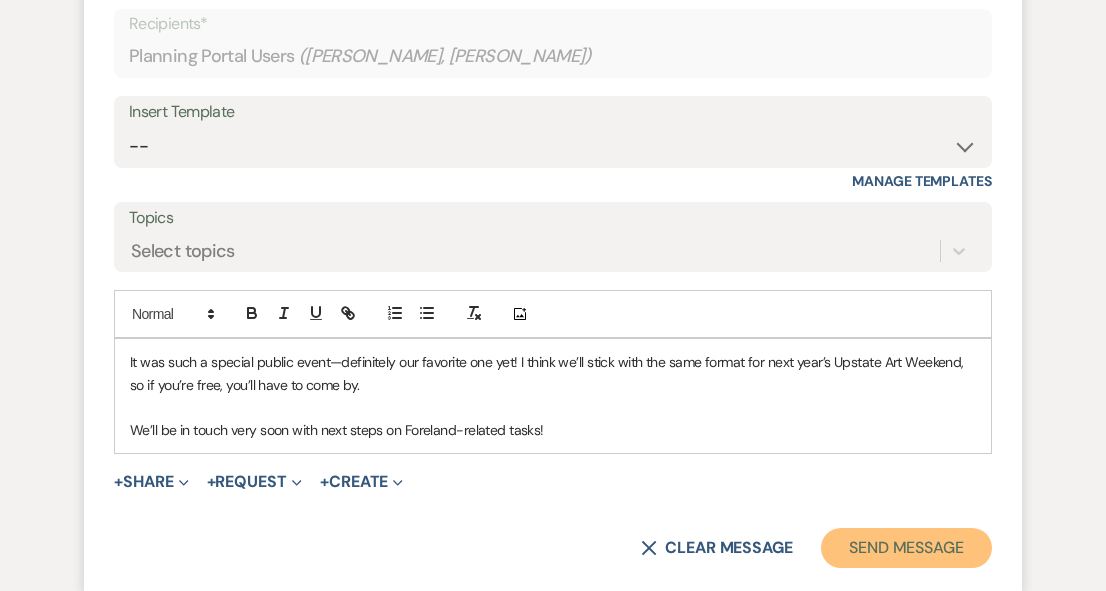 click on "Send Message" at bounding box center (906, 548) 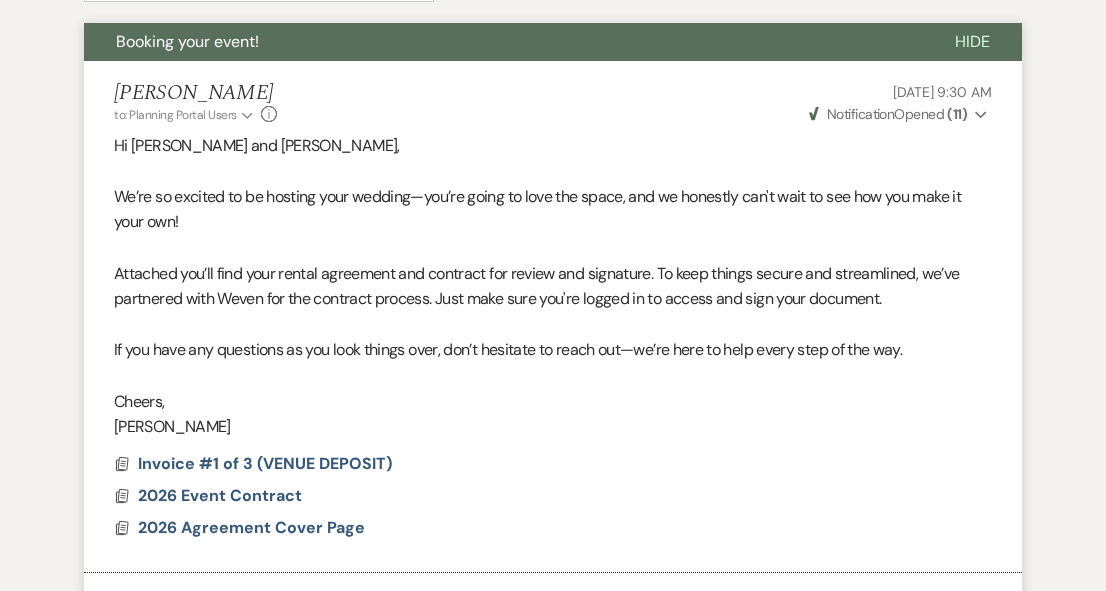 scroll, scrollTop: 0, scrollLeft: 0, axis: both 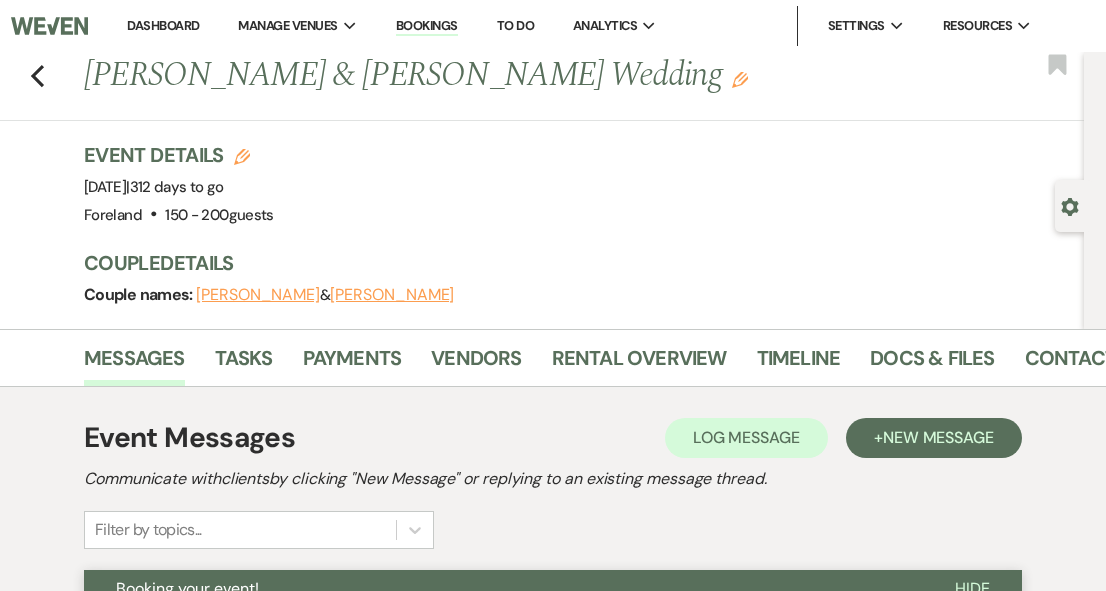 click on "Dashboard" at bounding box center (163, 25) 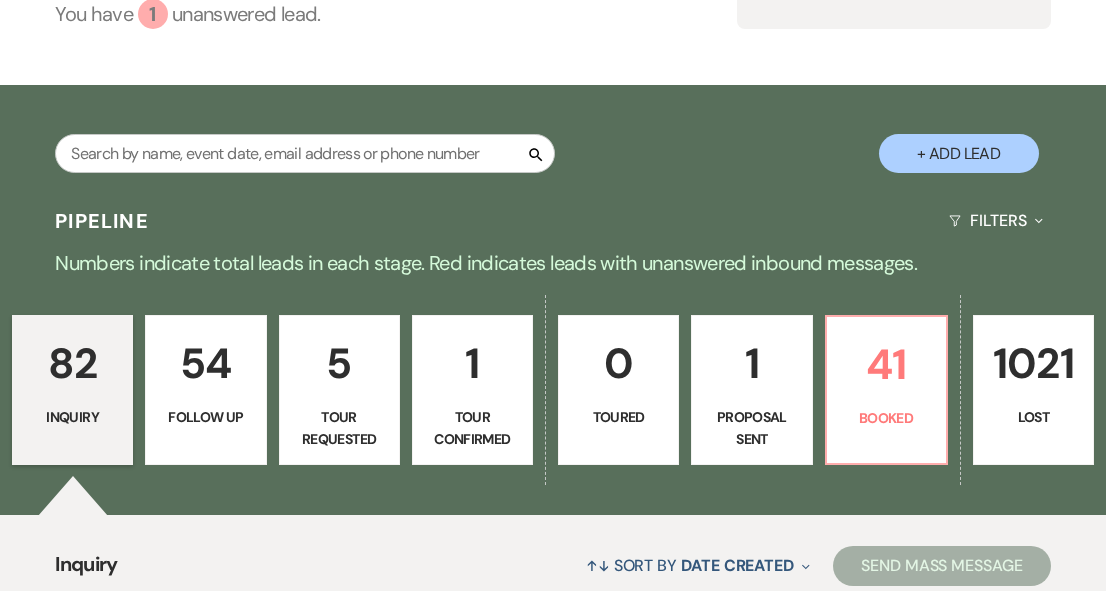 scroll, scrollTop: 473, scrollLeft: 0, axis: vertical 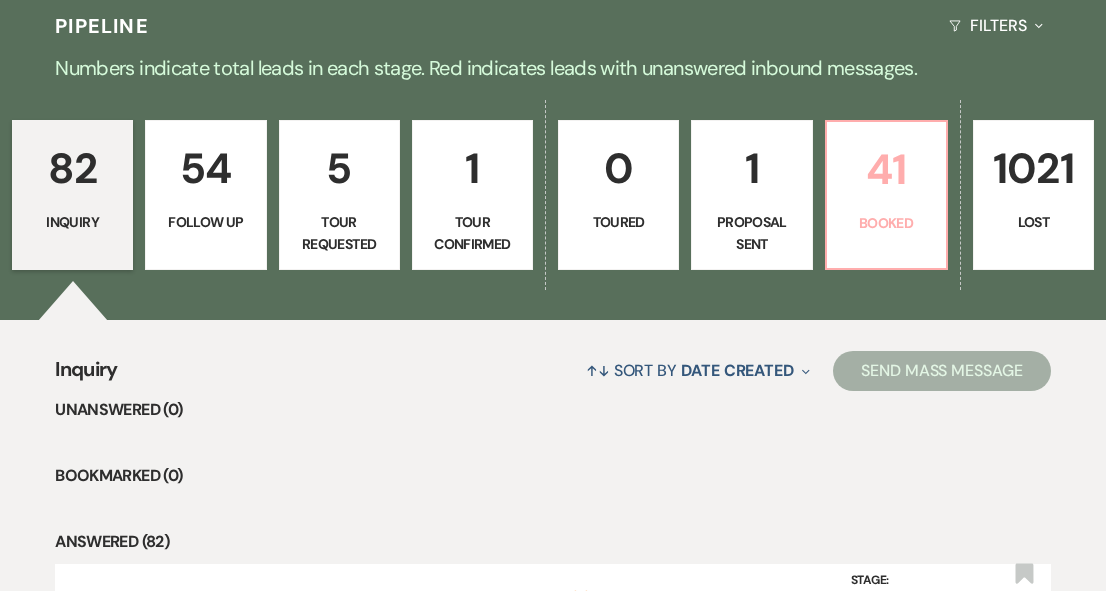 click on "41" at bounding box center (886, 169) 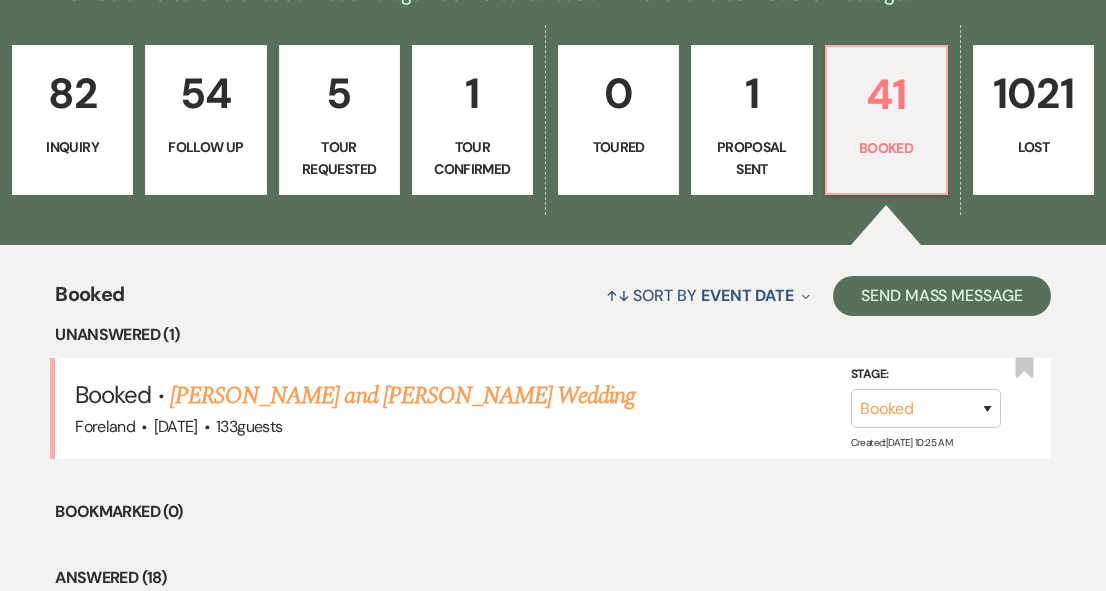 scroll, scrollTop: 556, scrollLeft: 0, axis: vertical 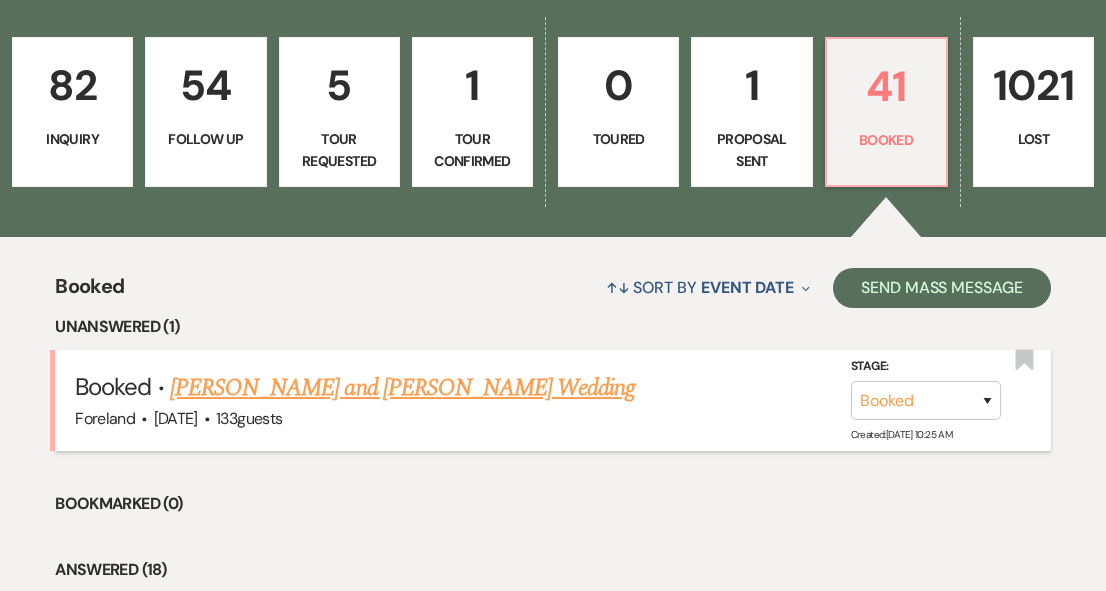 click on "[PERSON_NAME] and [PERSON_NAME] Wedding" at bounding box center (403, 388) 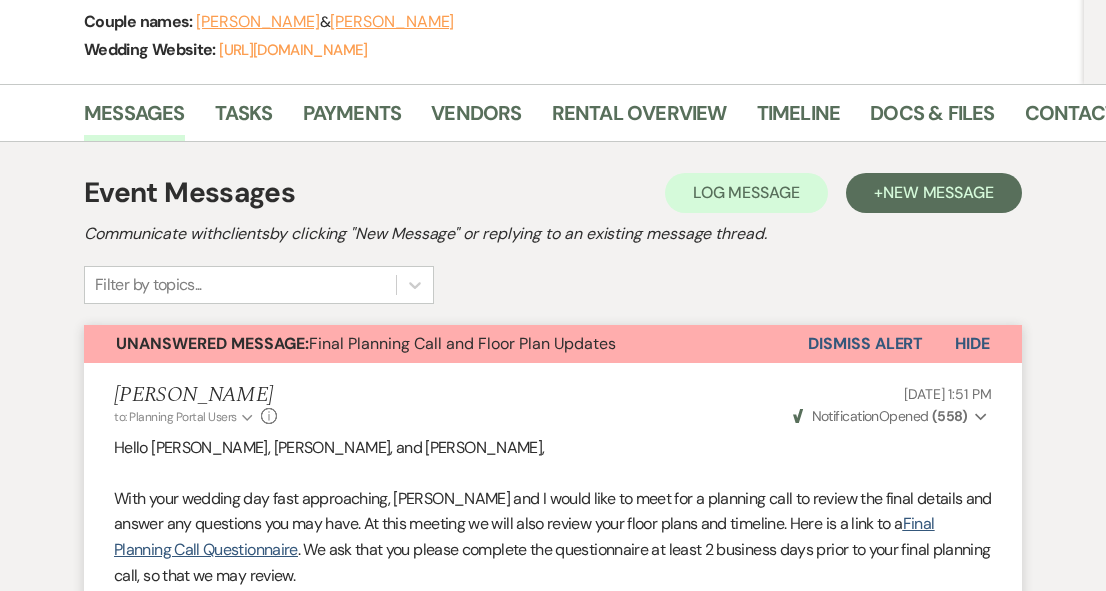 scroll, scrollTop: 0, scrollLeft: 0, axis: both 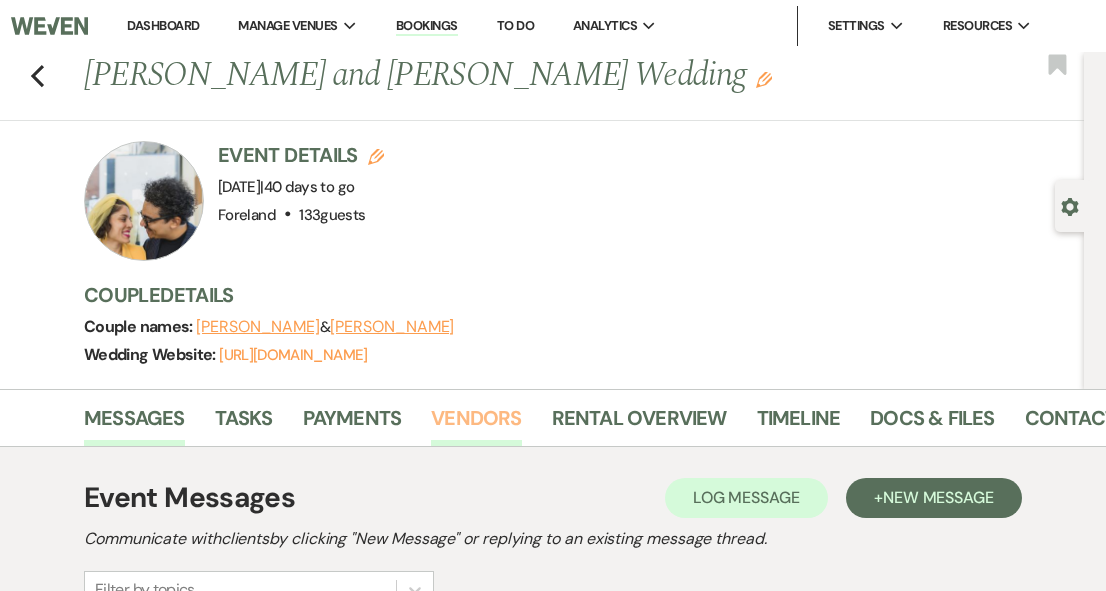 click on "Vendors" at bounding box center (476, 424) 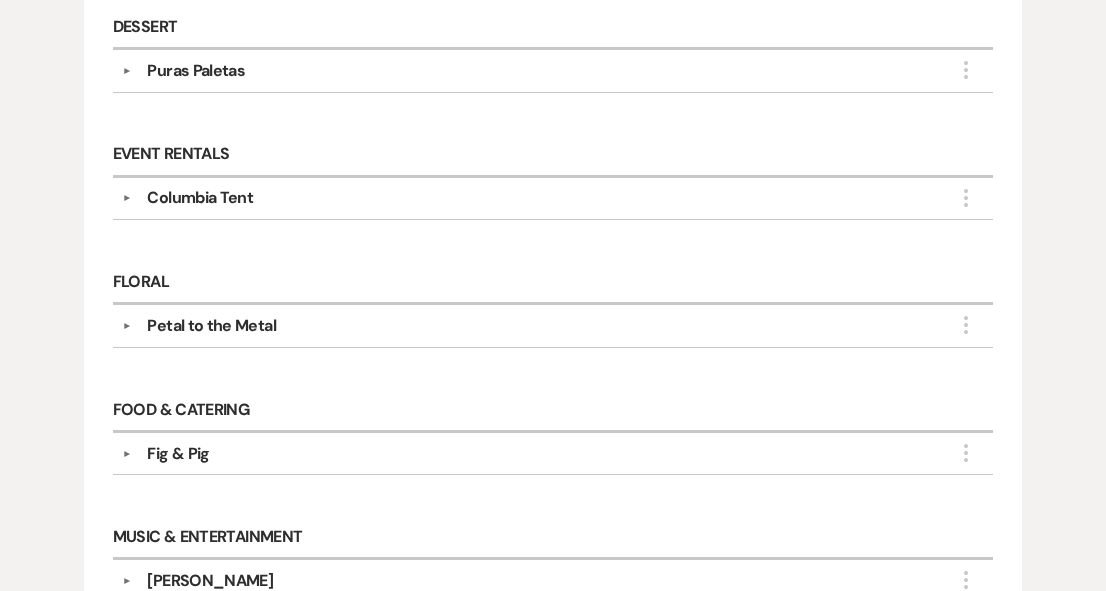 scroll, scrollTop: 848, scrollLeft: 0, axis: vertical 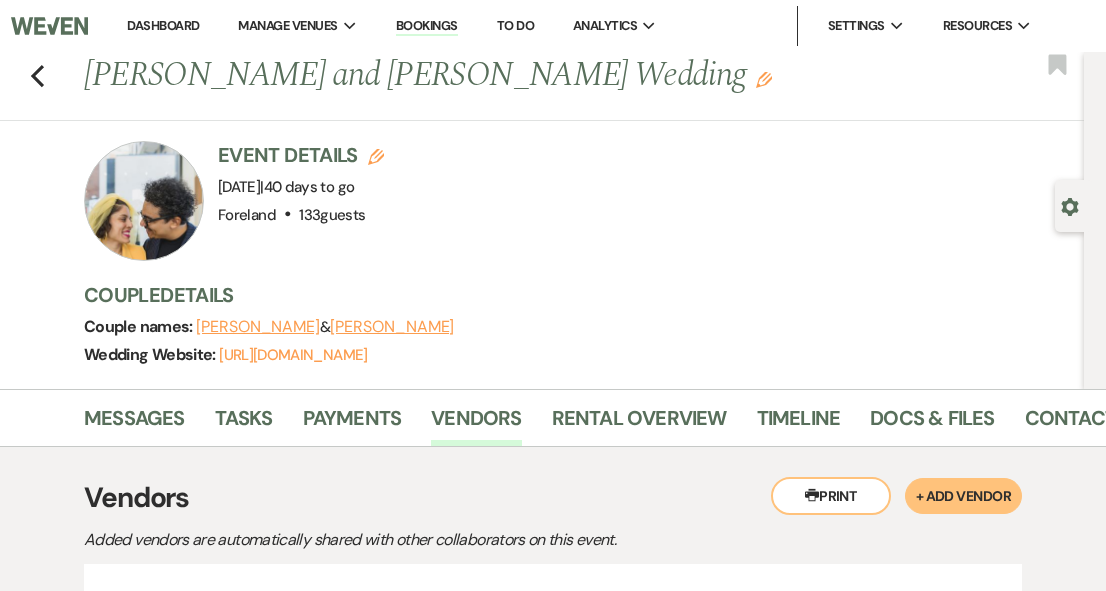 click on "Dashboard" at bounding box center (163, 25) 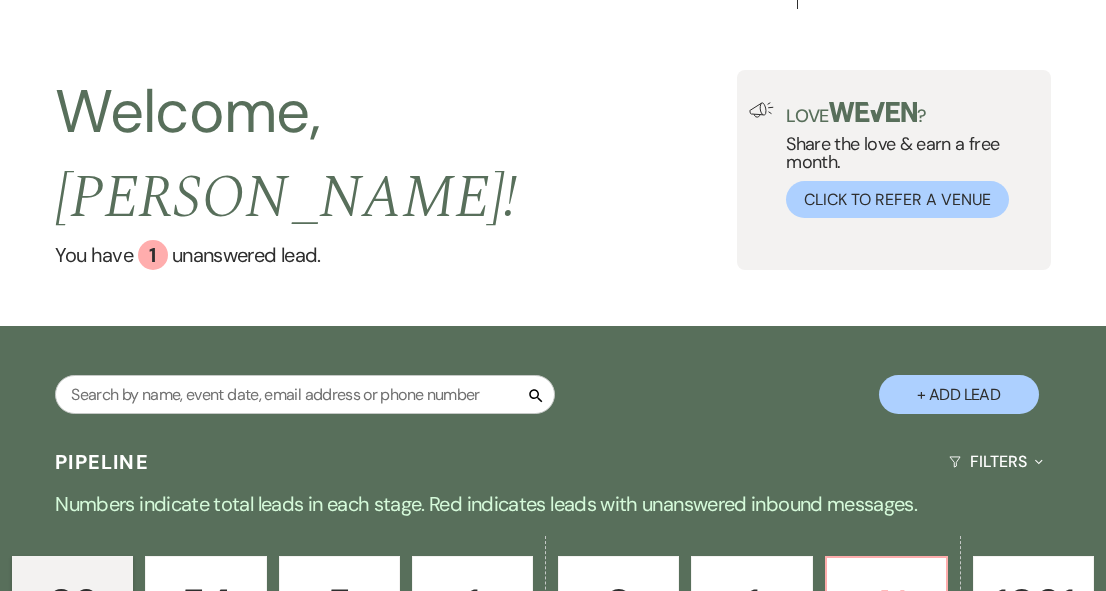 scroll, scrollTop: 0, scrollLeft: 0, axis: both 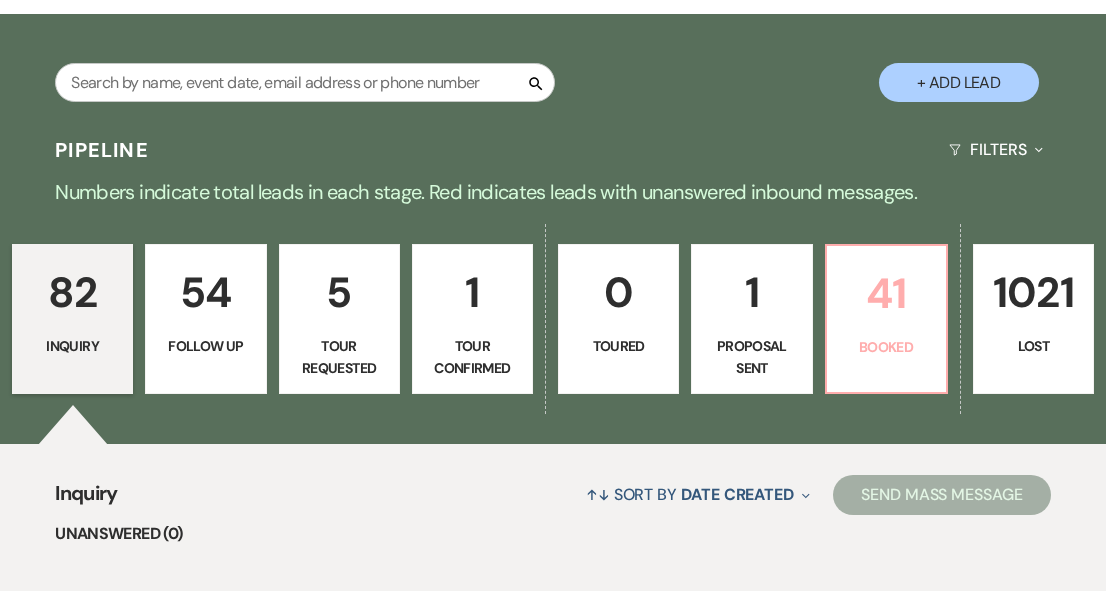 click on "41" at bounding box center (886, 293) 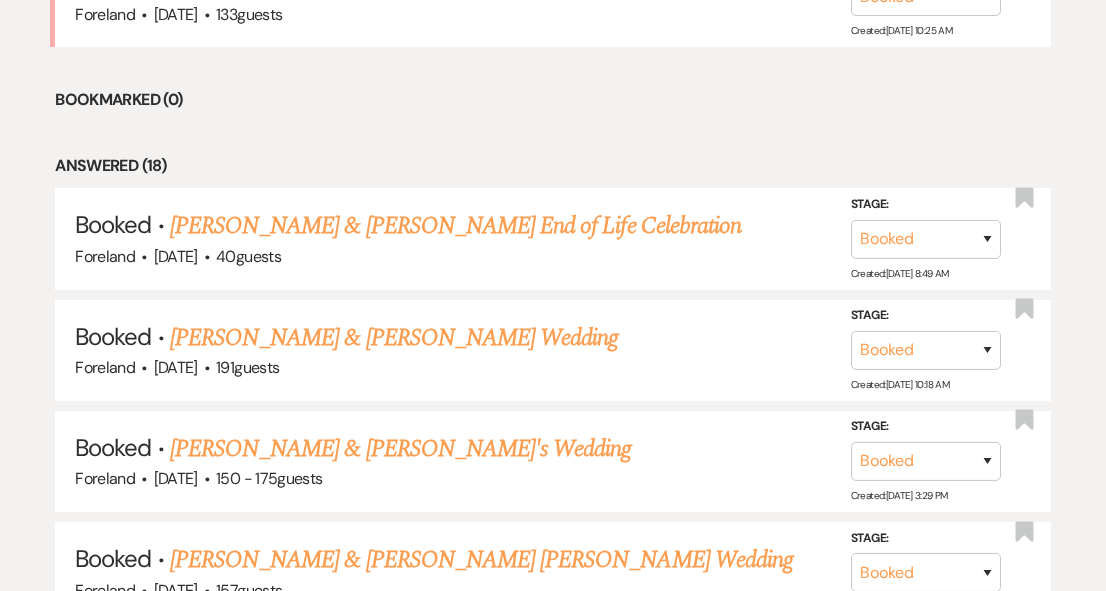 scroll, scrollTop: 964, scrollLeft: 0, axis: vertical 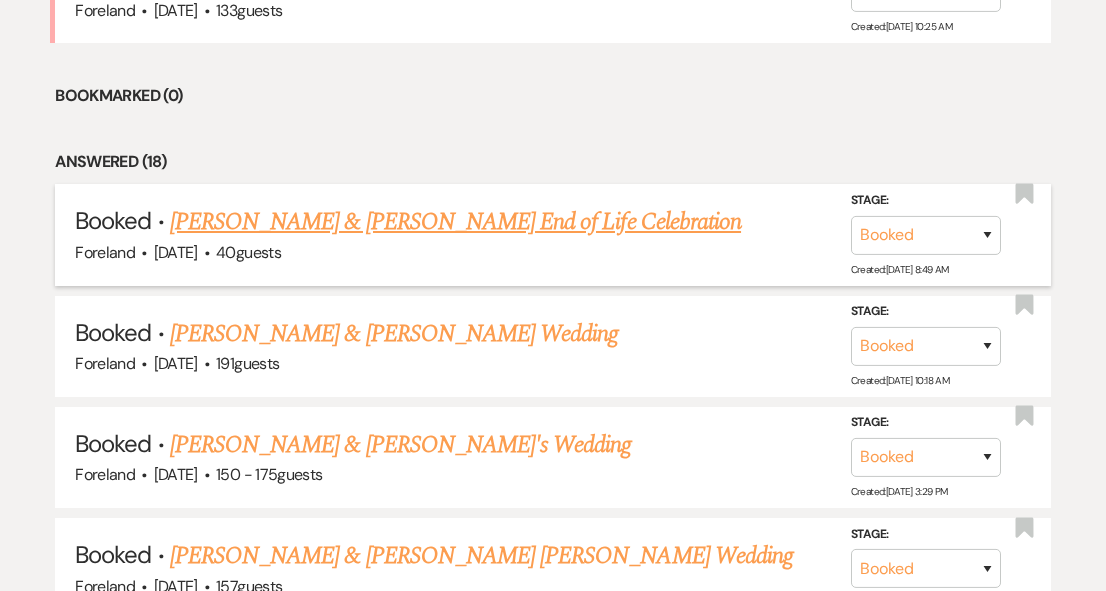 click on "[PERSON_NAME] & [PERSON_NAME] End of Life Celebration" at bounding box center [455, 222] 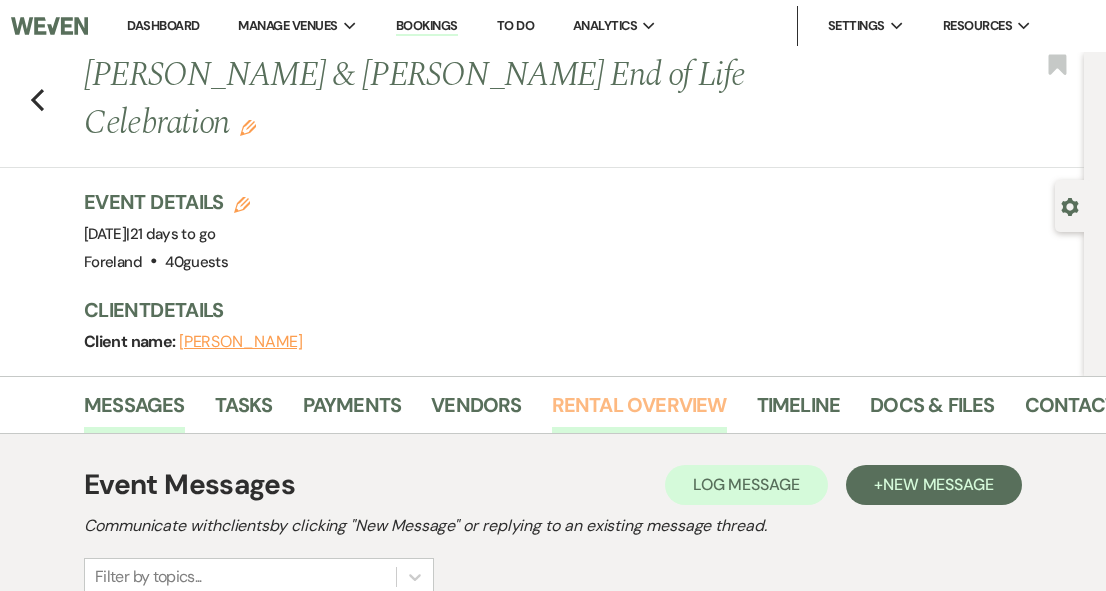 click on "Rental Overview" at bounding box center [639, 411] 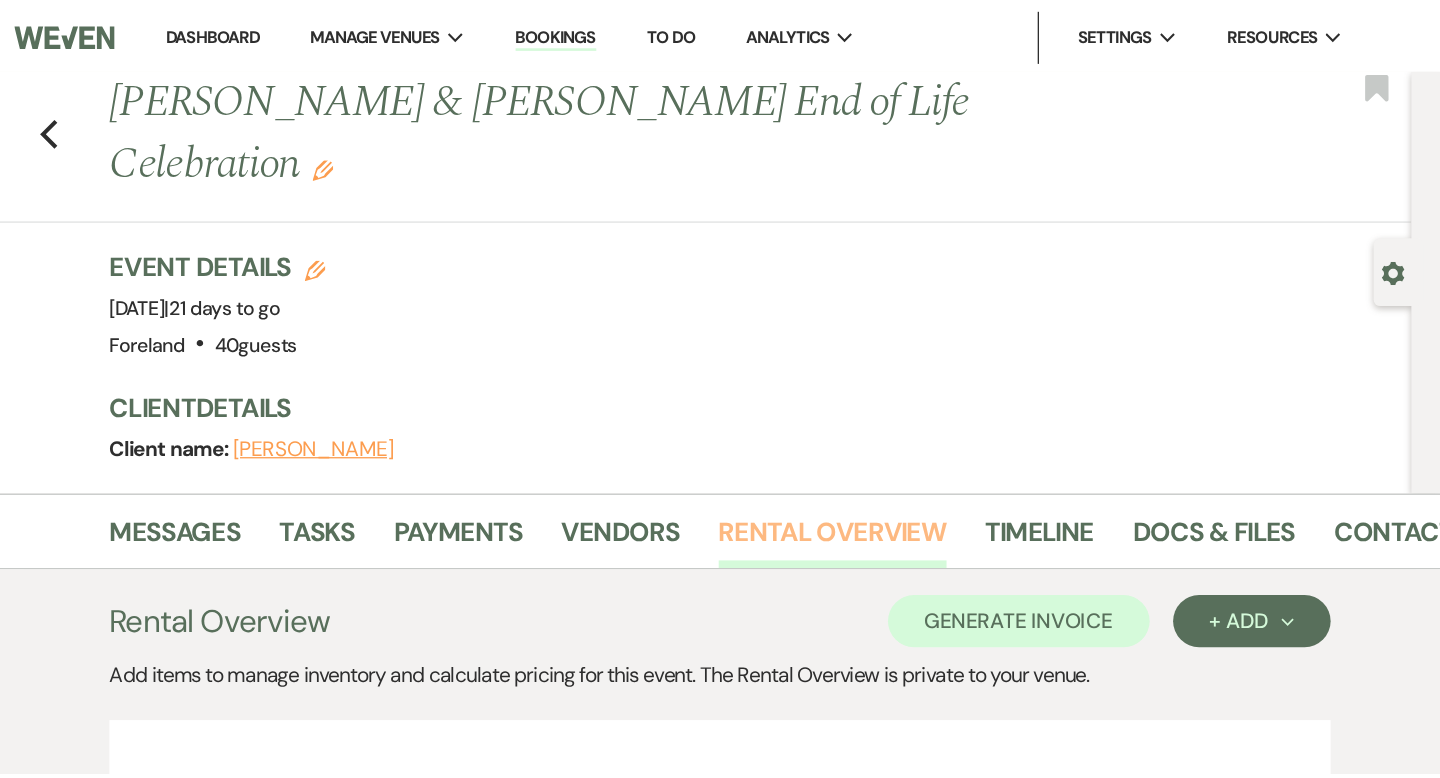 scroll, scrollTop: 8, scrollLeft: 0, axis: vertical 